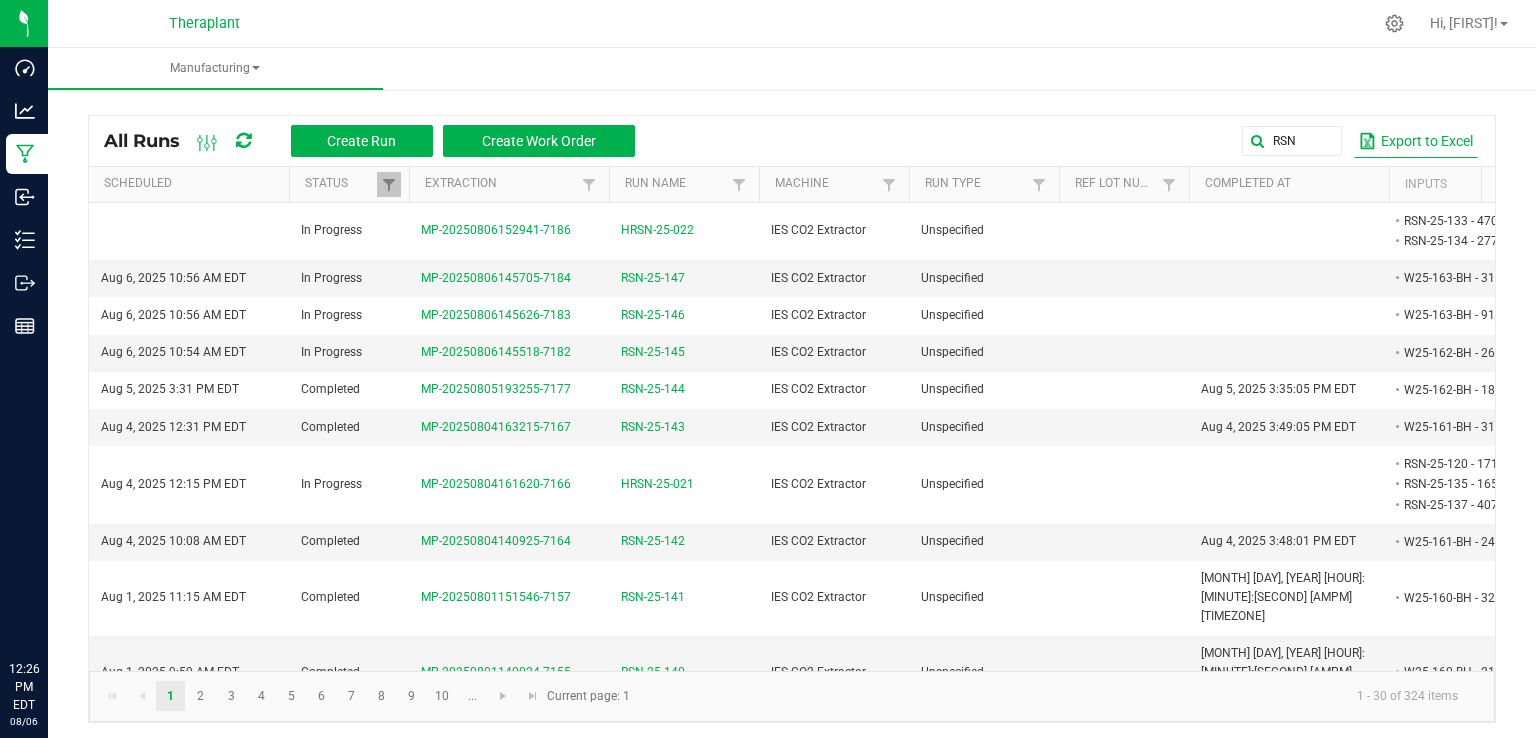 scroll, scrollTop: 0, scrollLeft: 0, axis: both 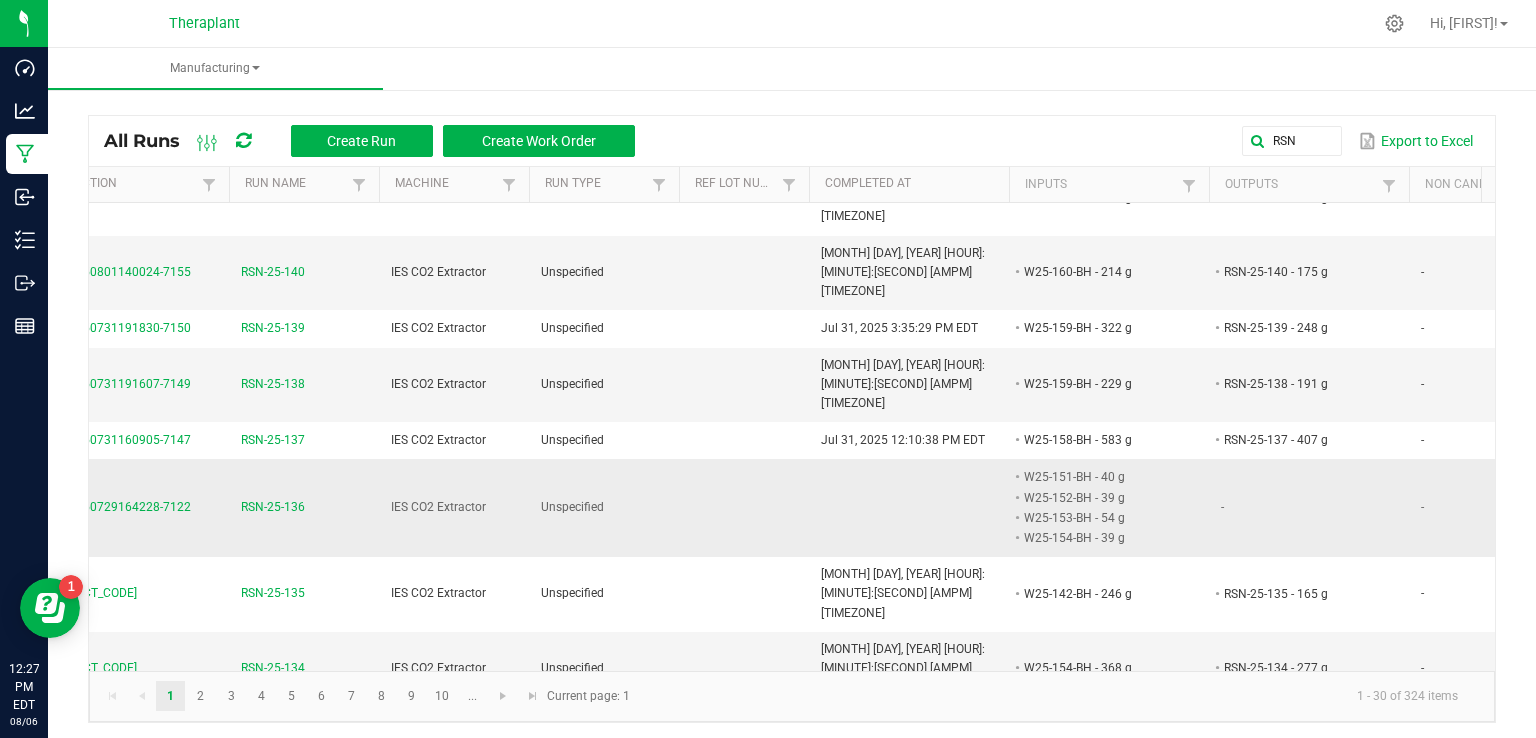 click on "RSN-25-136" at bounding box center [304, 508] 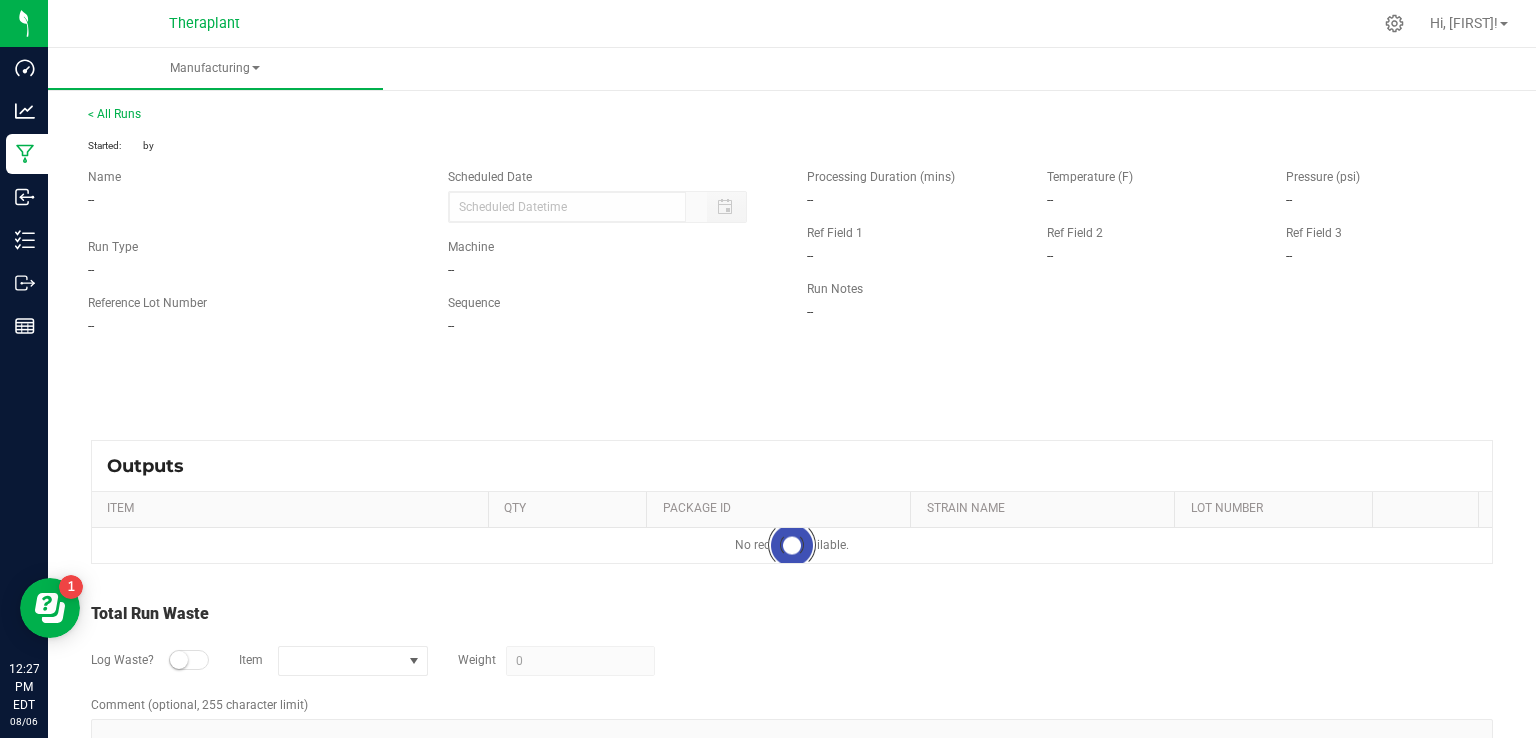 type on "[MM]/[DD]/[YYYY] [HOUR]:[MINUTE] [AMPM]" 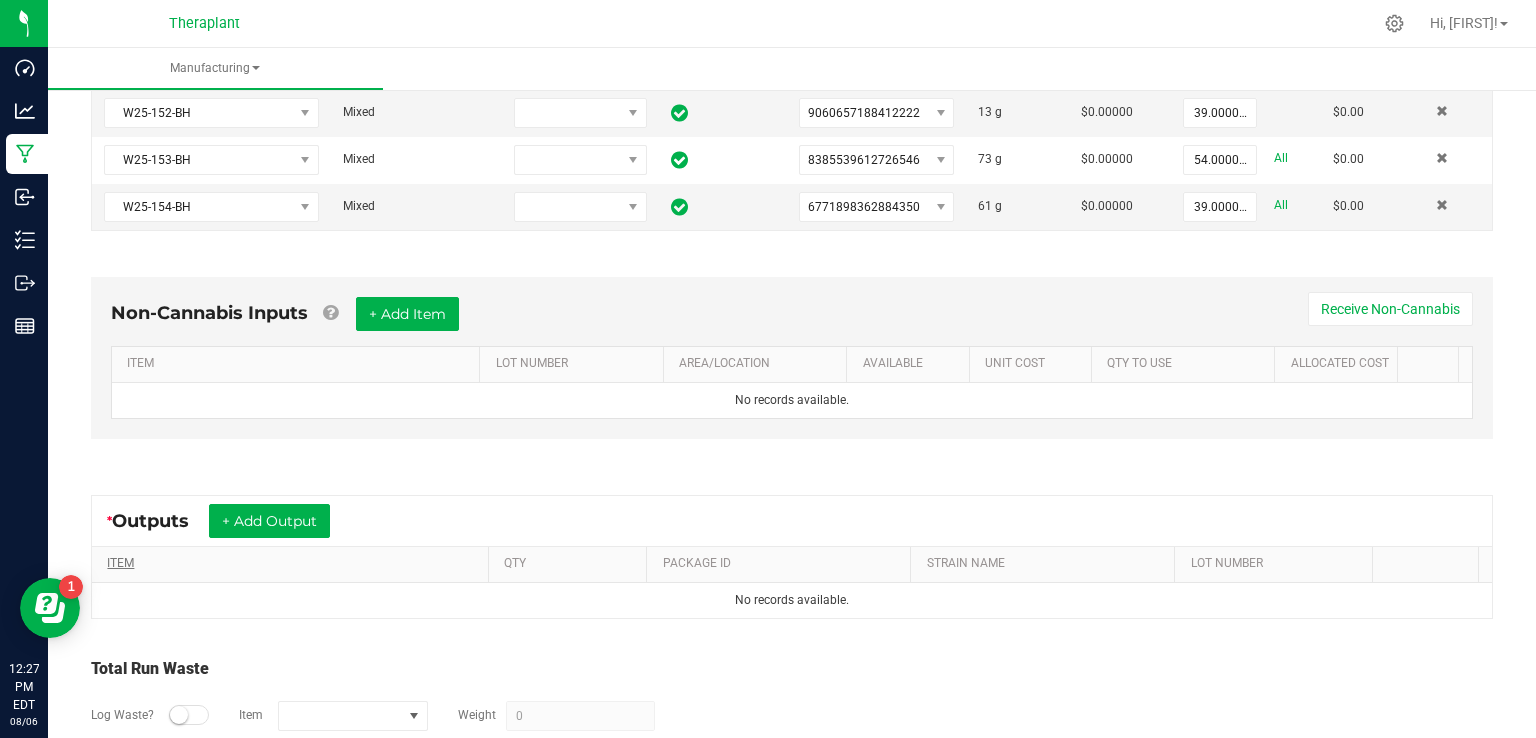 scroll, scrollTop: 615, scrollLeft: 0, axis: vertical 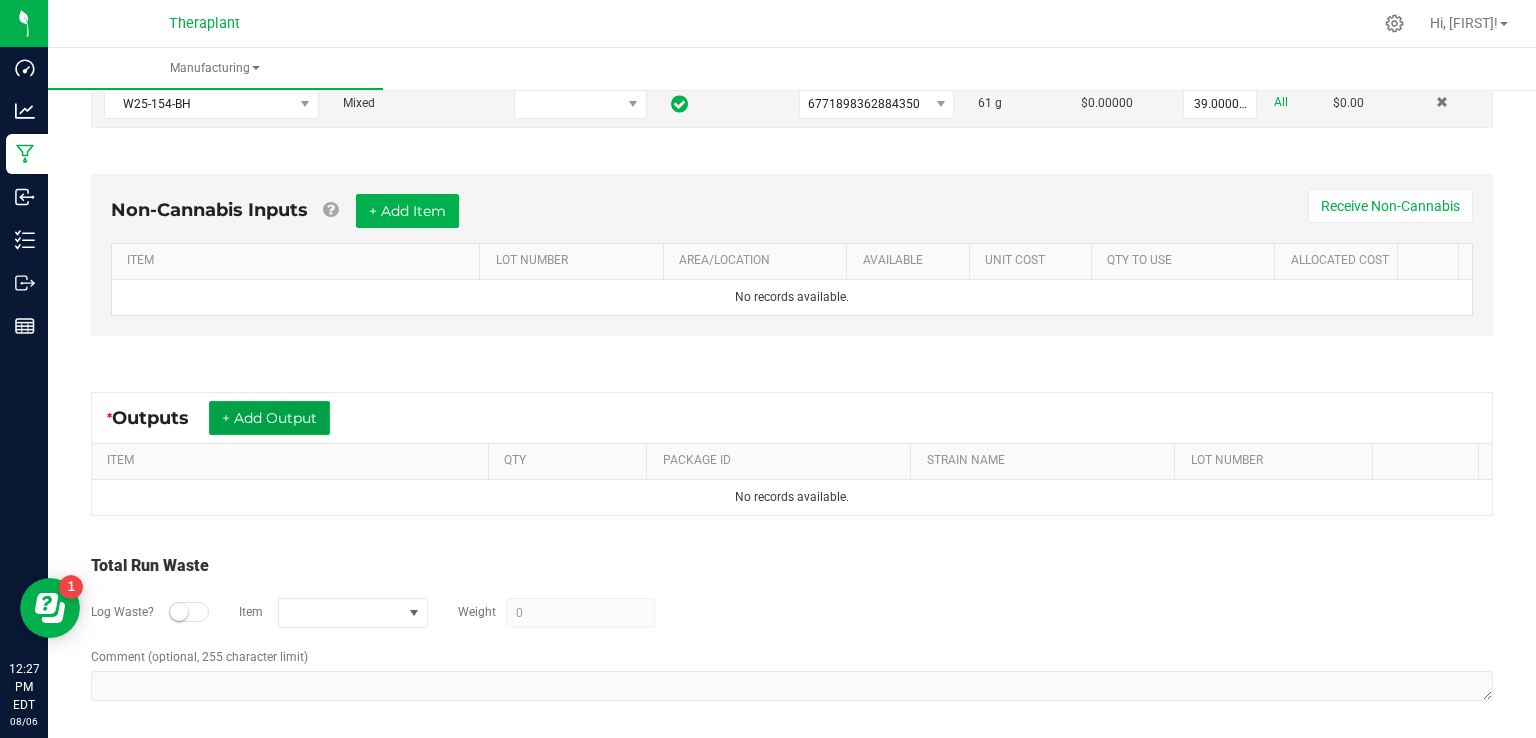 click on "+ Add Output" at bounding box center [269, 418] 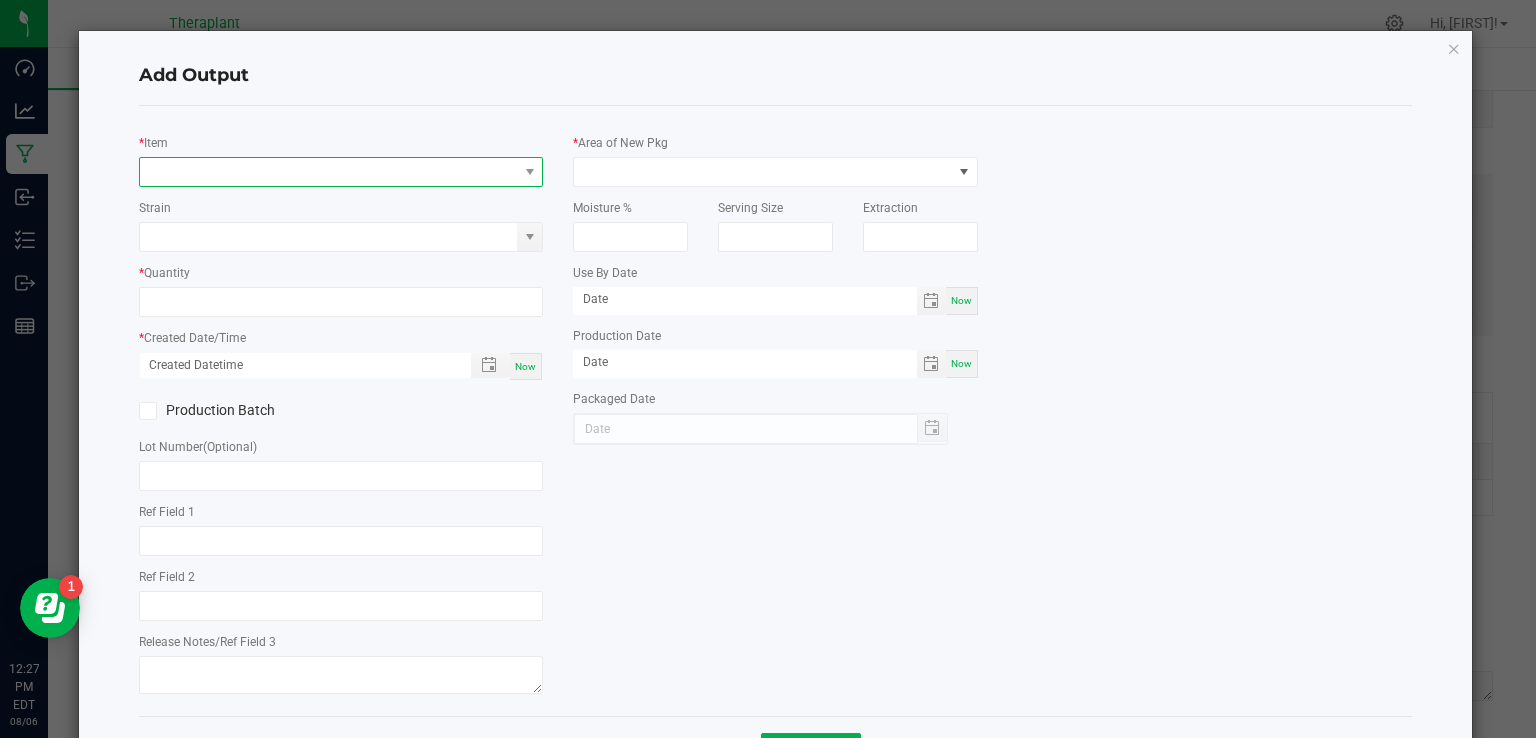 click at bounding box center (329, 172) 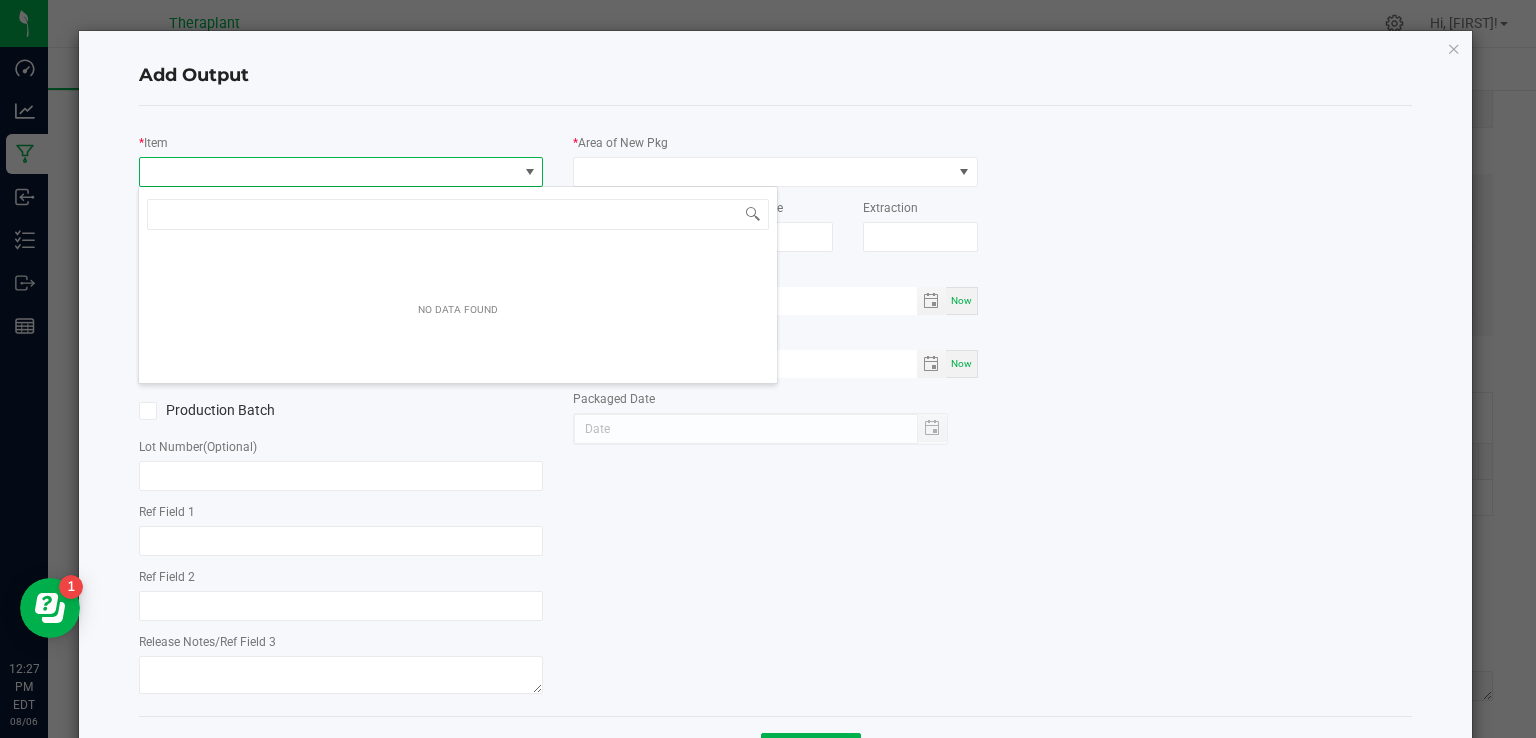 scroll, scrollTop: 99970, scrollLeft: 99600, axis: both 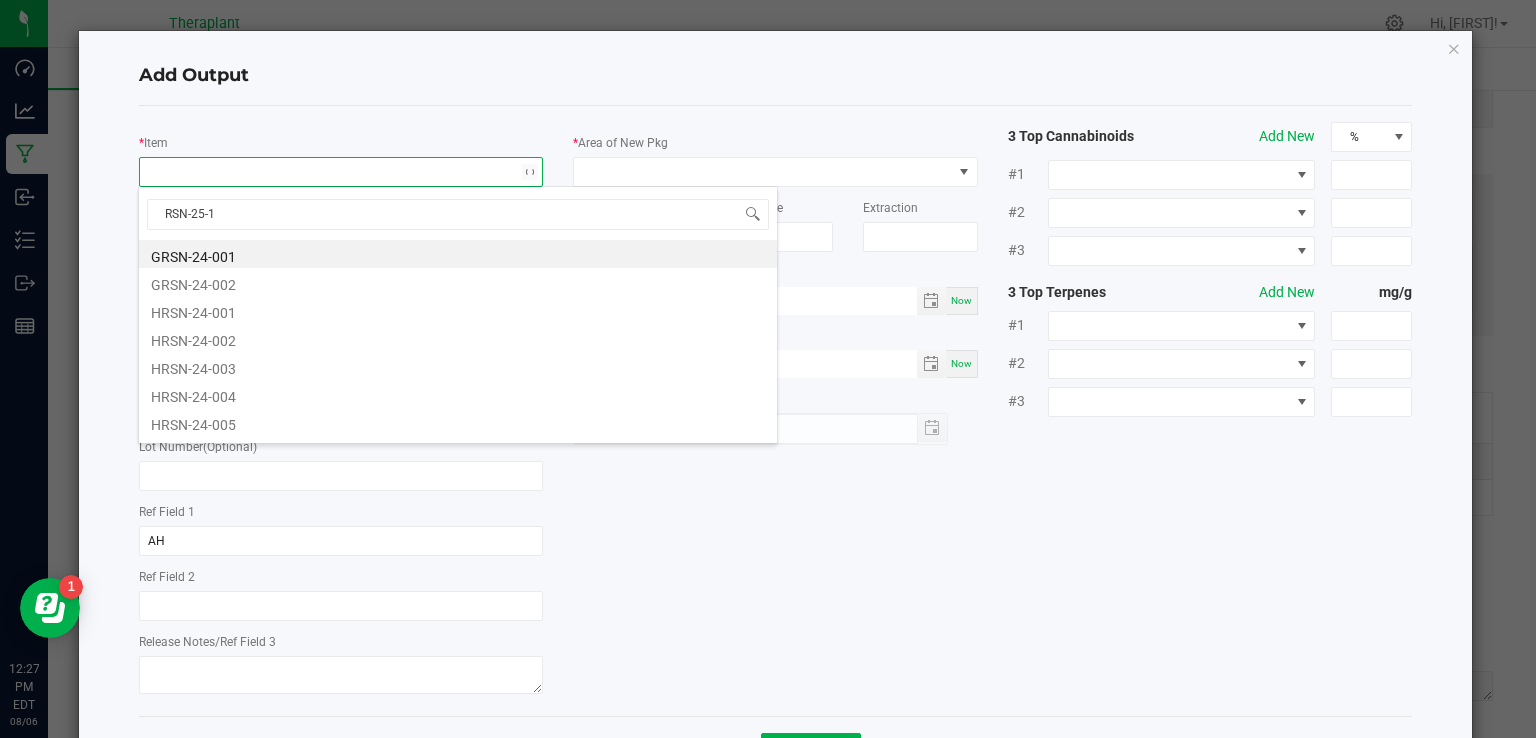 type on "RSN-25-13" 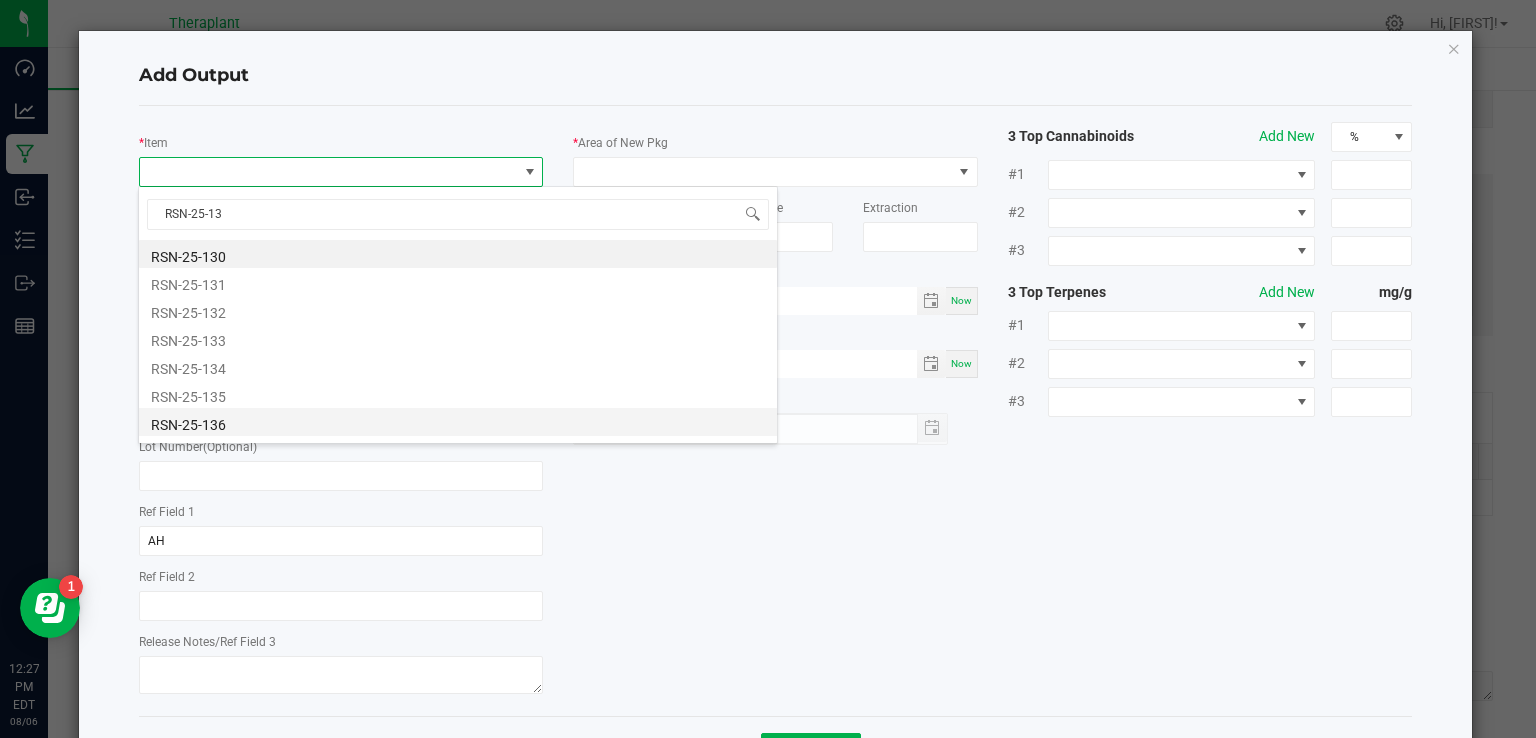click on "RSN-25-136" at bounding box center (458, 422) 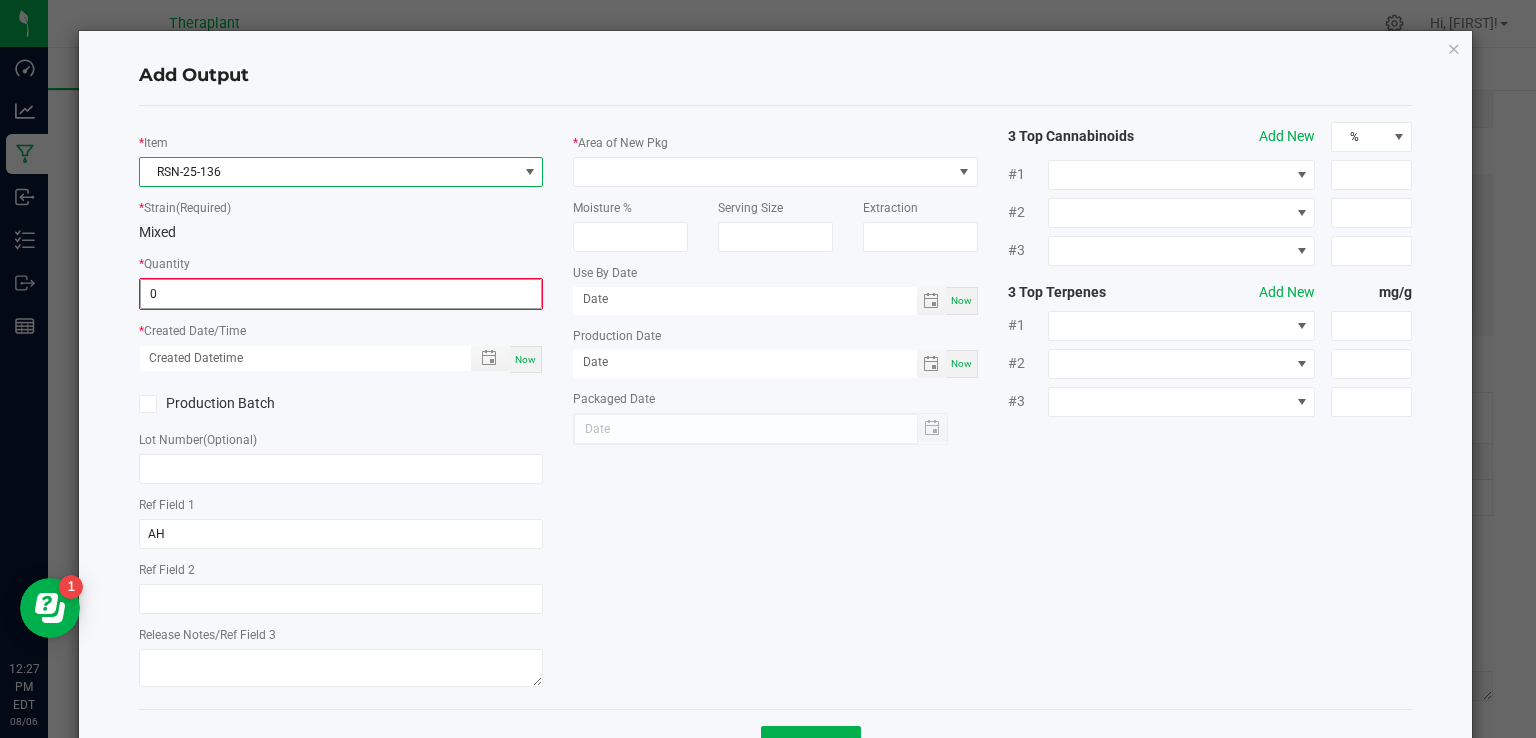 click on "0" at bounding box center (341, 294) 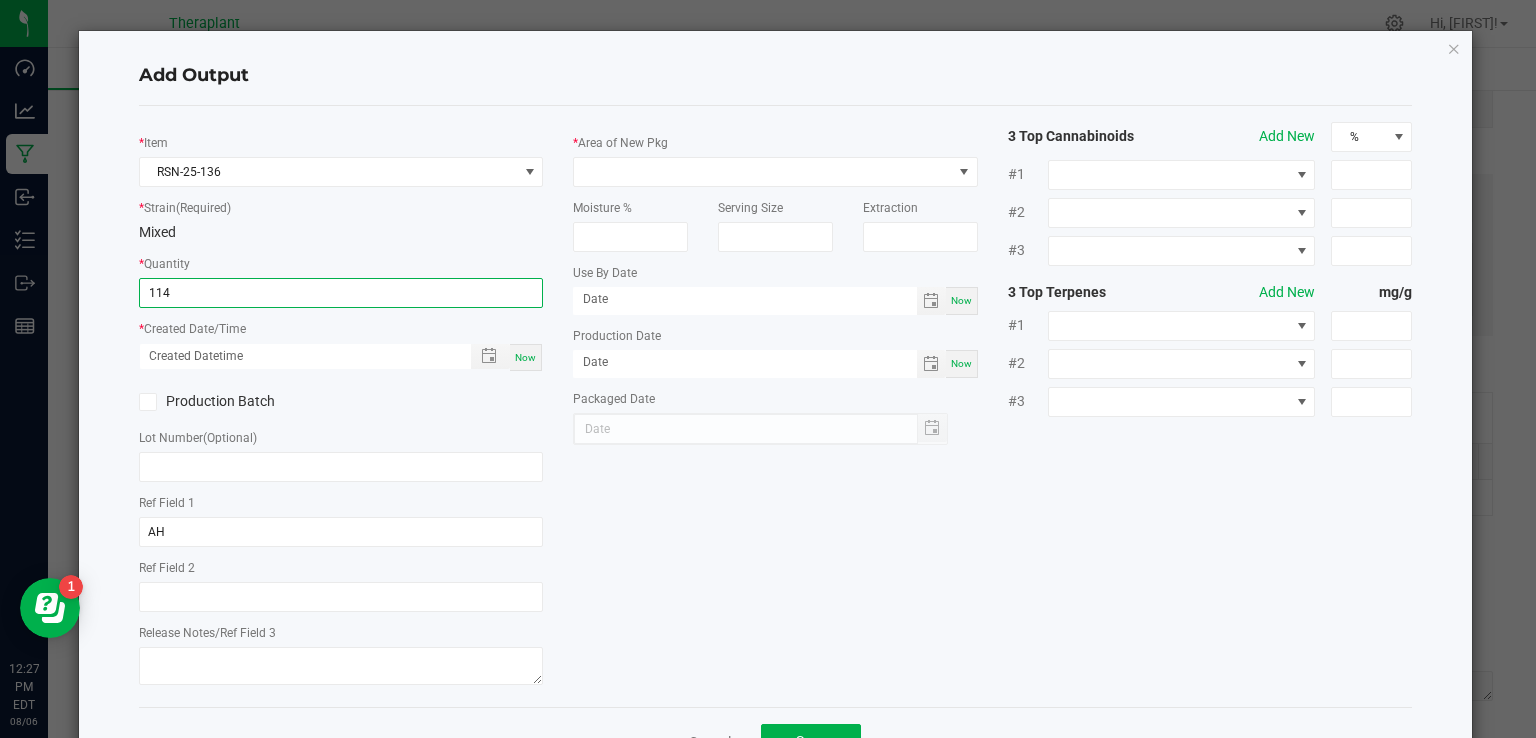 type on "114.0000 g" 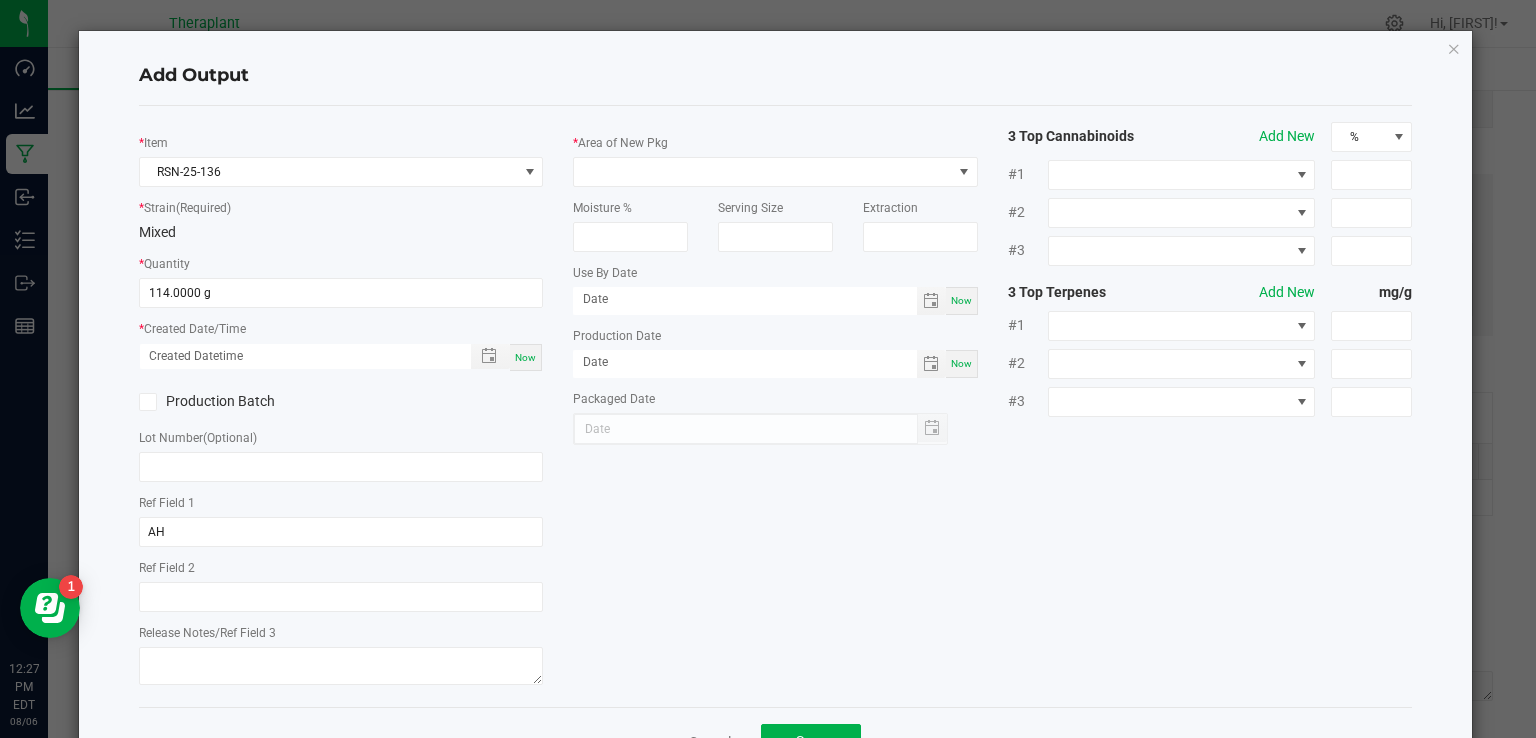 click on "Now" at bounding box center [525, 357] 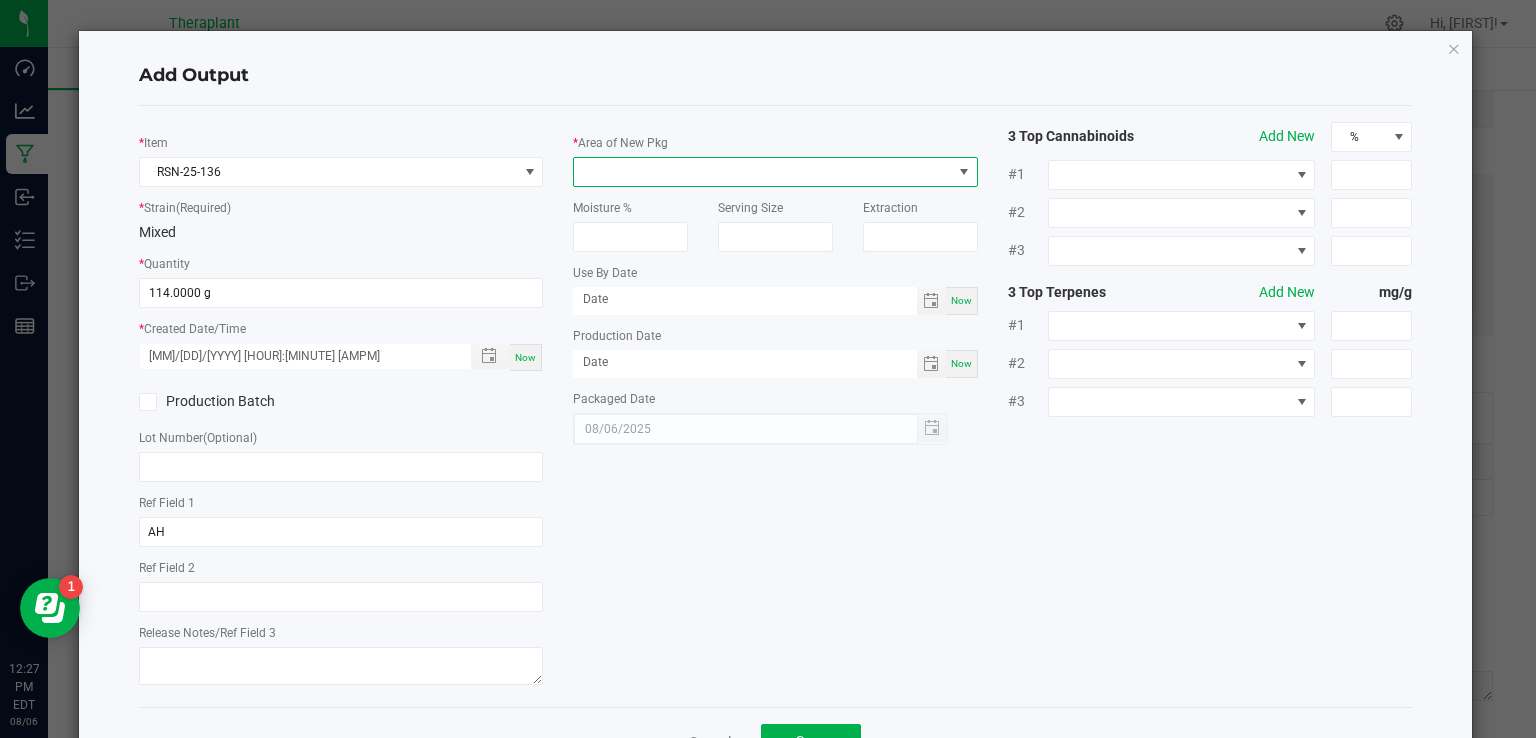 click at bounding box center (763, 172) 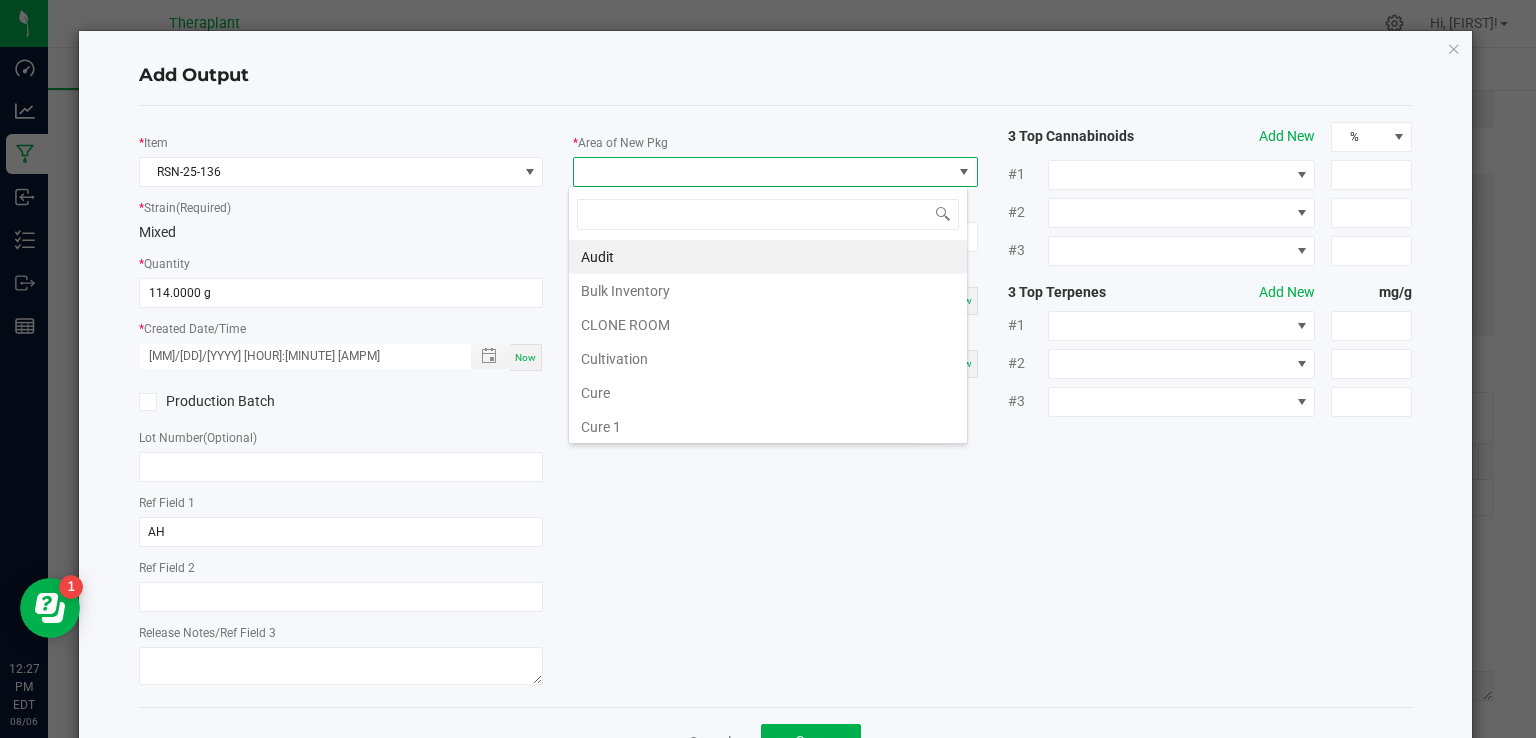 scroll, scrollTop: 99970, scrollLeft: 99600, axis: both 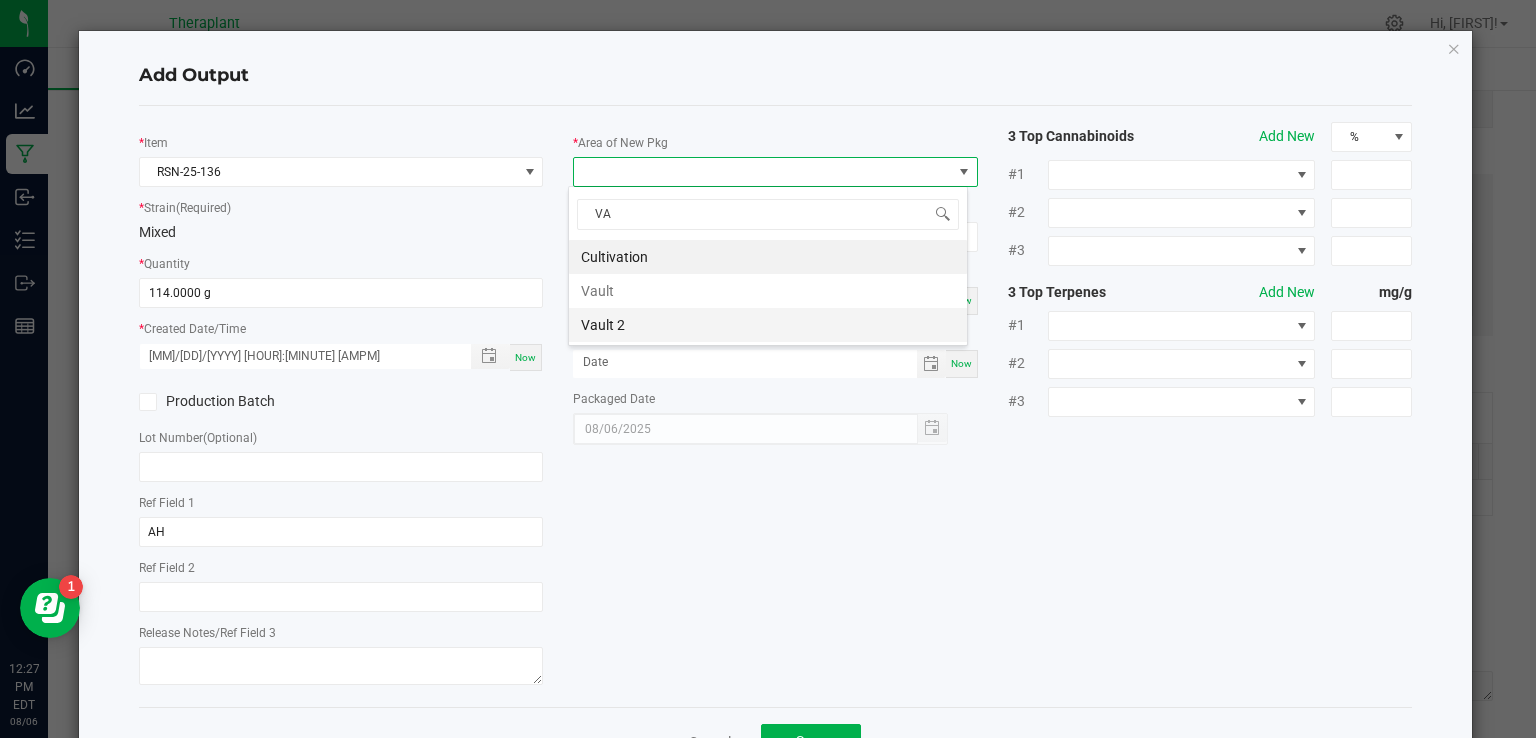 type on "VAU" 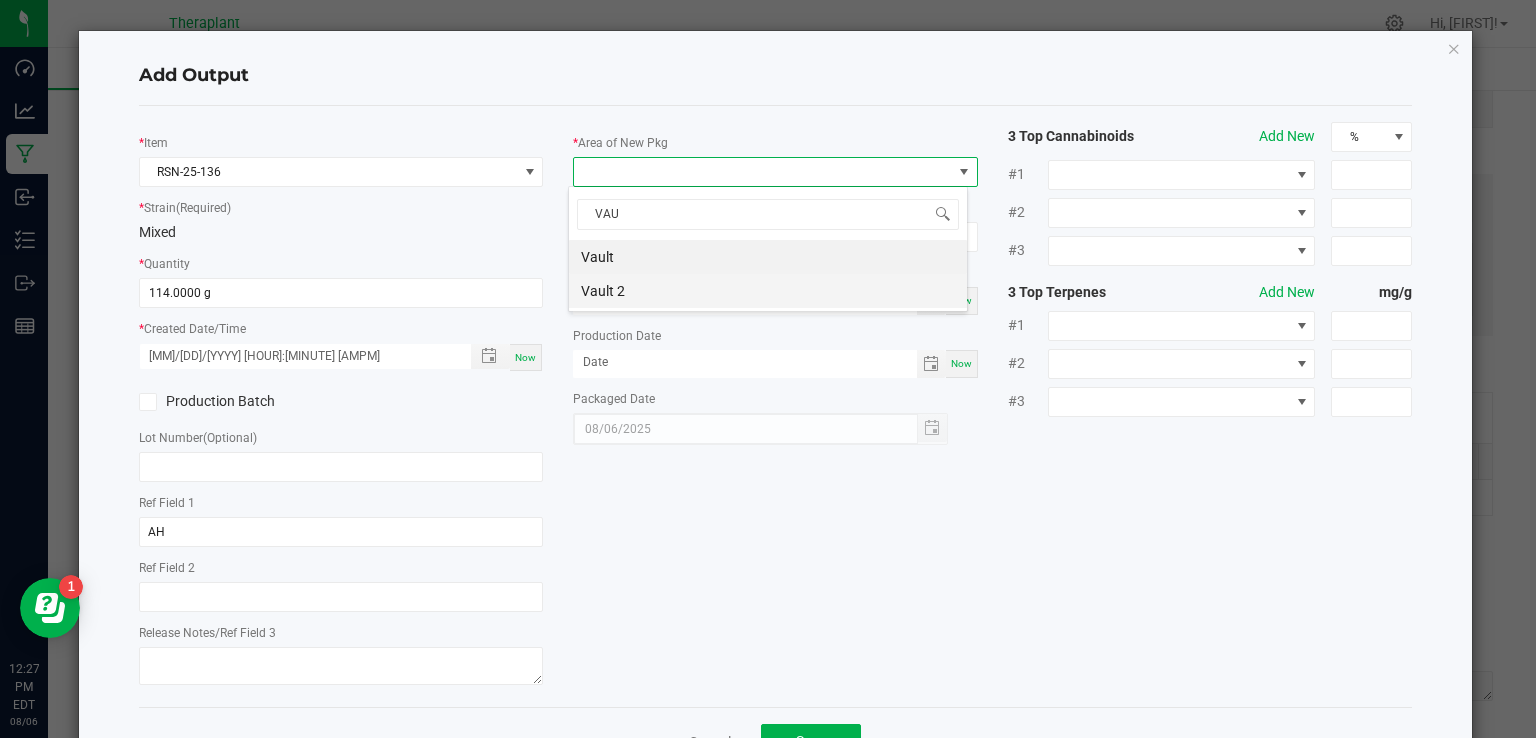 click on "Vault 2" at bounding box center [768, 291] 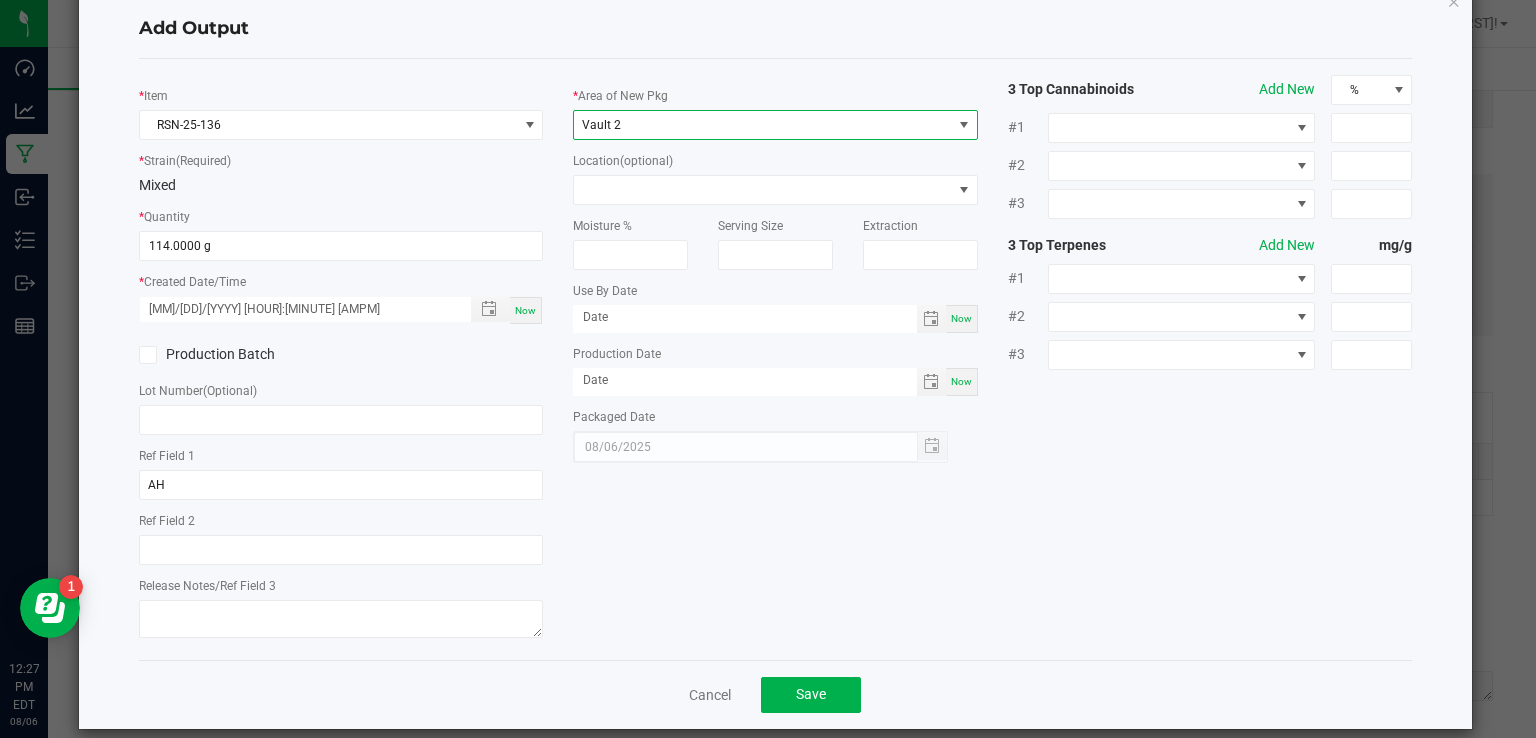 scroll, scrollTop: 70, scrollLeft: 0, axis: vertical 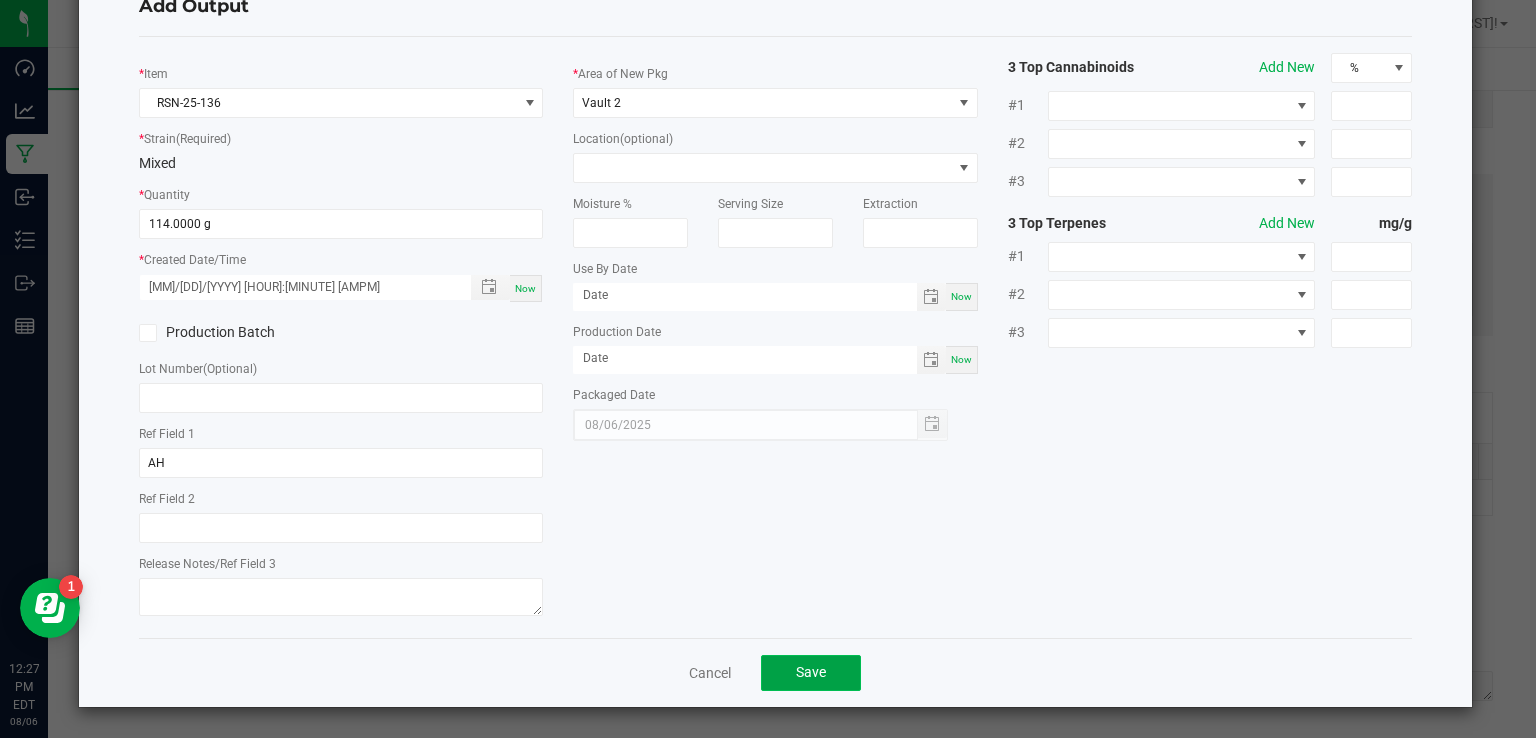 click on "Save" 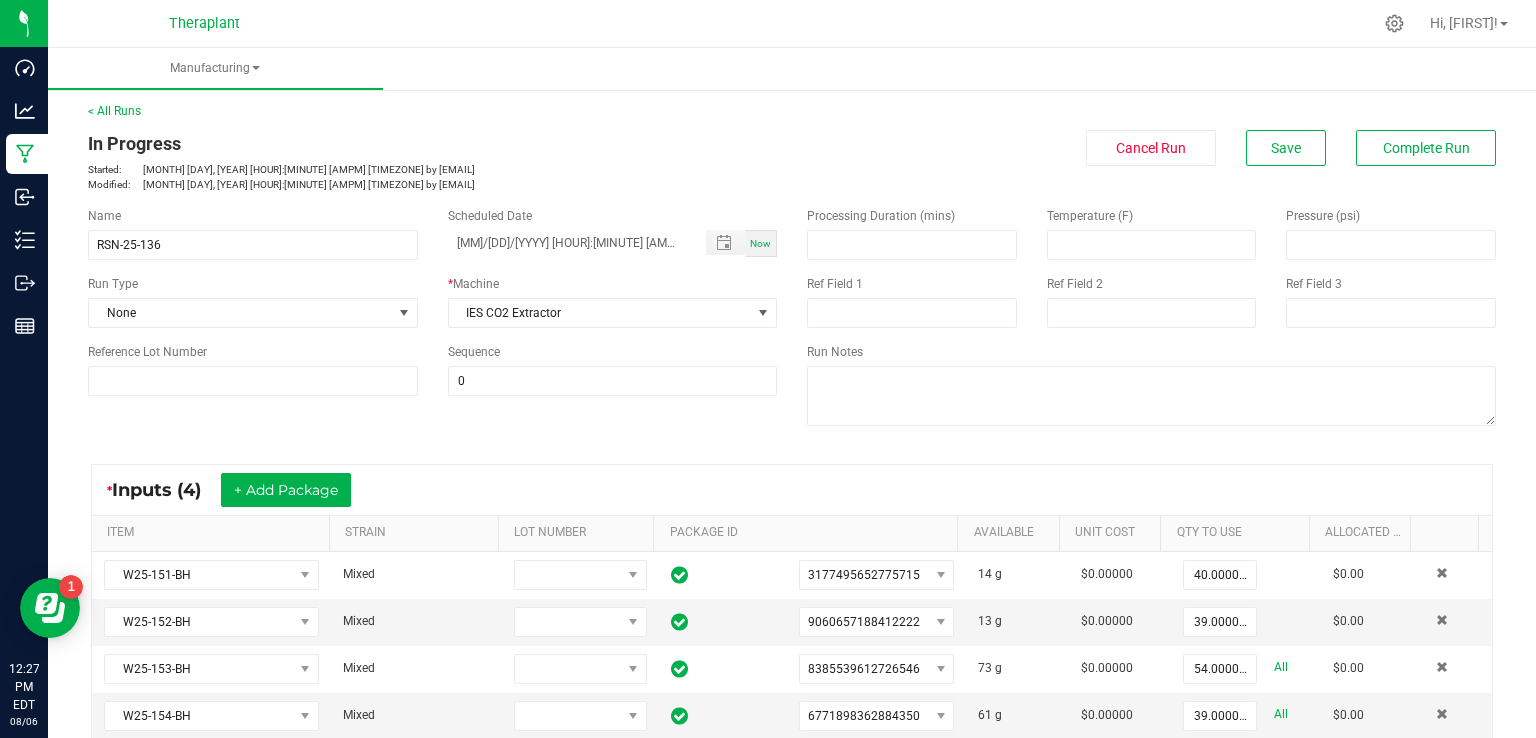 scroll, scrollTop: 0, scrollLeft: 0, axis: both 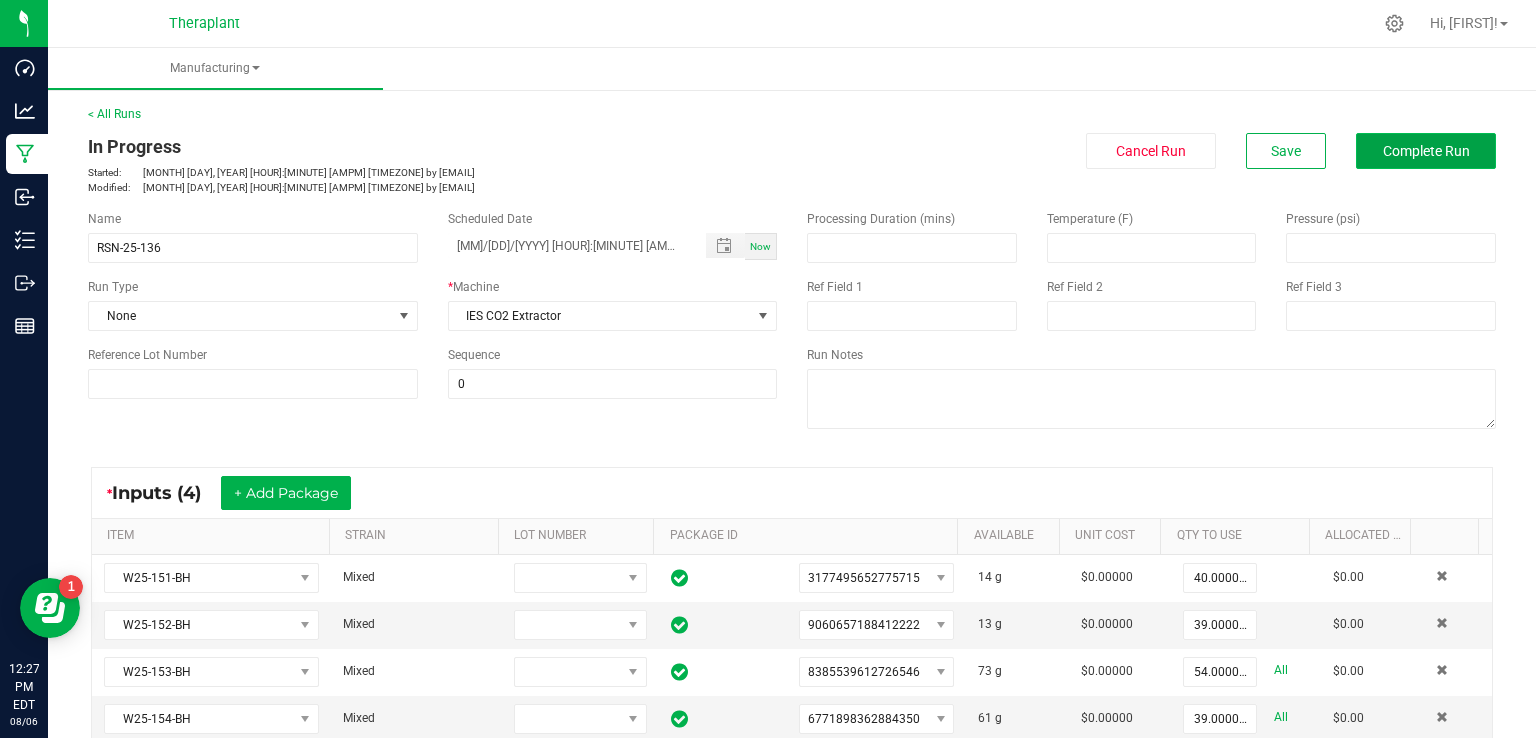 click on "Complete Run" at bounding box center [1426, 151] 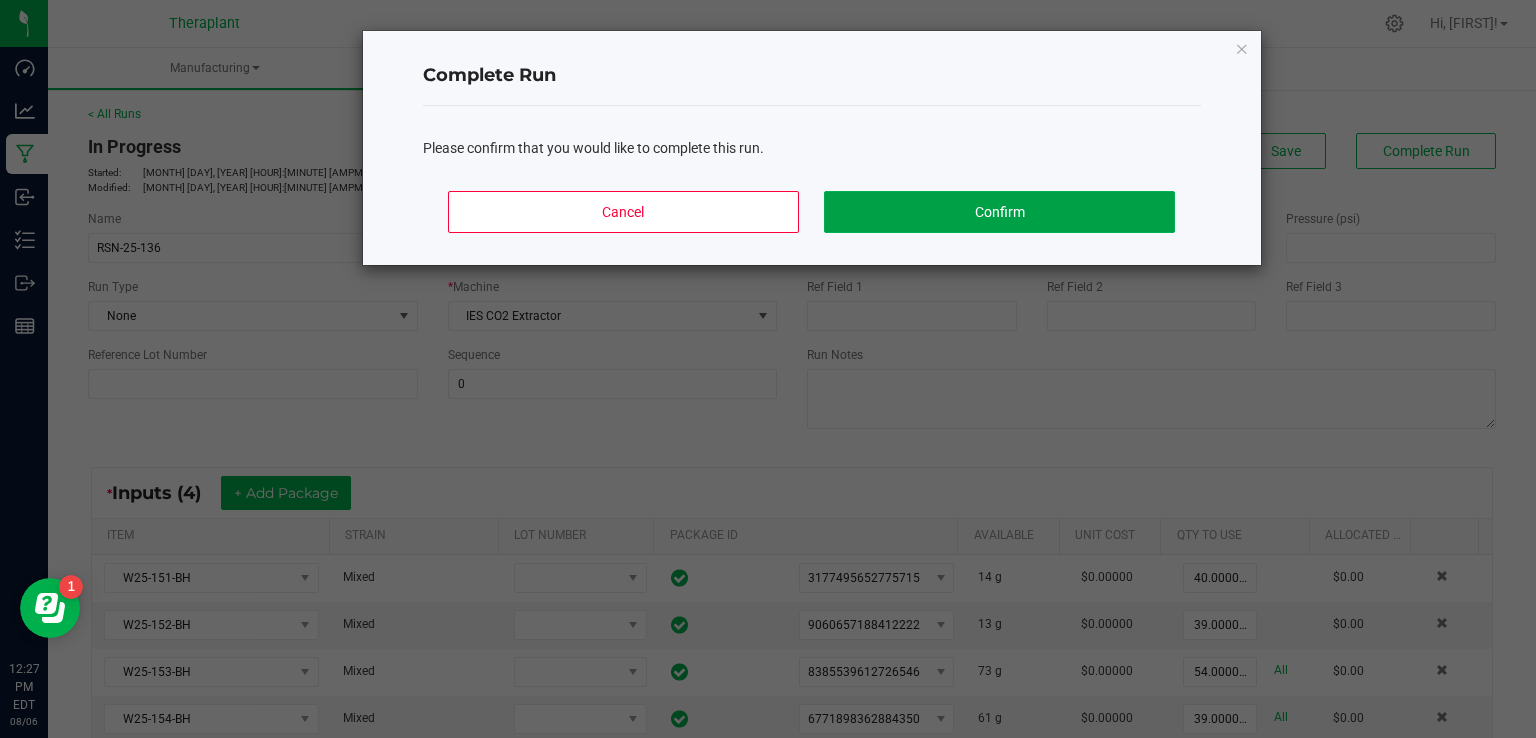 click on "Confirm" 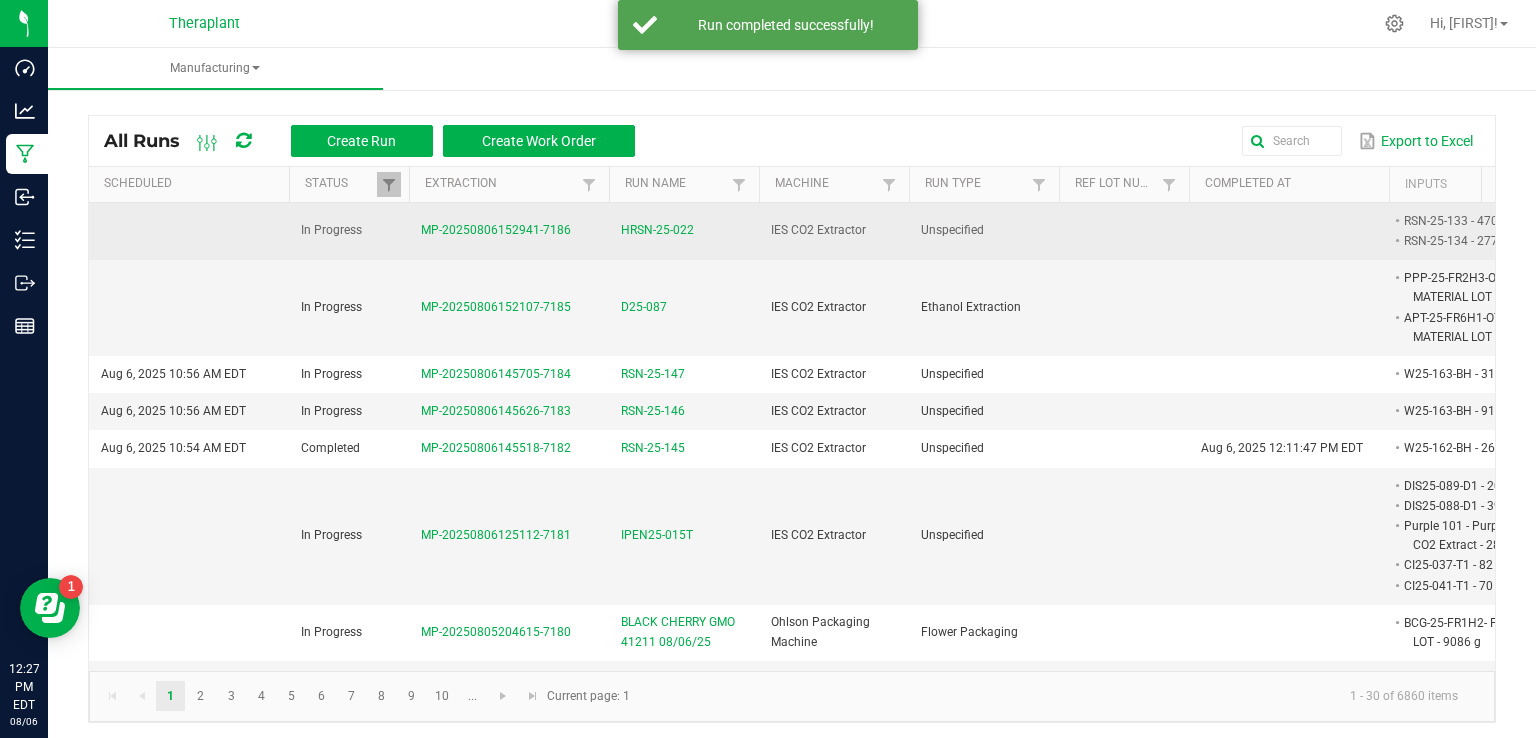 click on "HRSN-25-022" at bounding box center [657, 230] 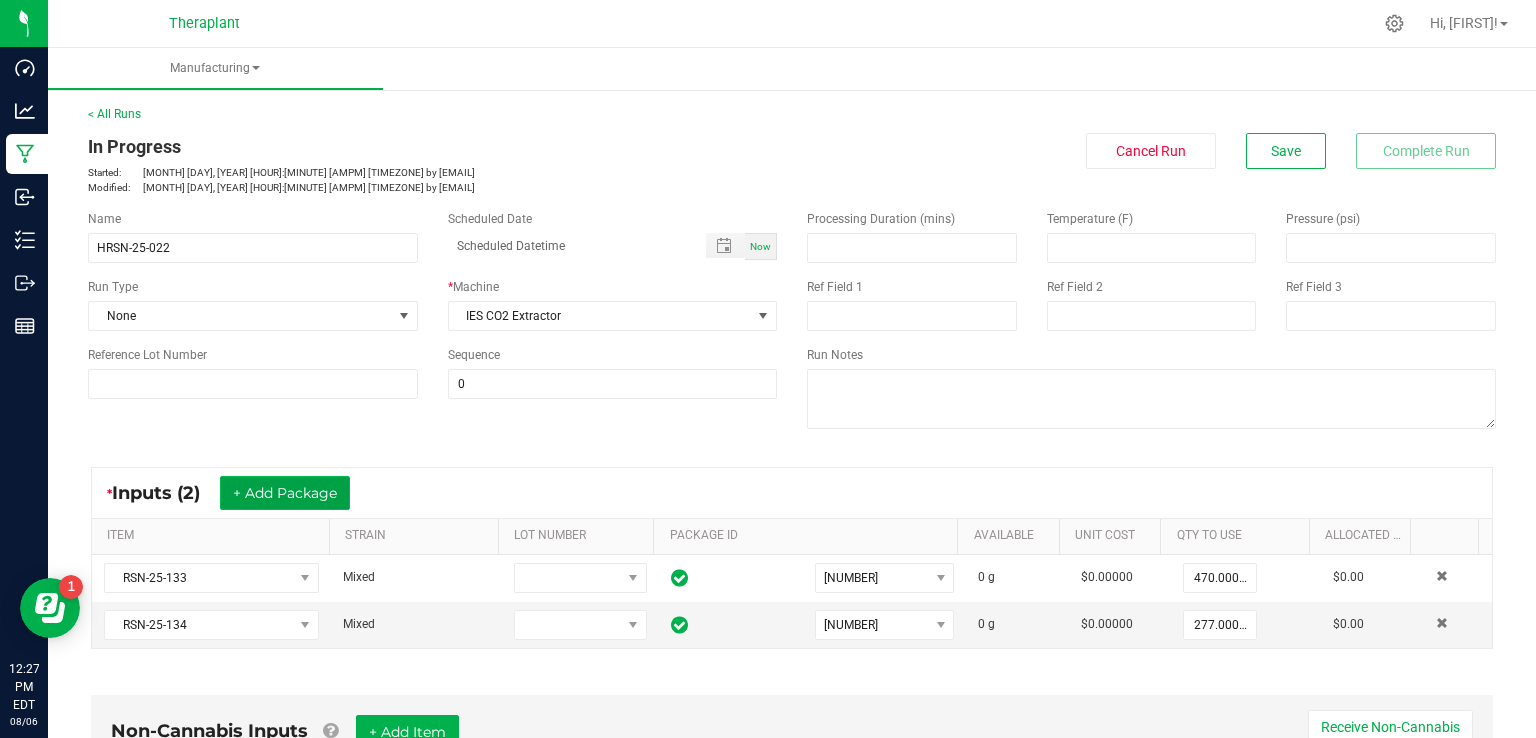 click on "+ Add Package" at bounding box center [285, 493] 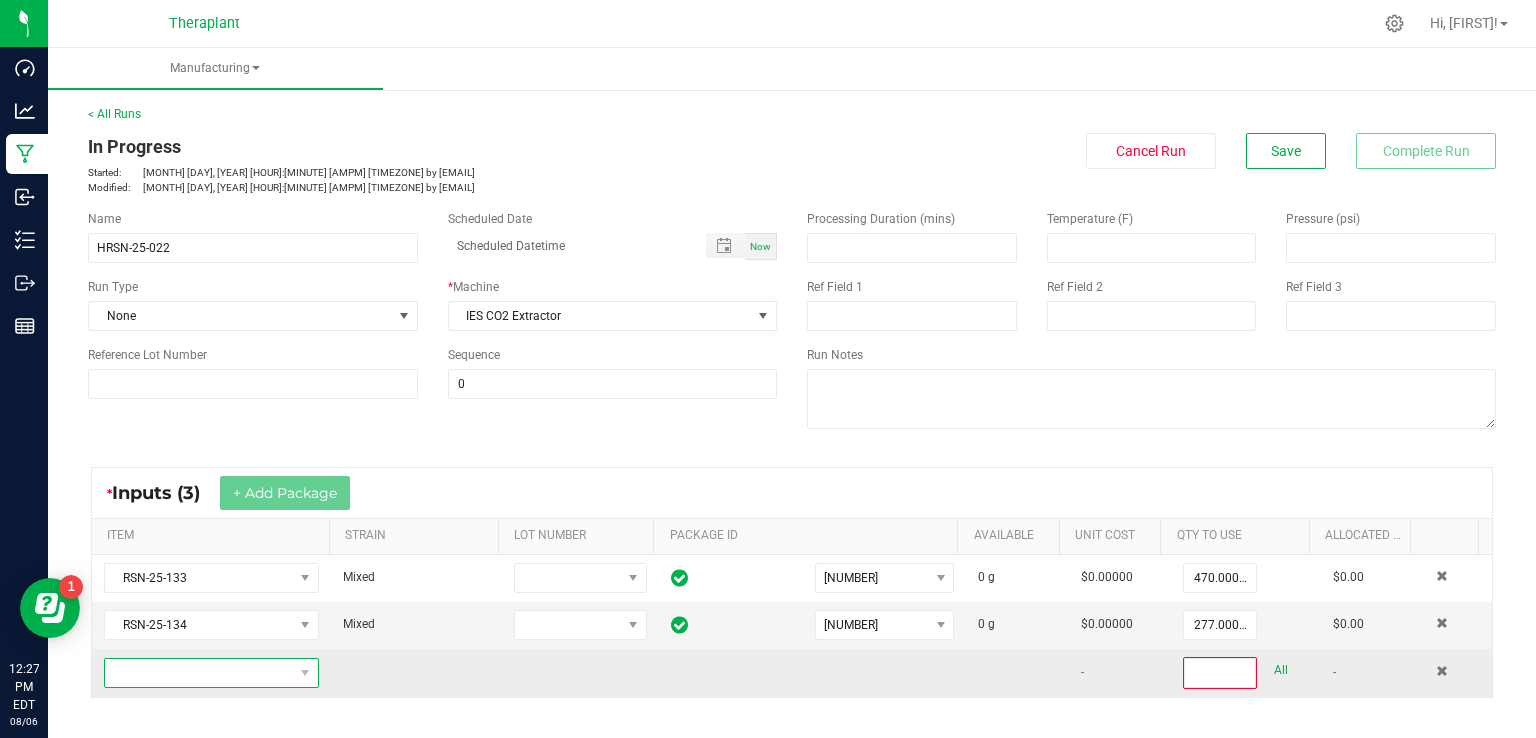 click at bounding box center (199, 673) 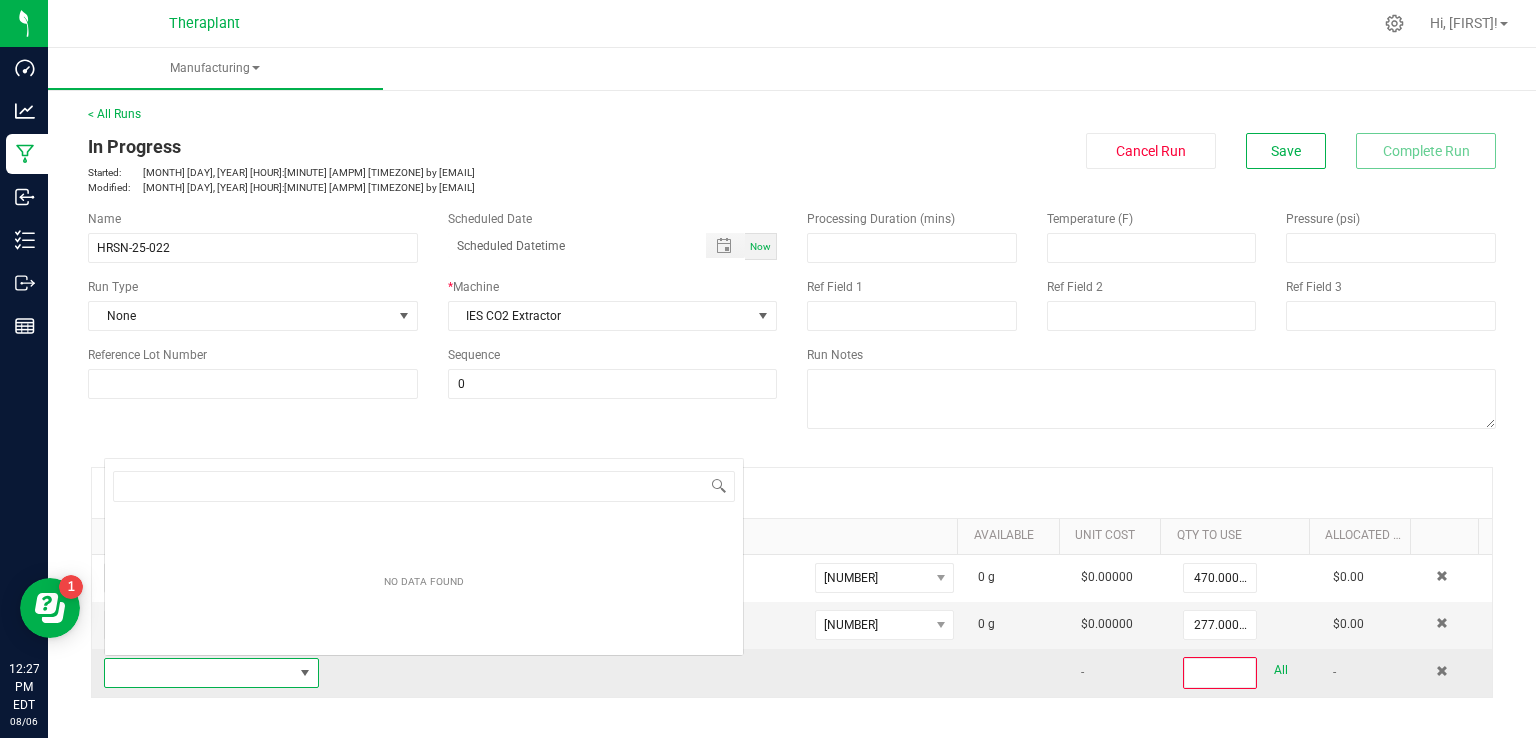 scroll, scrollTop: 0, scrollLeft: 0, axis: both 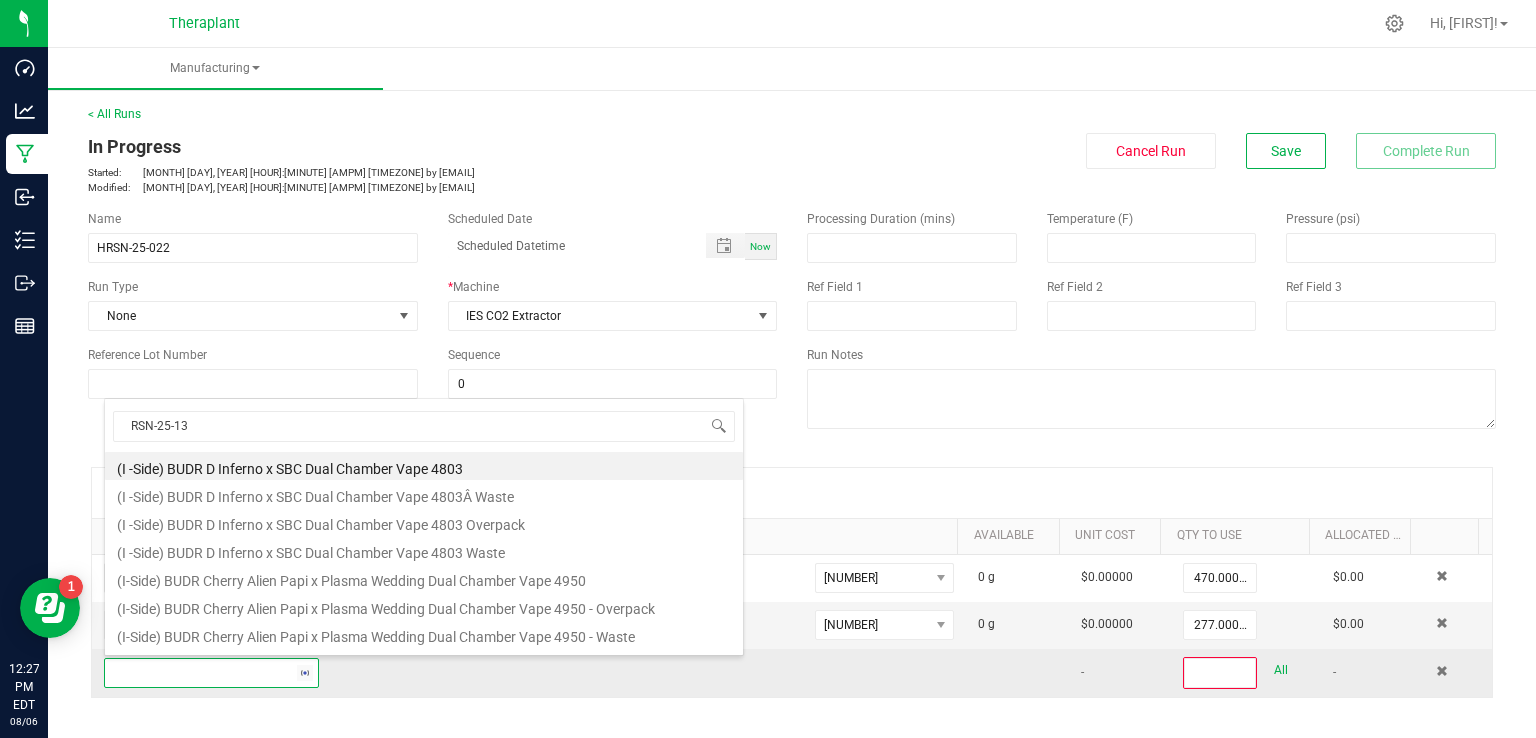 type on "RSN-25-136" 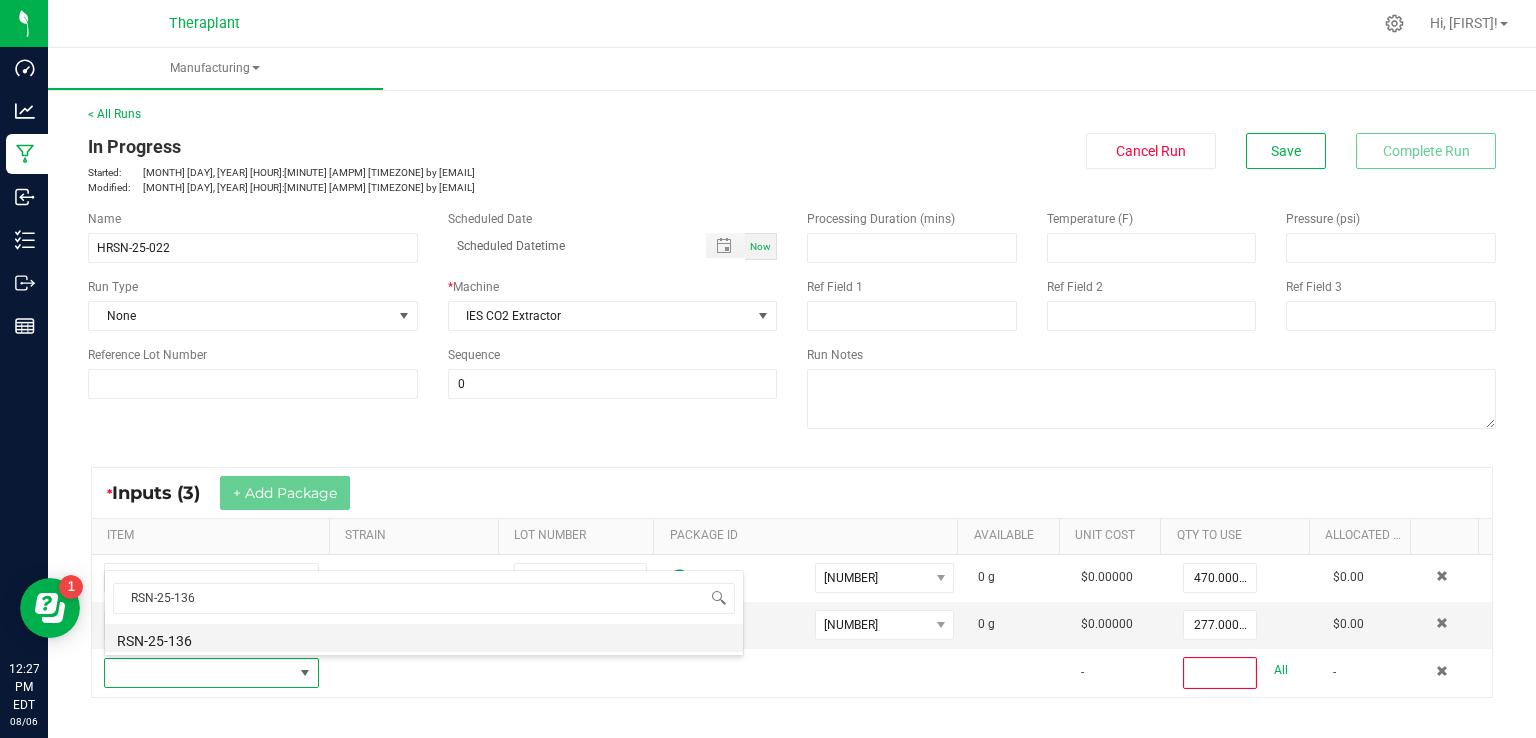 click on "RSN-25-136" at bounding box center [424, 638] 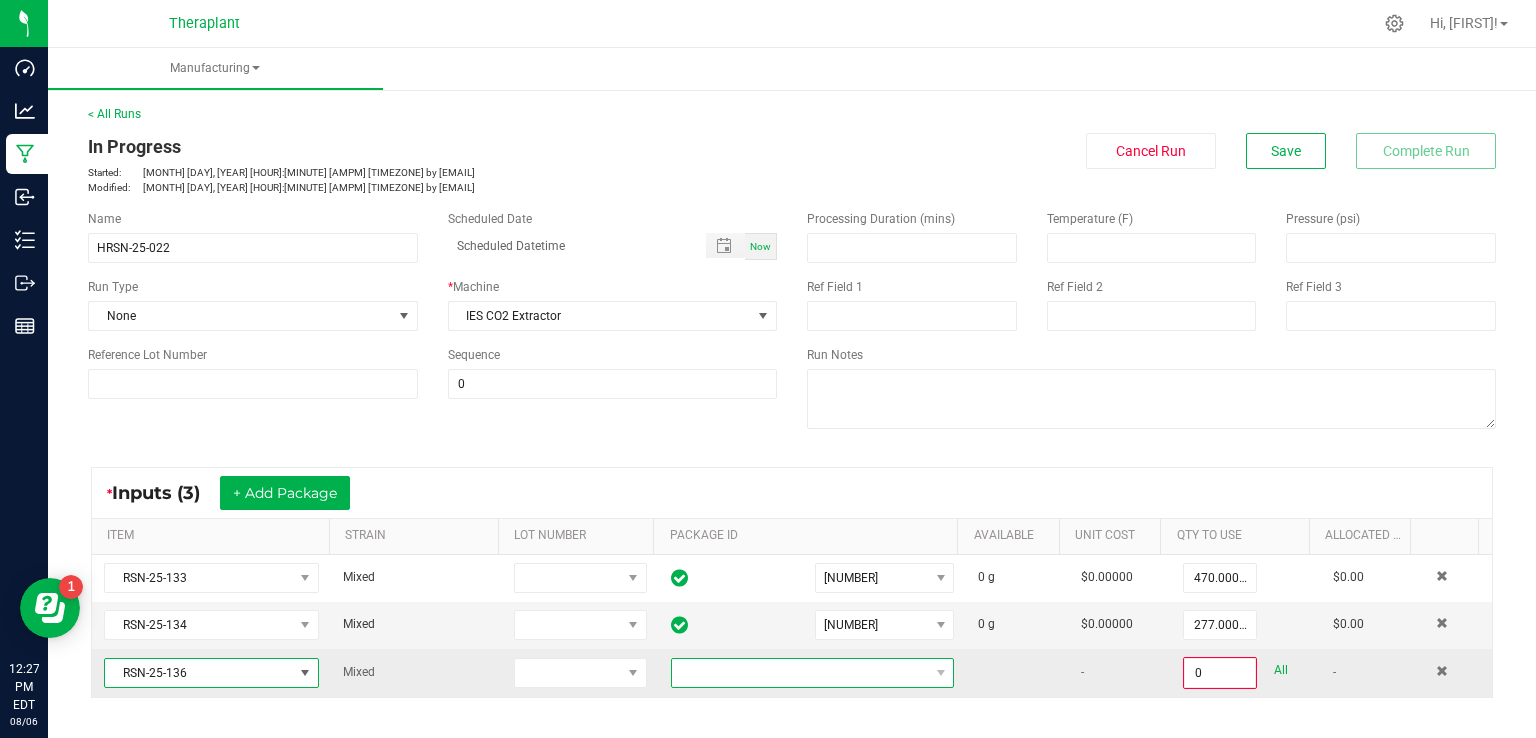click at bounding box center [800, 673] 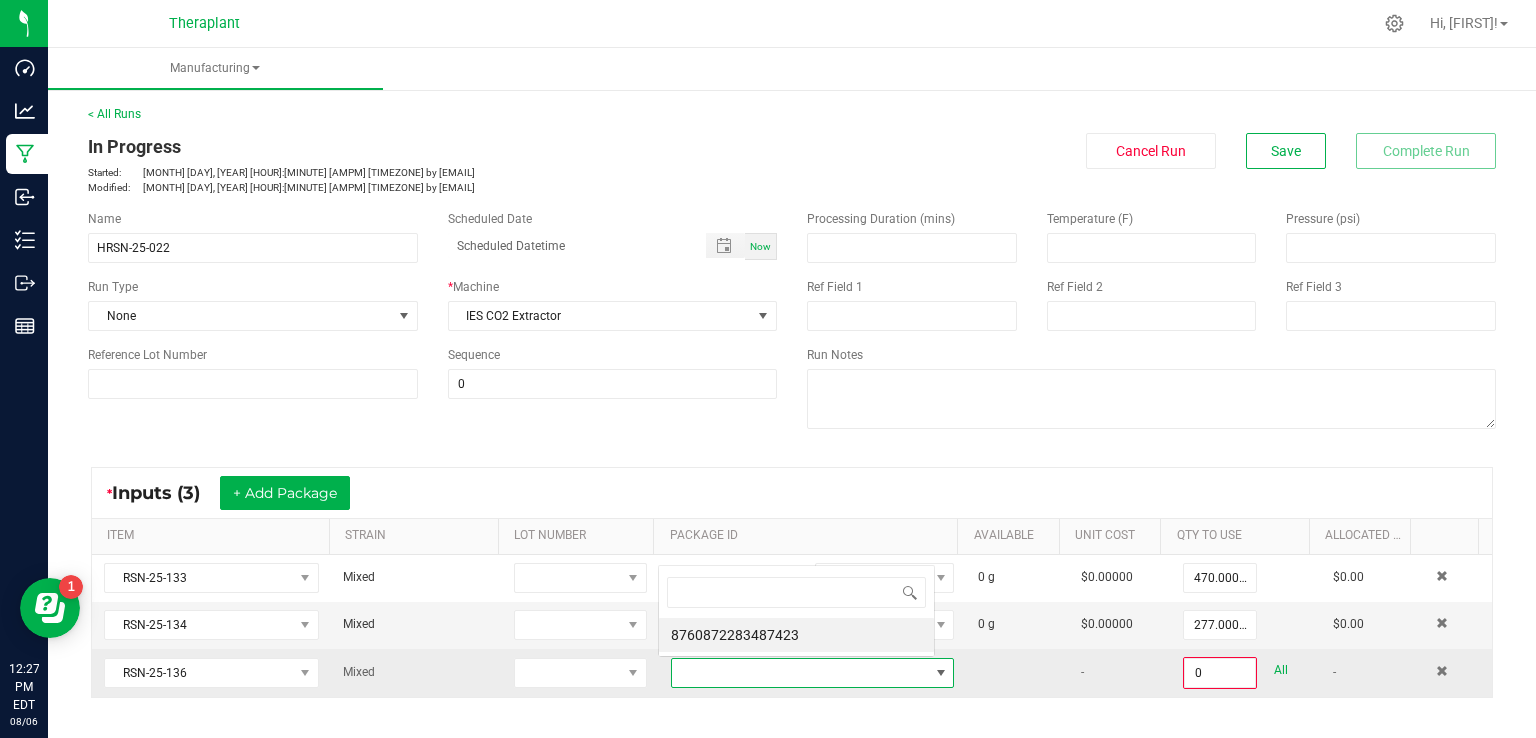 scroll, scrollTop: 0, scrollLeft: 0, axis: both 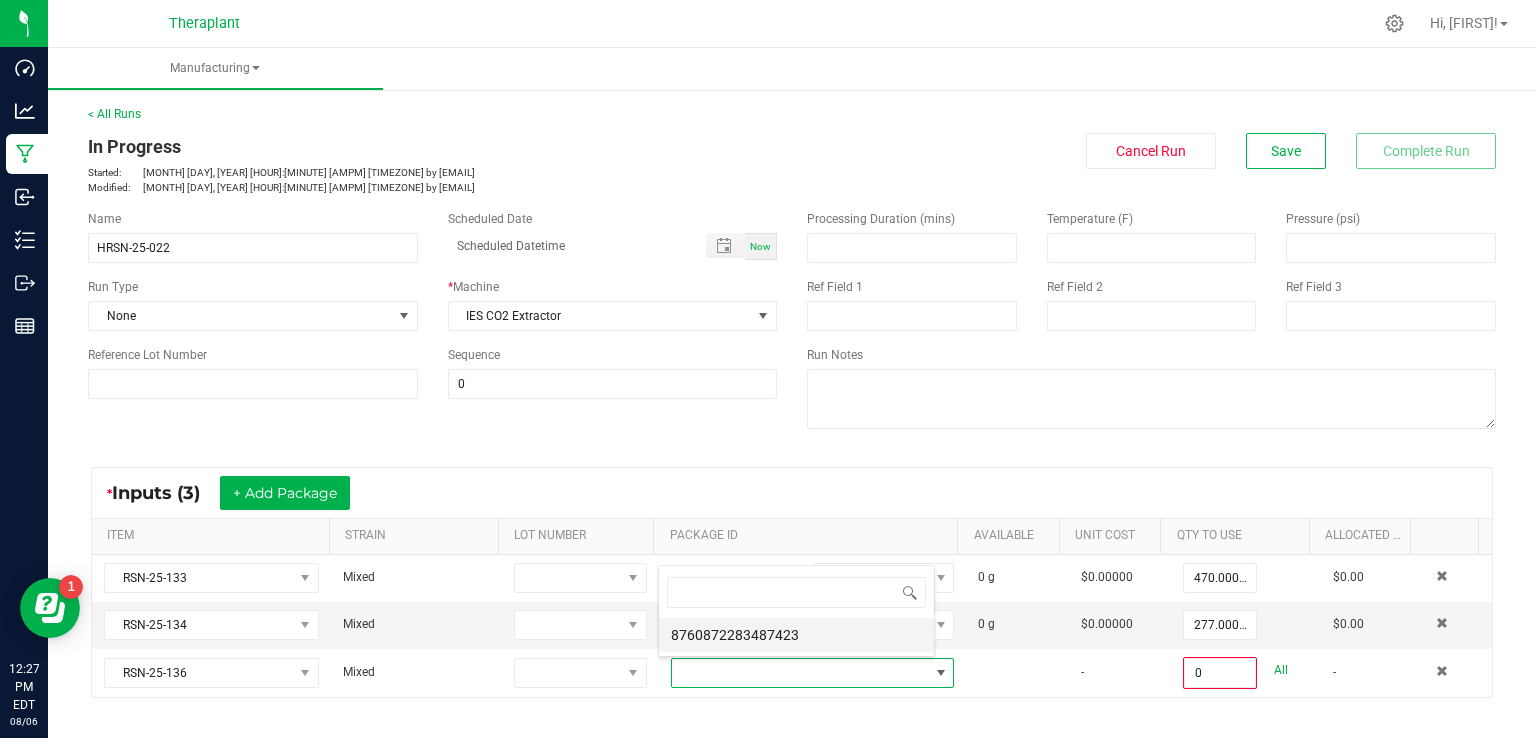 click on "8760872283487423" at bounding box center [796, 635] 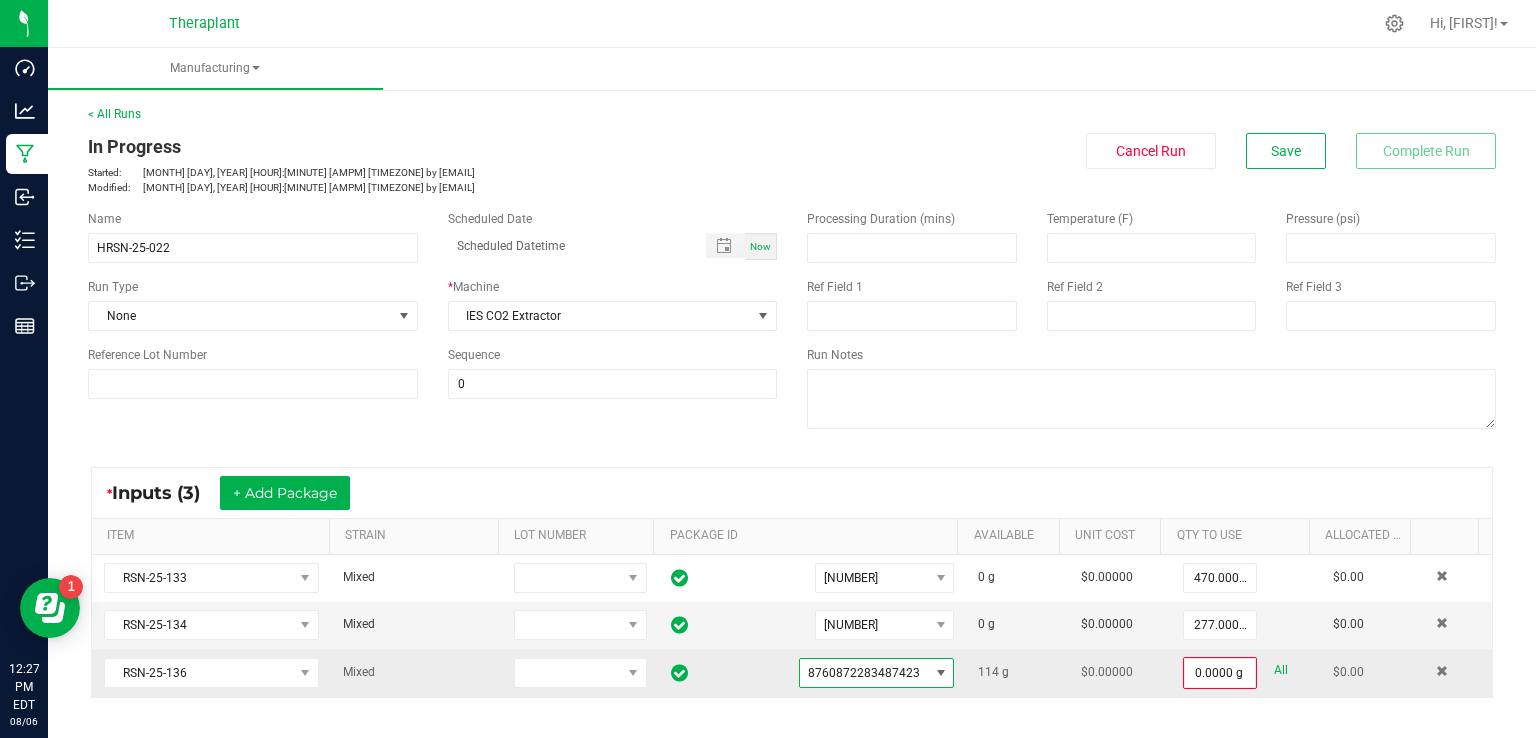 click on "All" at bounding box center [1281, 670] 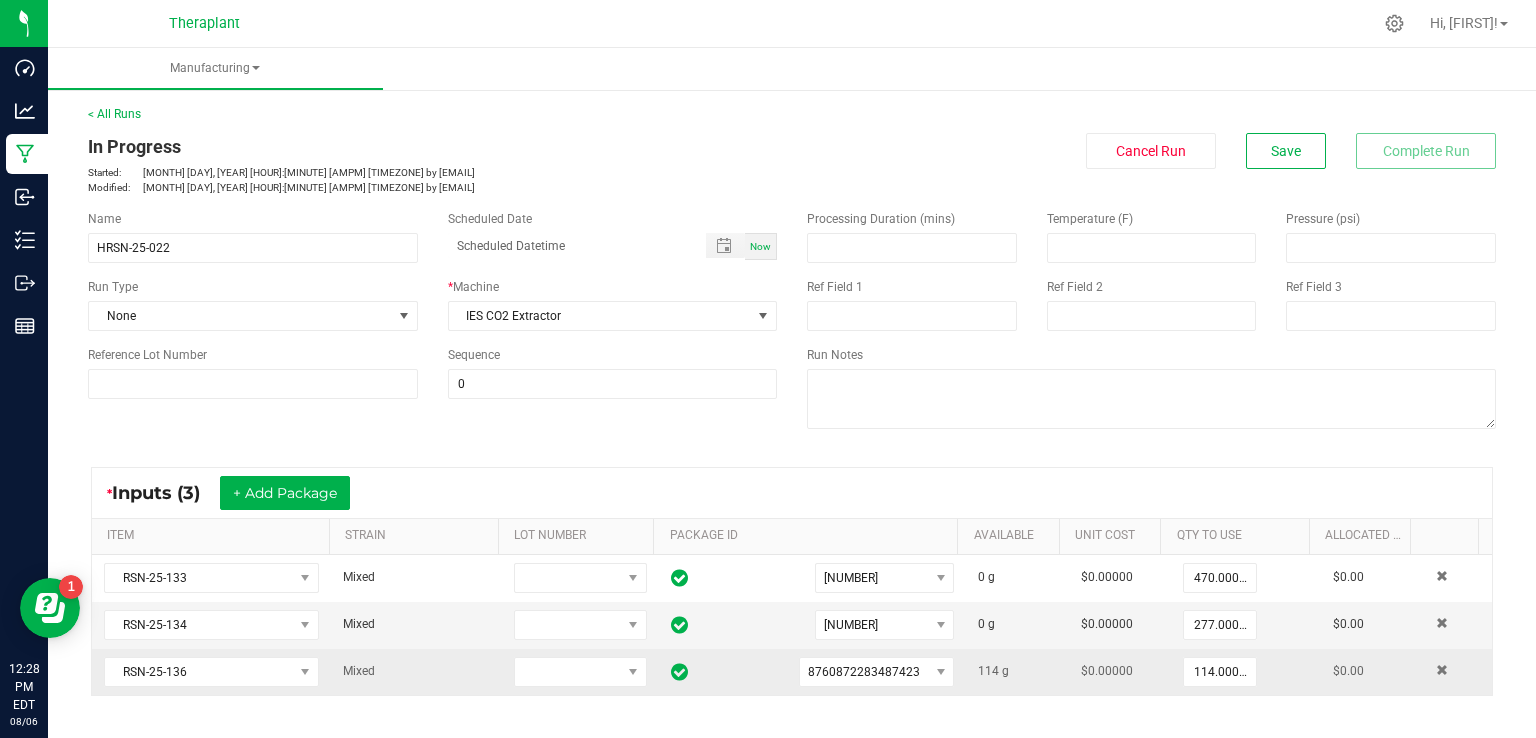 scroll, scrollTop: 100, scrollLeft: 0, axis: vertical 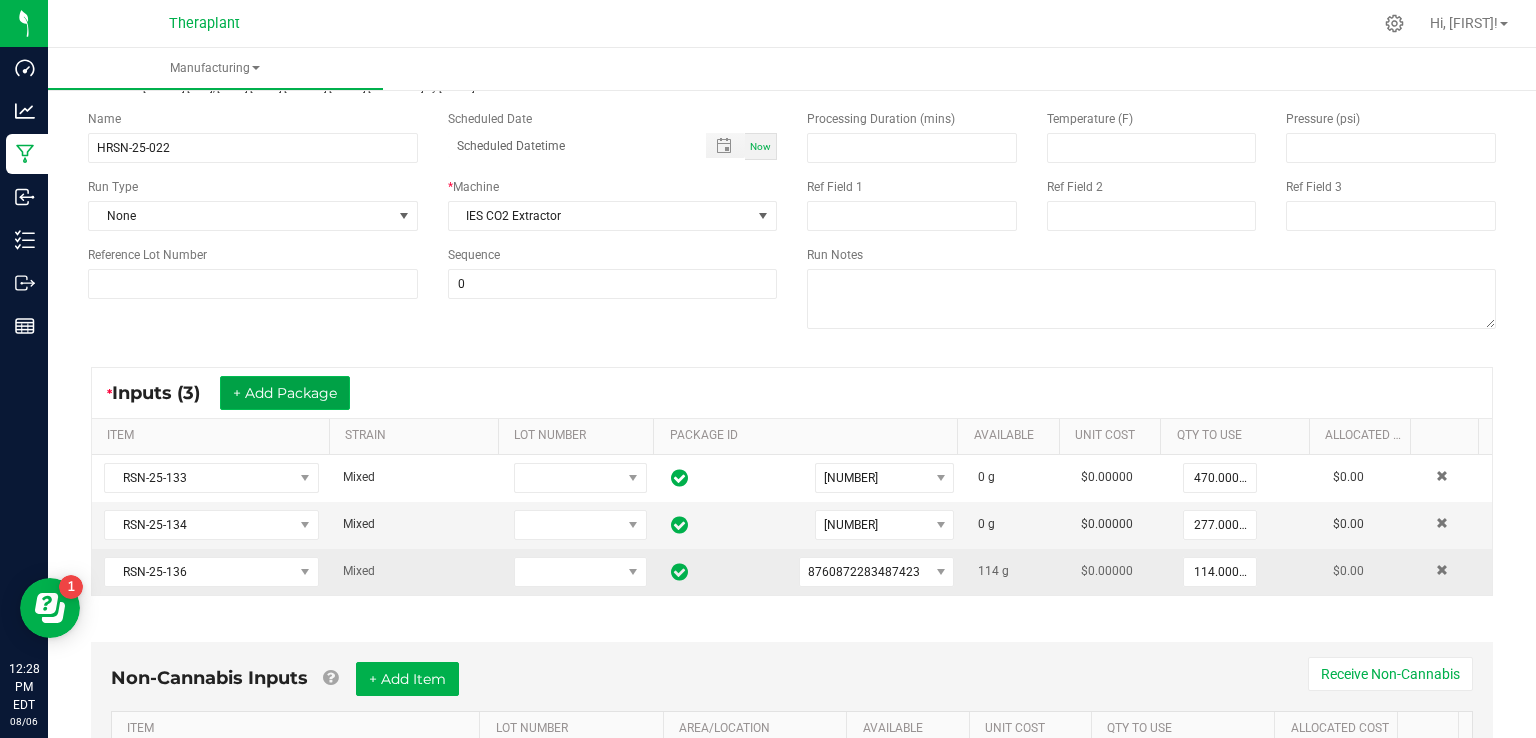 click on "+ Add Package" at bounding box center [285, 393] 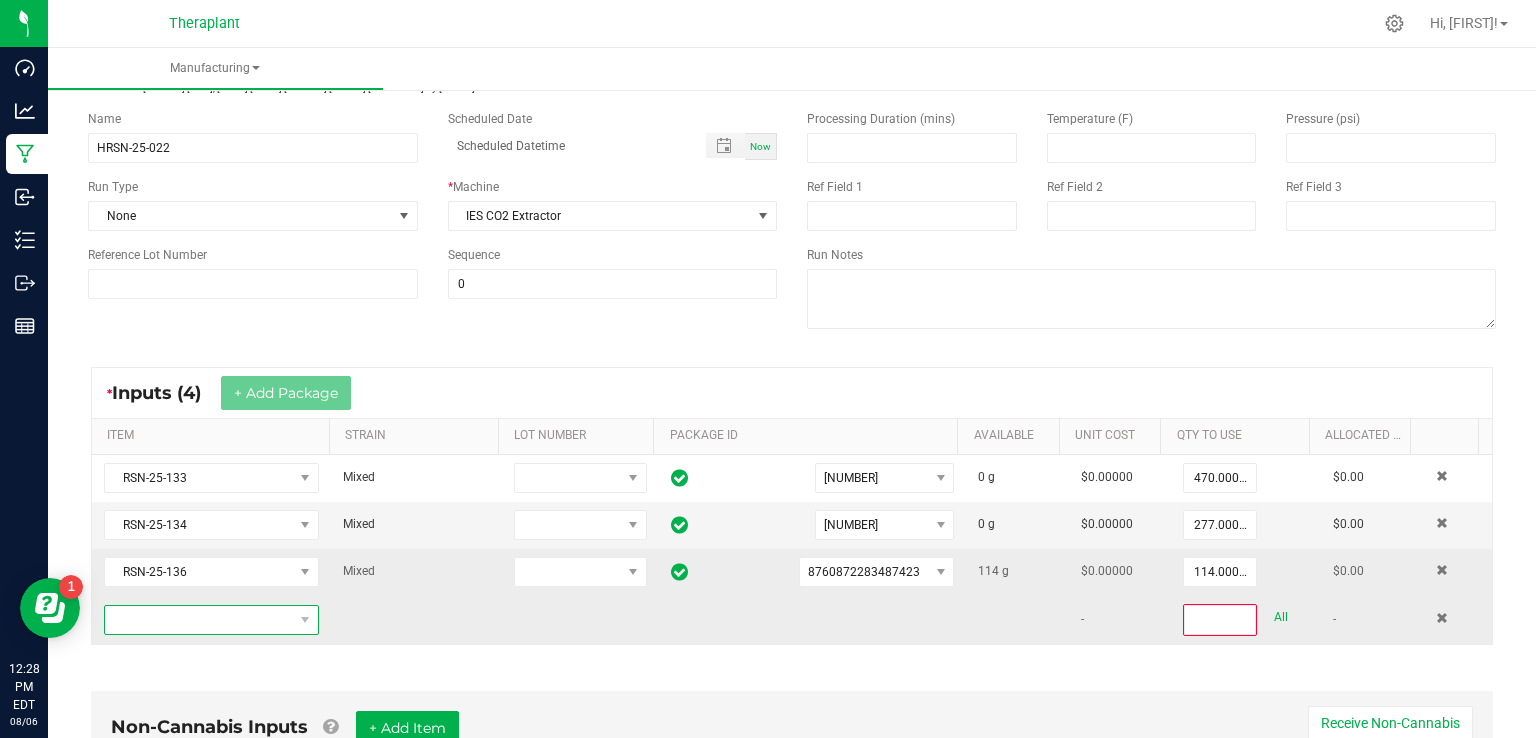 click at bounding box center (199, 620) 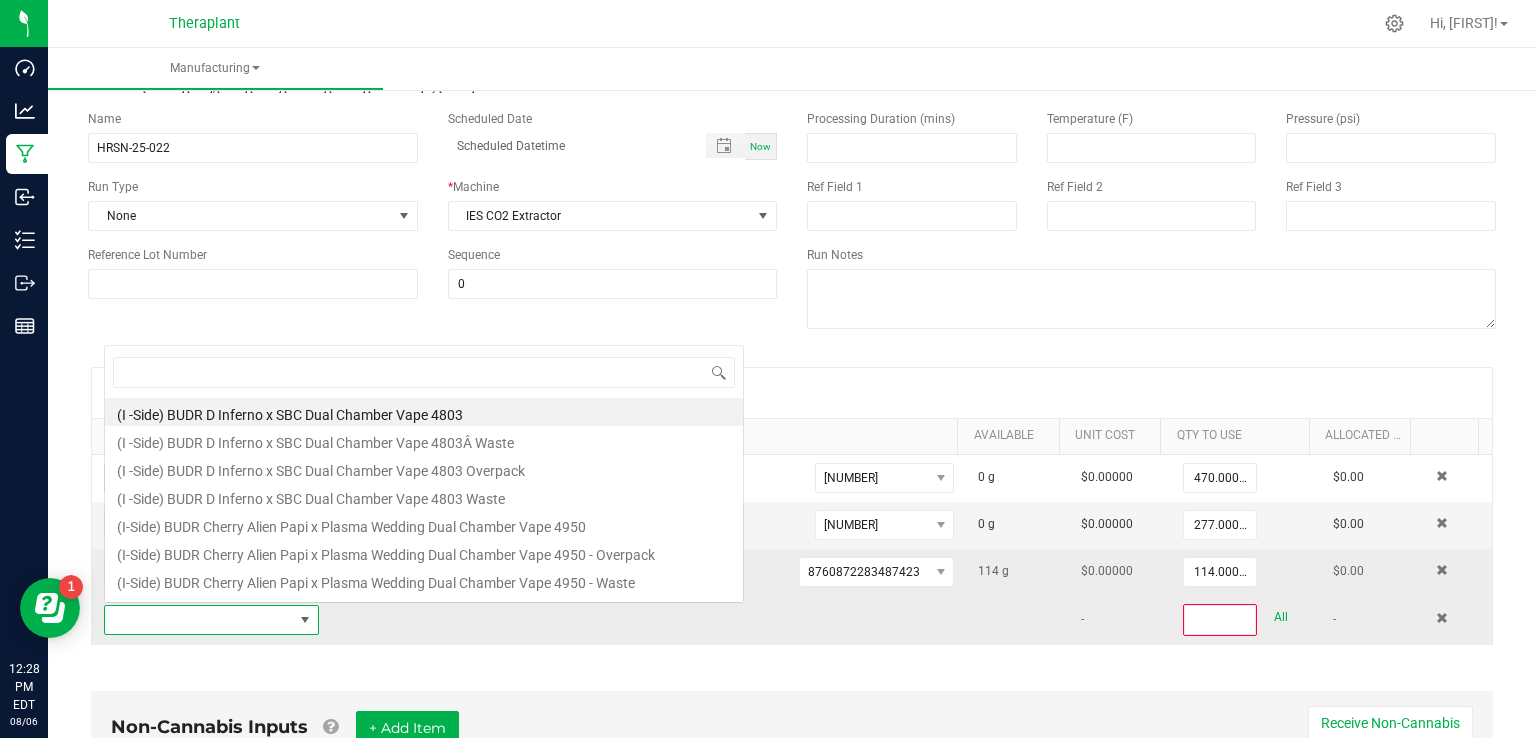 scroll, scrollTop: 0, scrollLeft: 0, axis: both 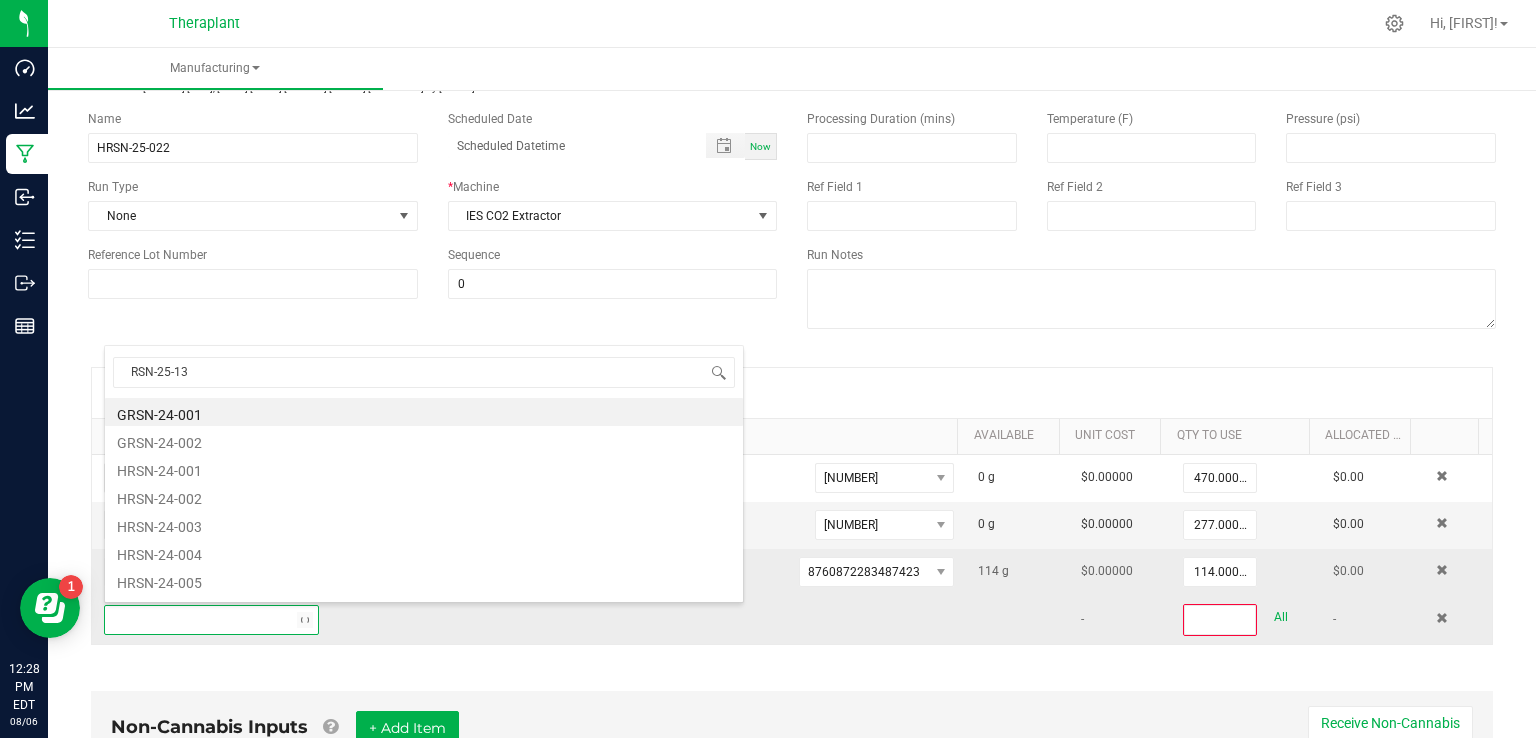 type on "RSN-25-138" 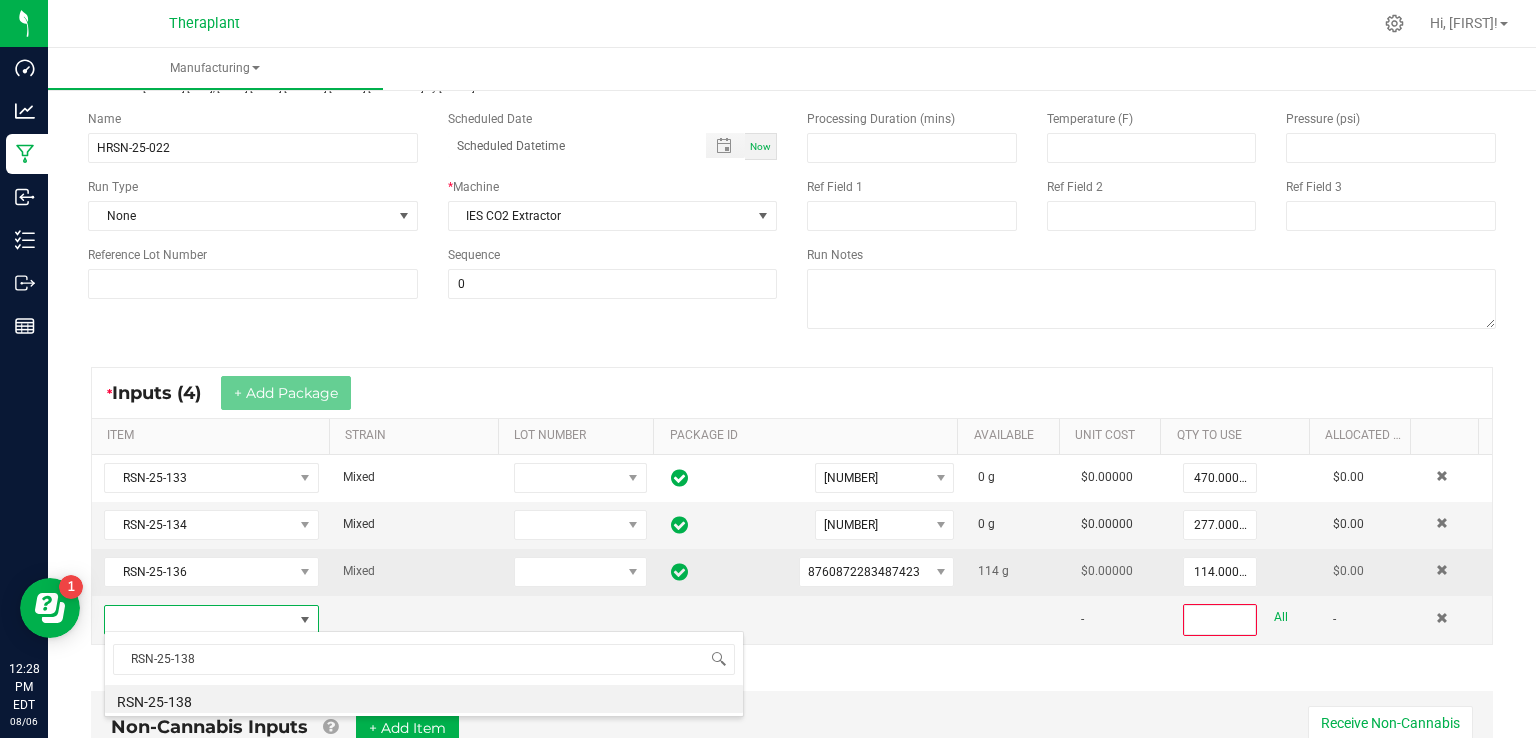 click on "RSN-25-138" at bounding box center (424, 699) 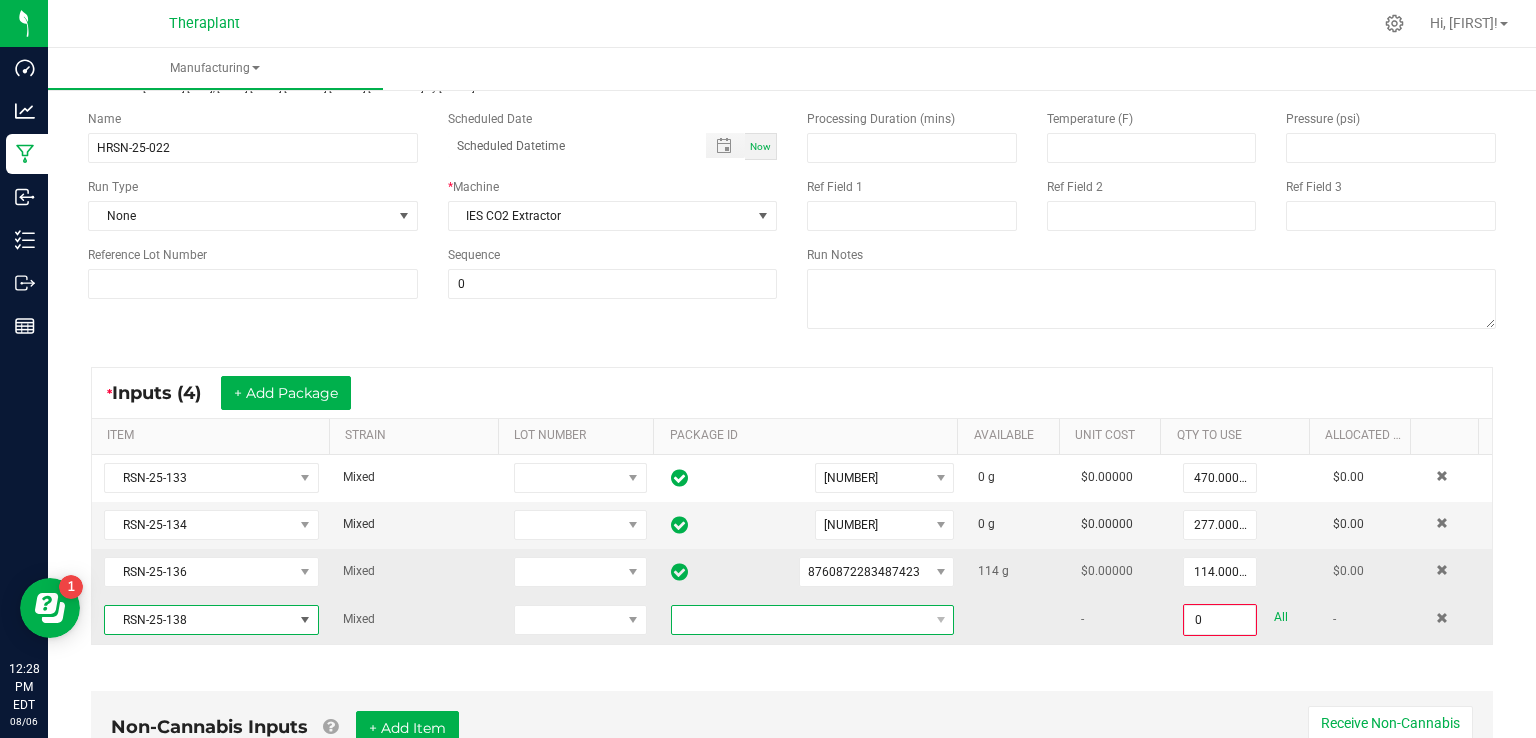 click at bounding box center [800, 620] 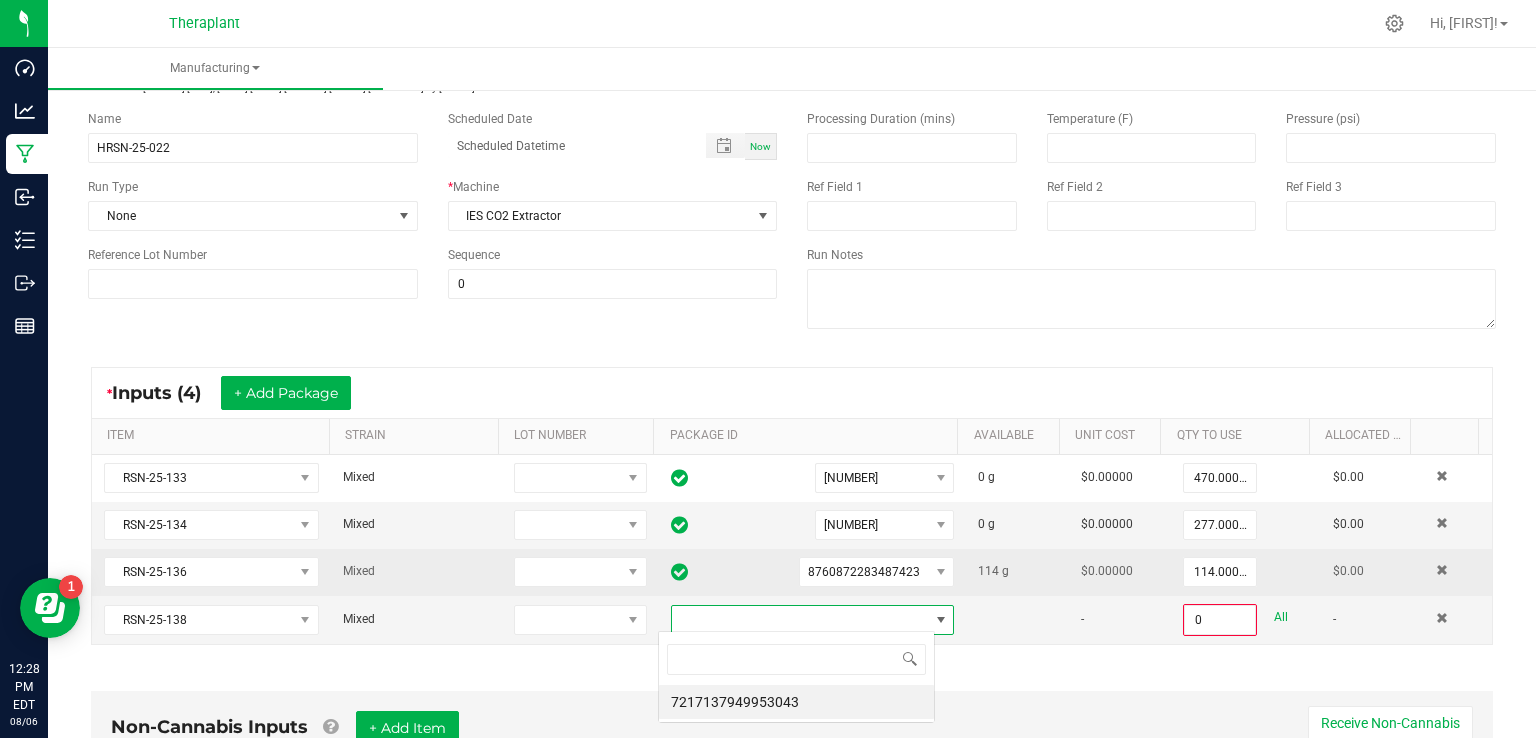 scroll, scrollTop: 99970, scrollLeft: 99723, axis: both 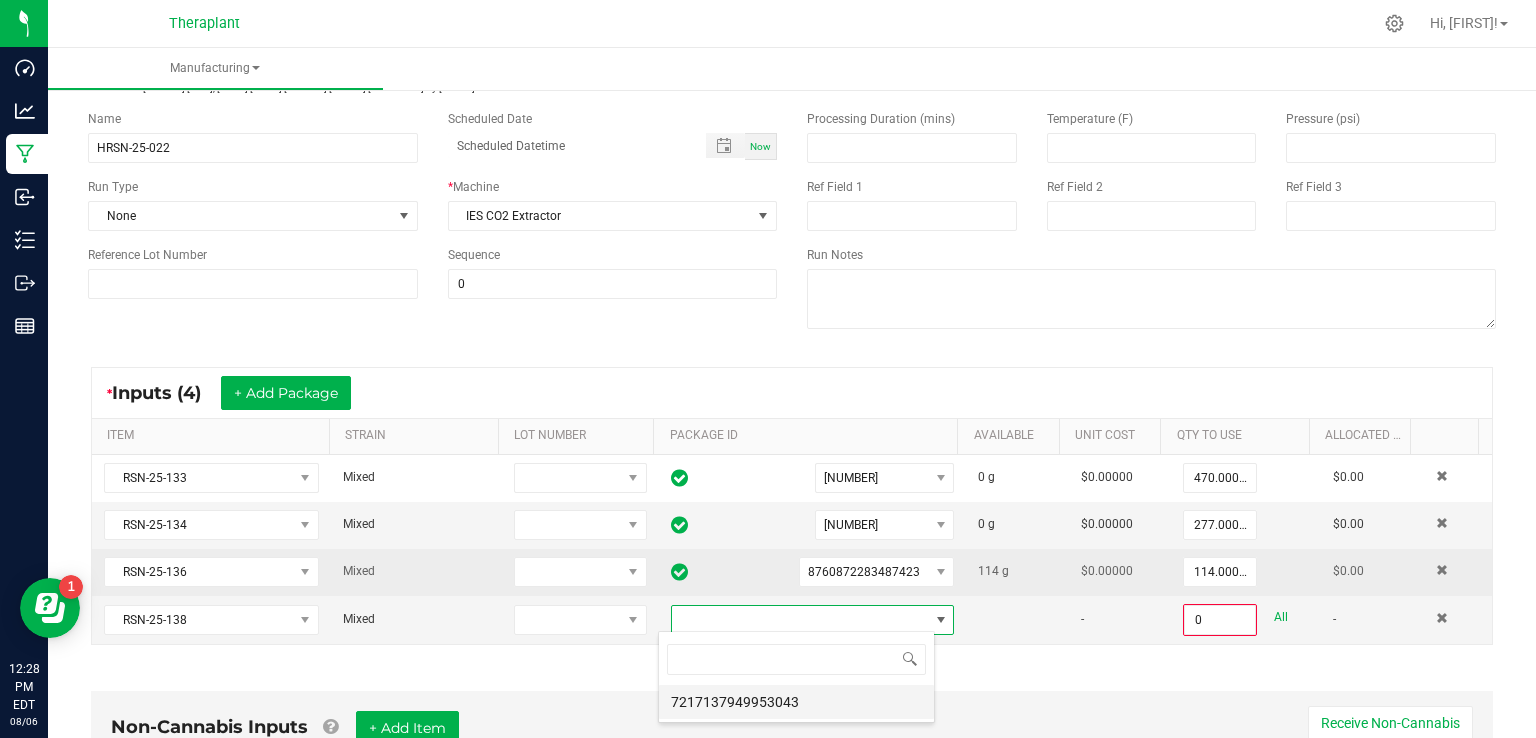 click on "7217137949953043" at bounding box center [796, 702] 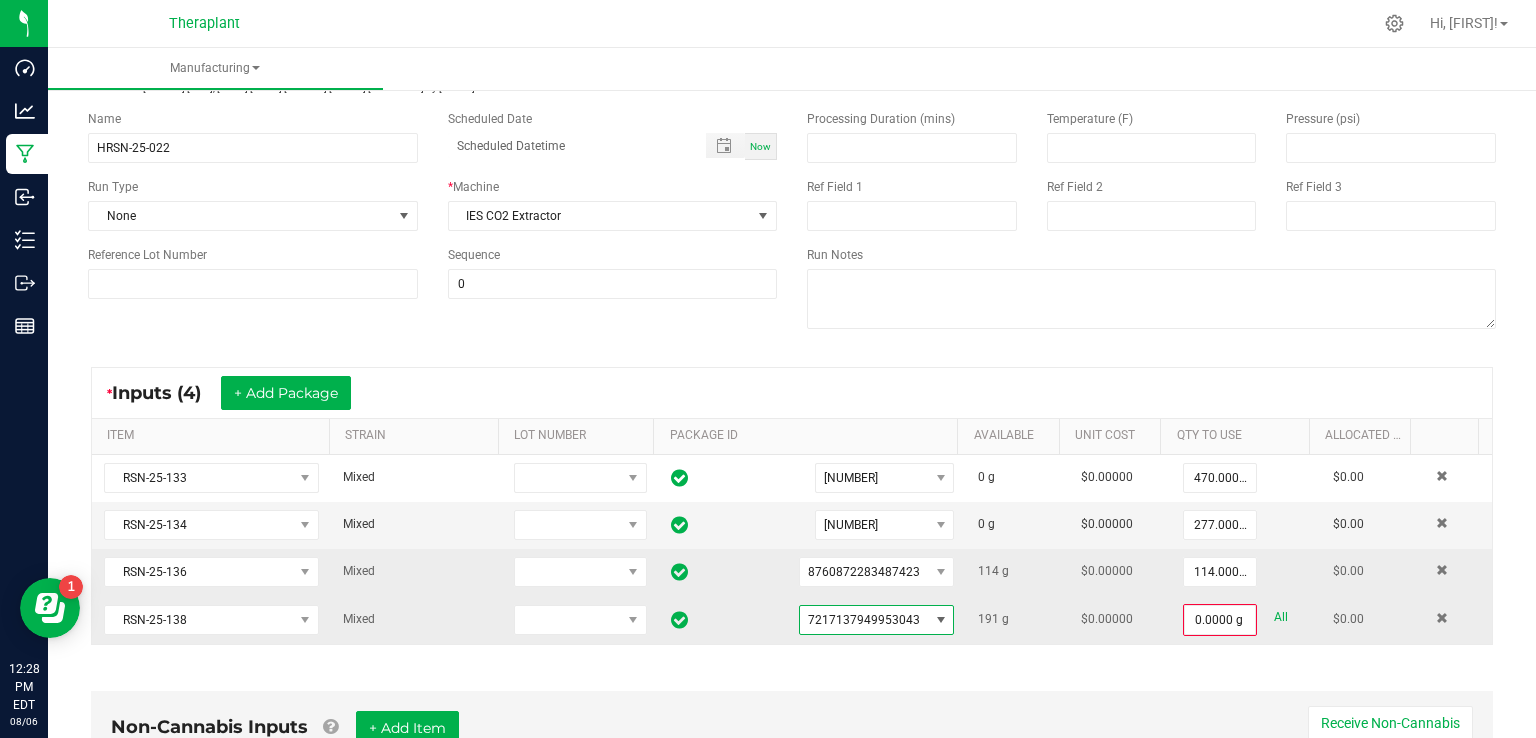 click on "All" at bounding box center (1281, 617) 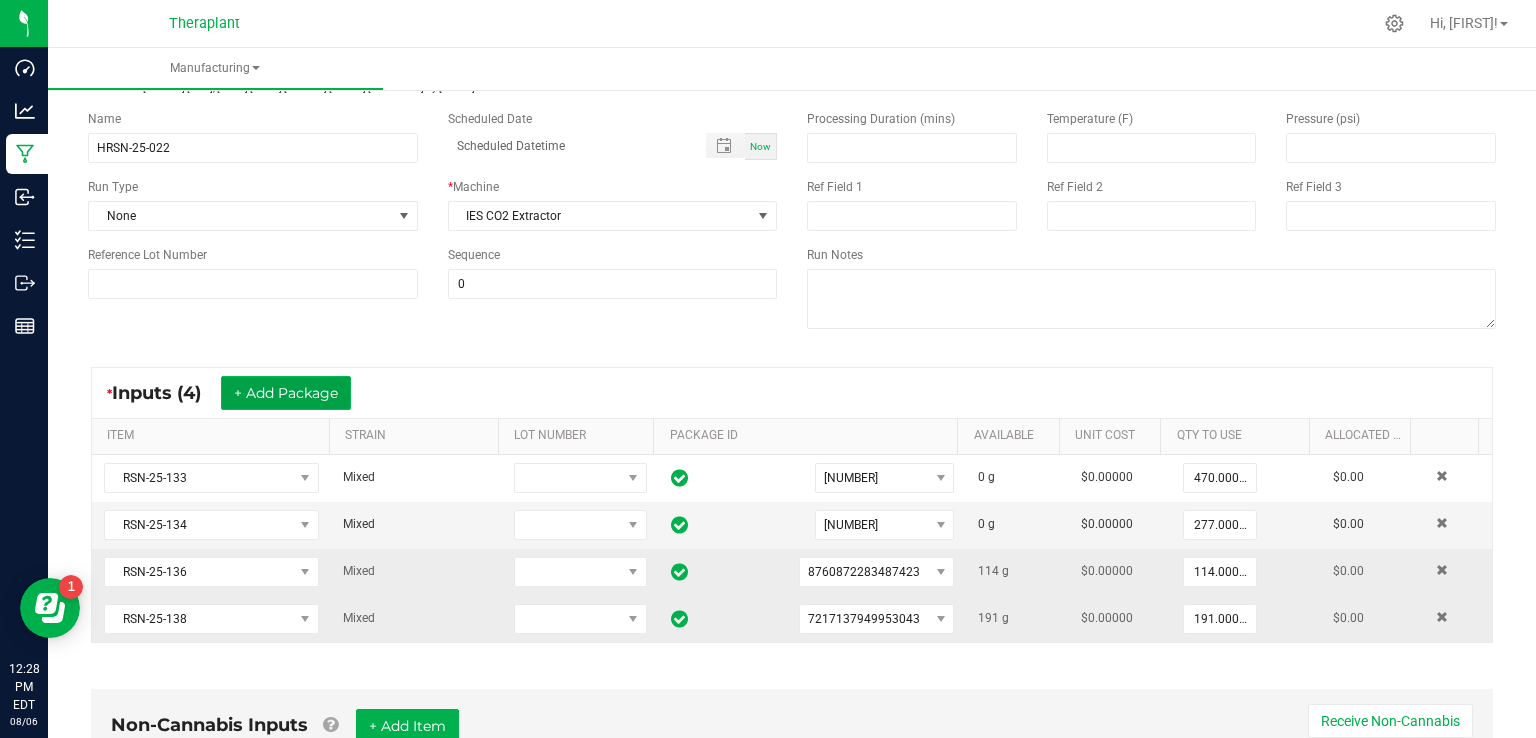 click on "+ Add Package" at bounding box center (286, 393) 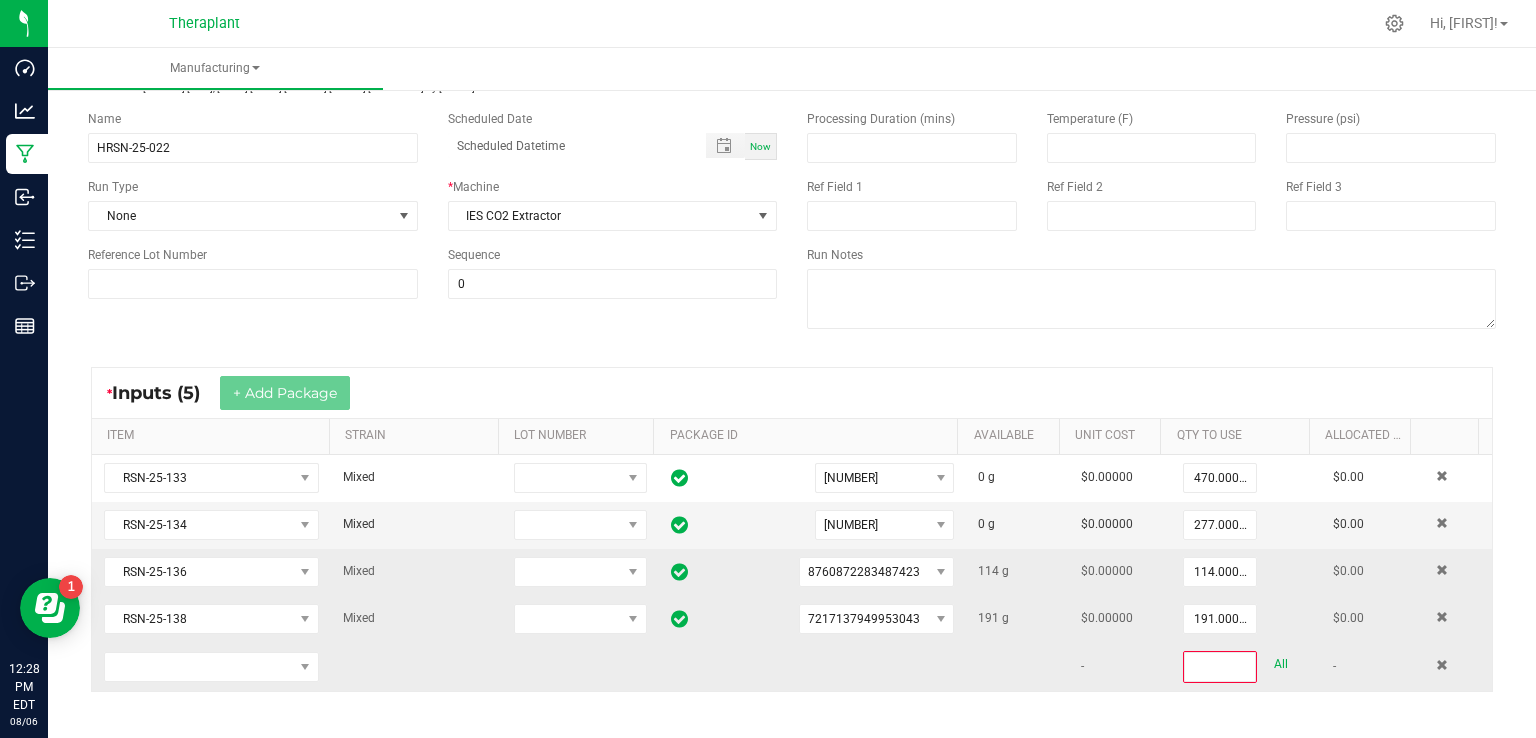 click at bounding box center [211, 667] 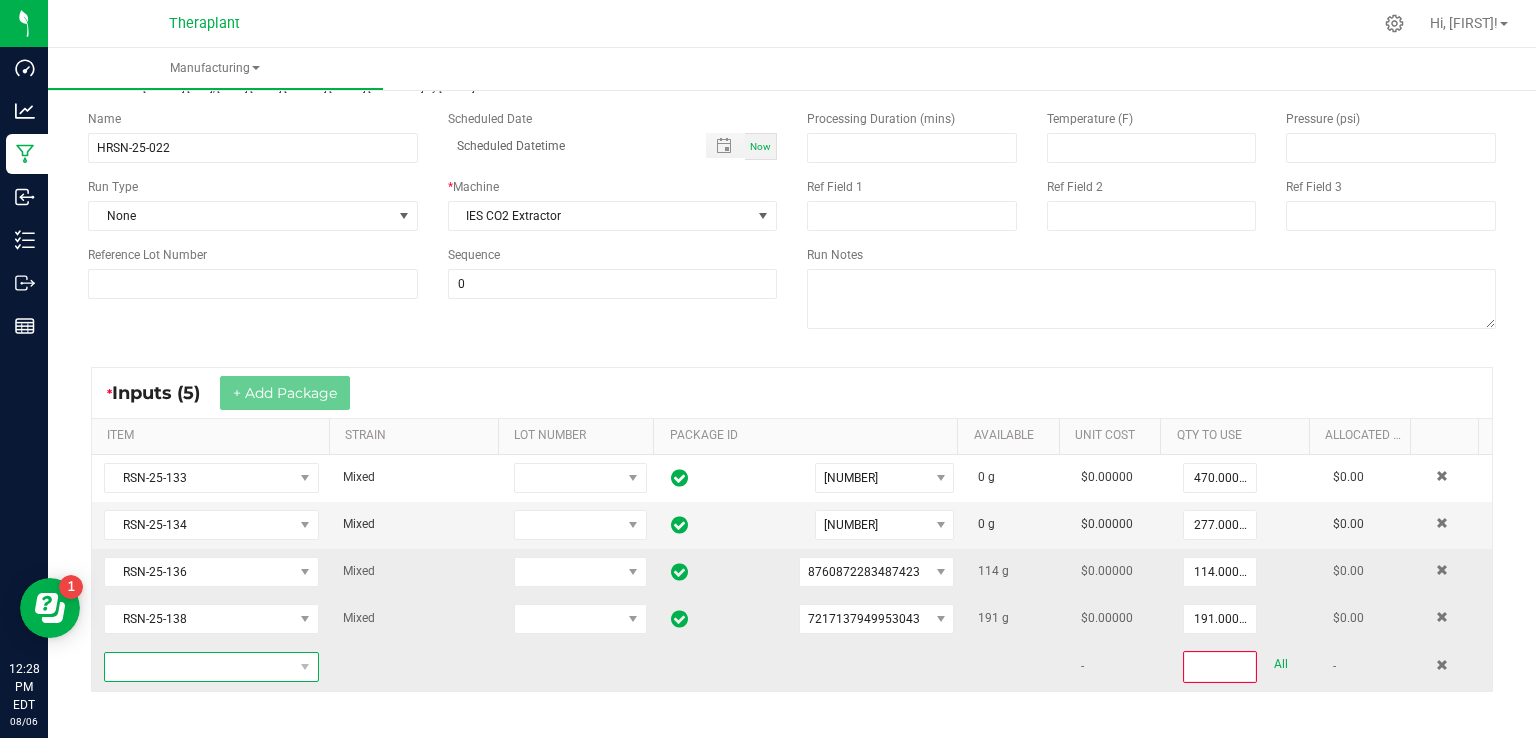 click at bounding box center (199, 667) 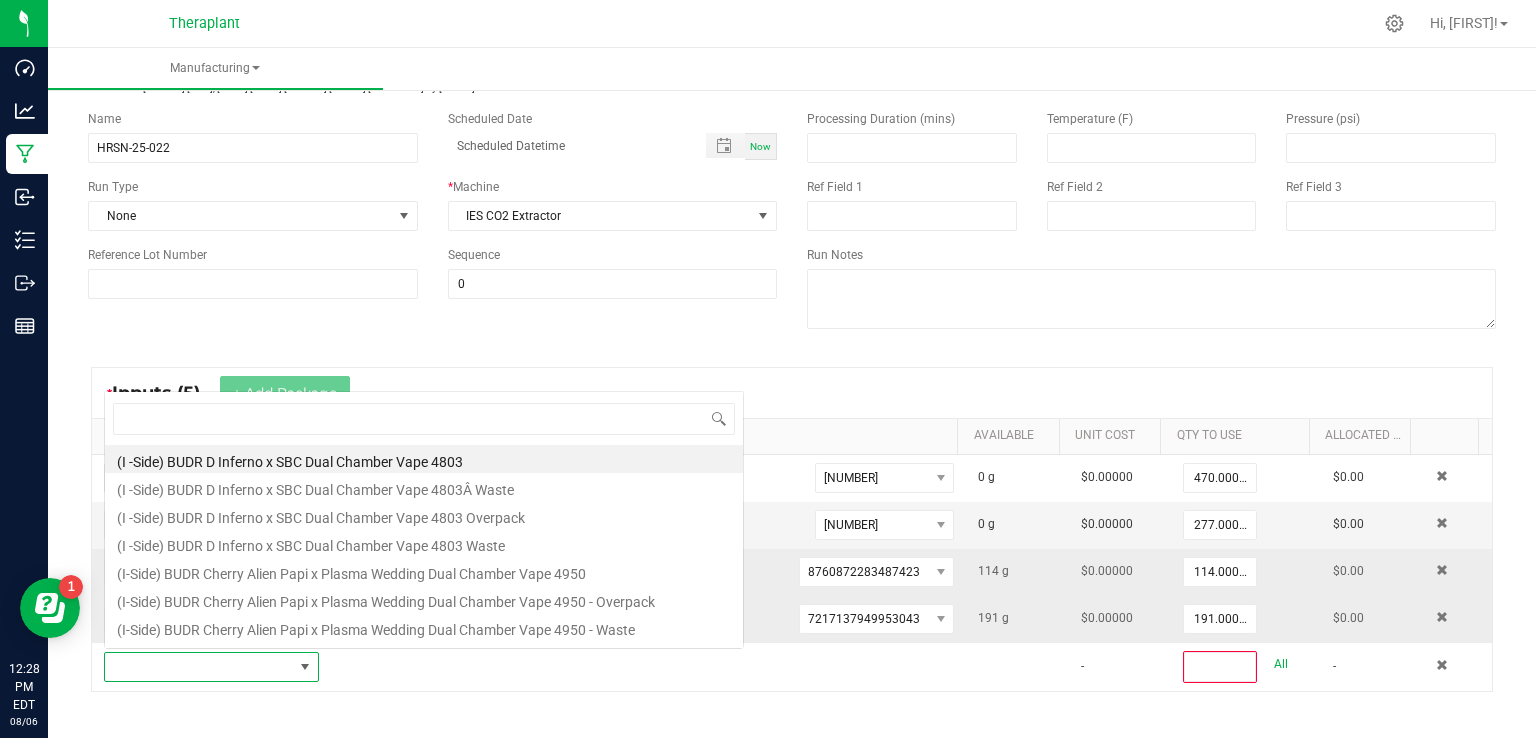 scroll, scrollTop: 0, scrollLeft: 0, axis: both 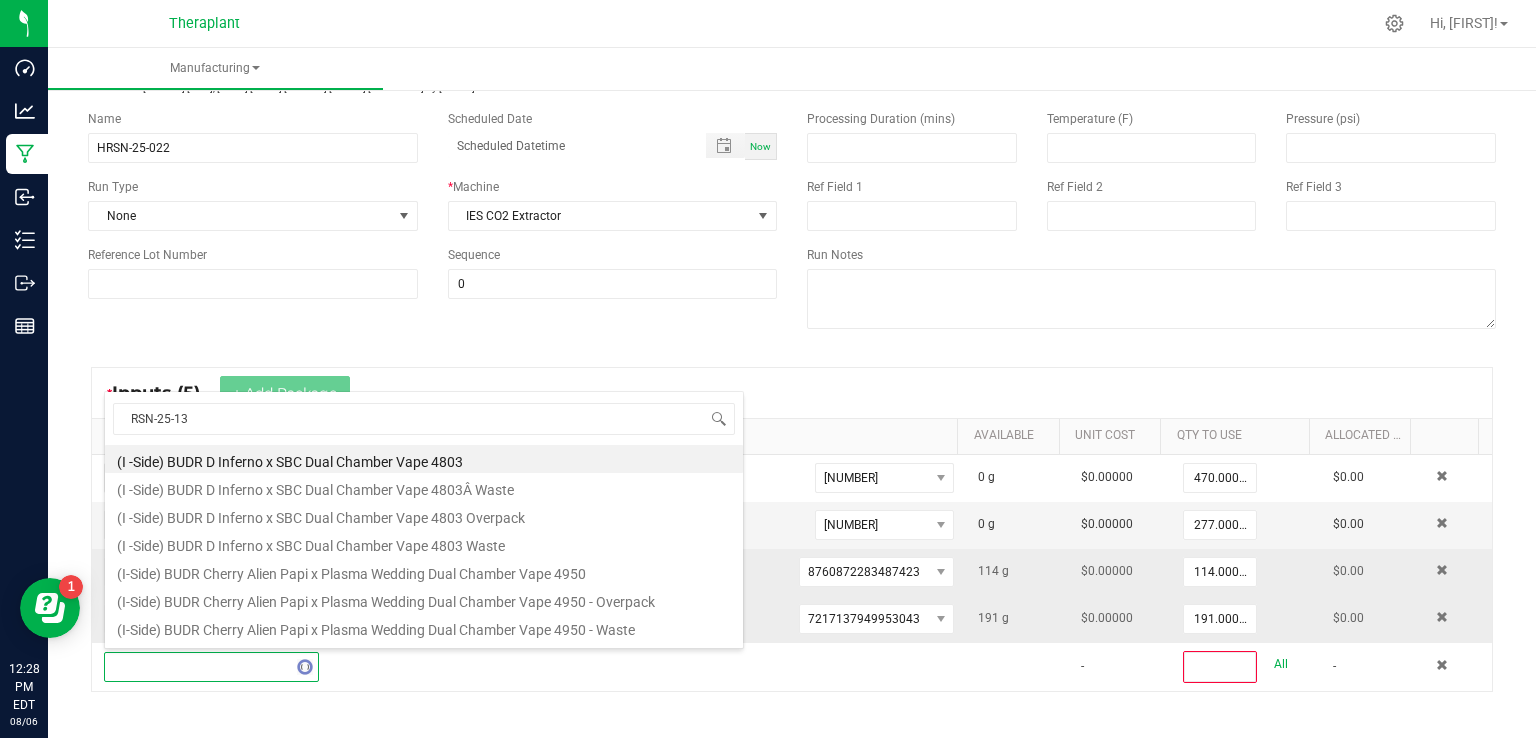 type on "RSN-25-139" 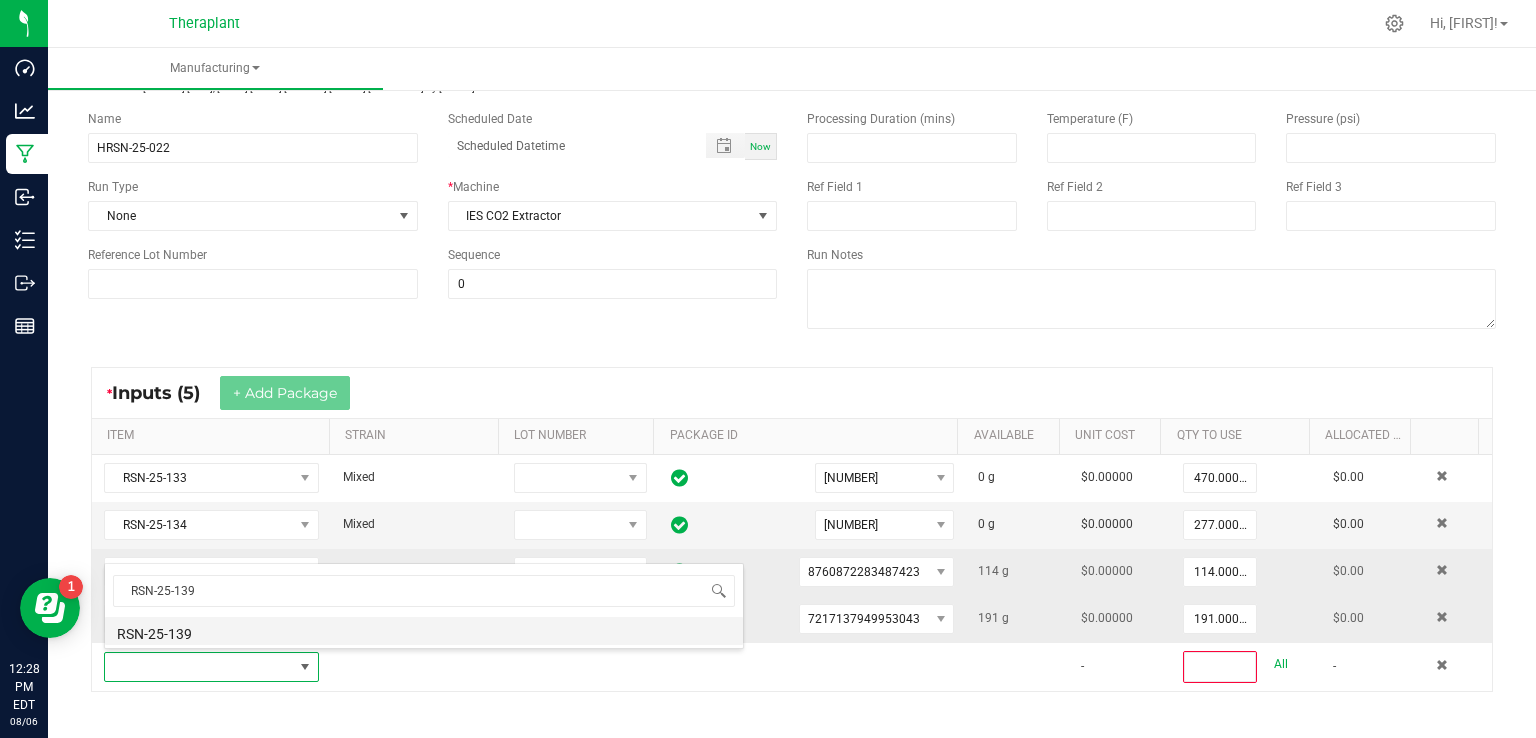 click on "RSN-25-139" at bounding box center (424, 631) 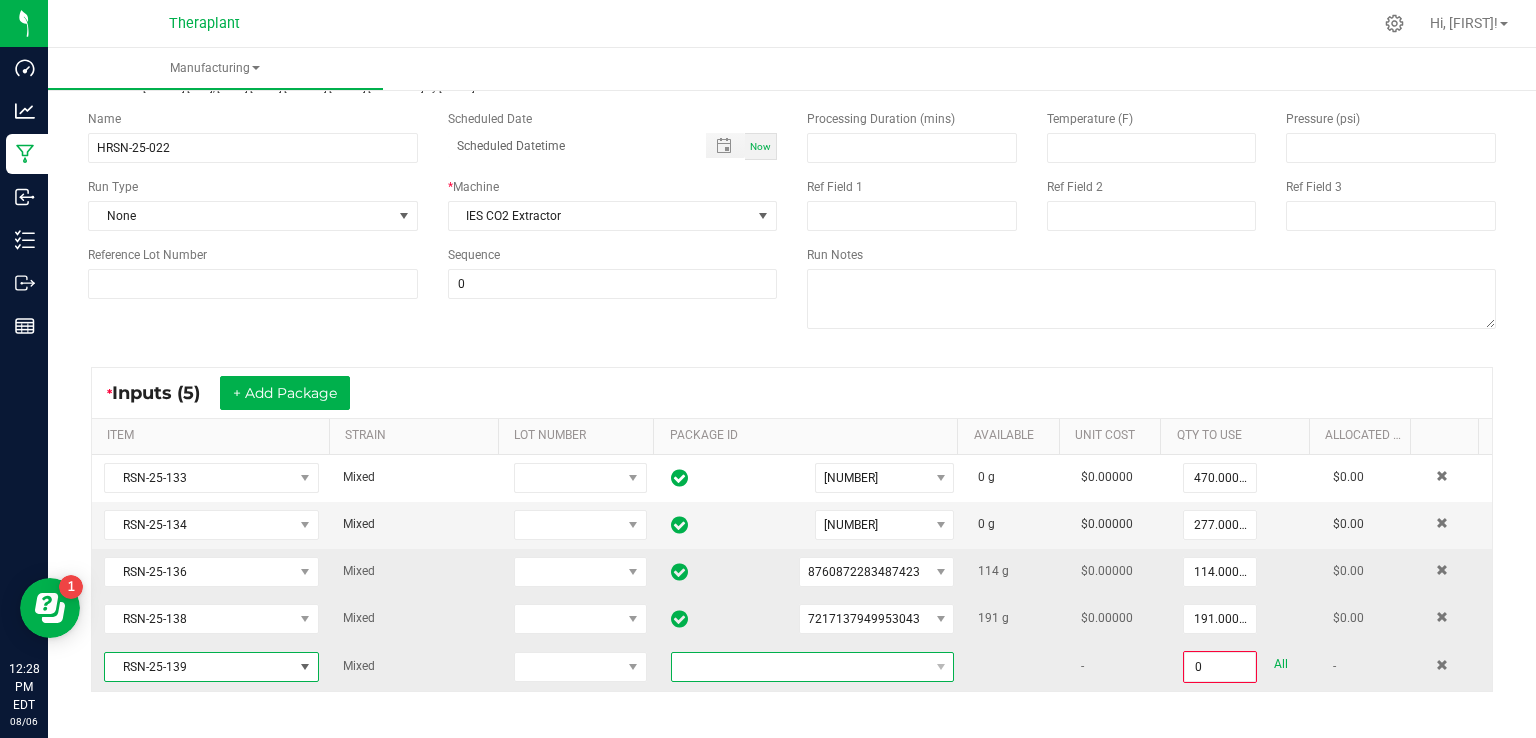 click at bounding box center [800, 667] 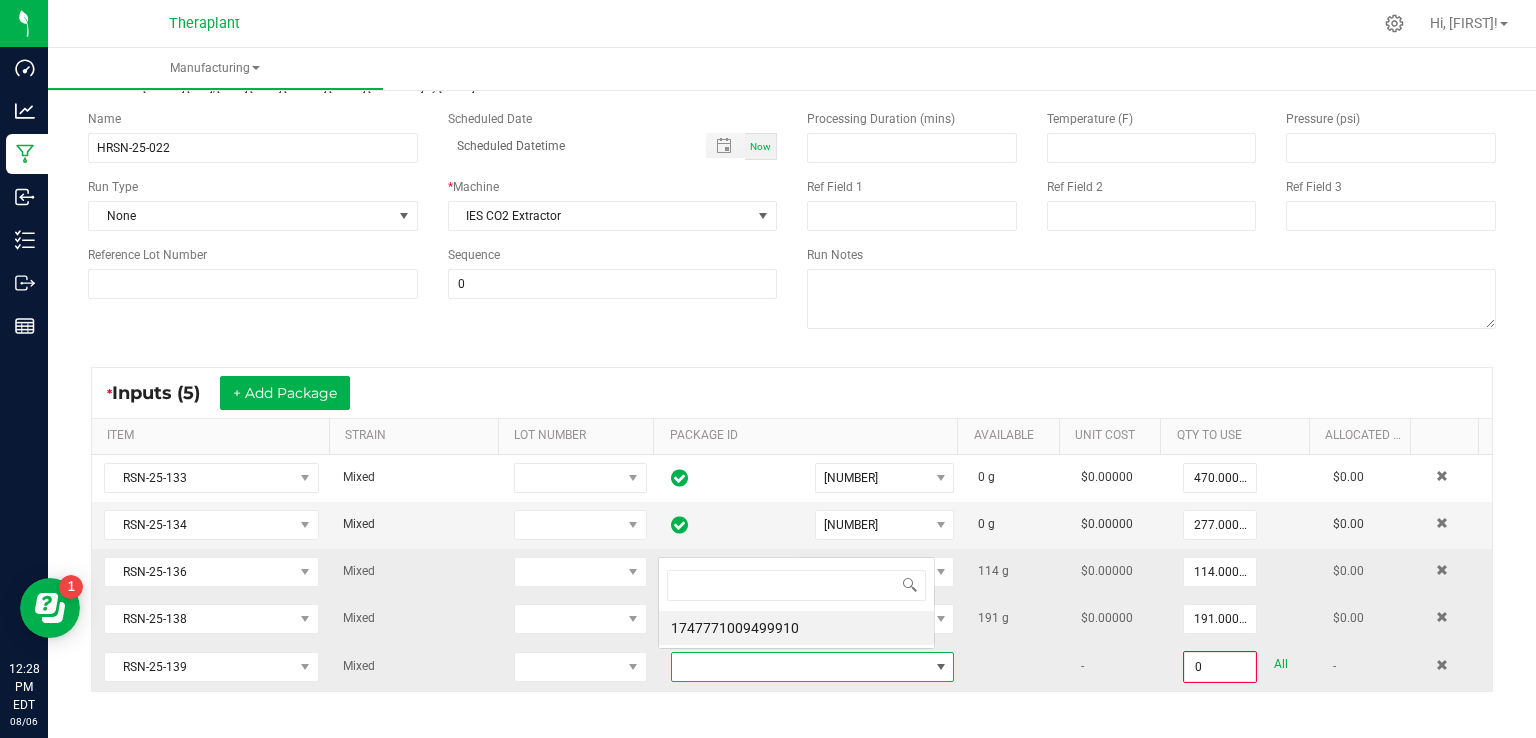 scroll, scrollTop: 0, scrollLeft: 0, axis: both 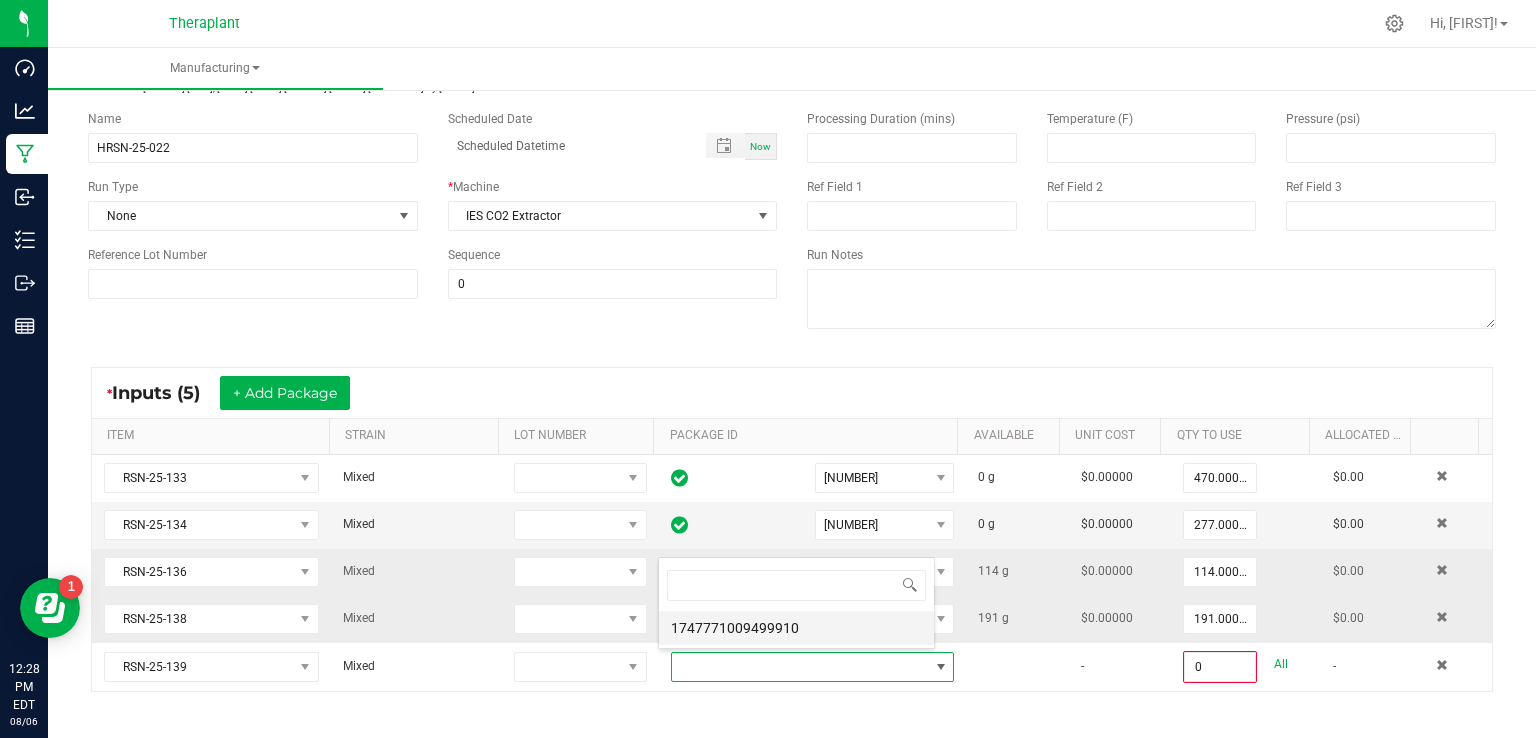 click on "1747771009499910" at bounding box center (796, 628) 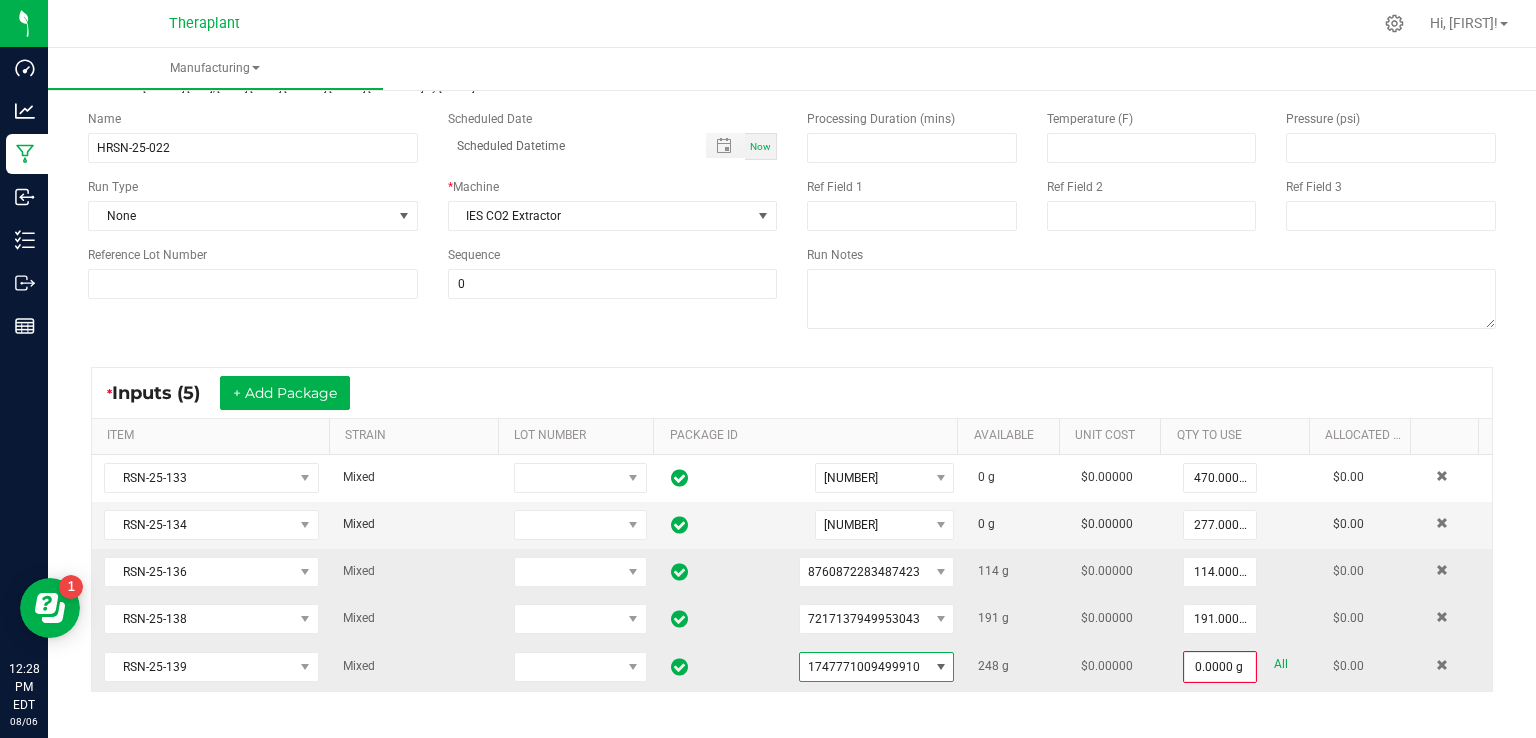 click on "All" at bounding box center (1281, 664) 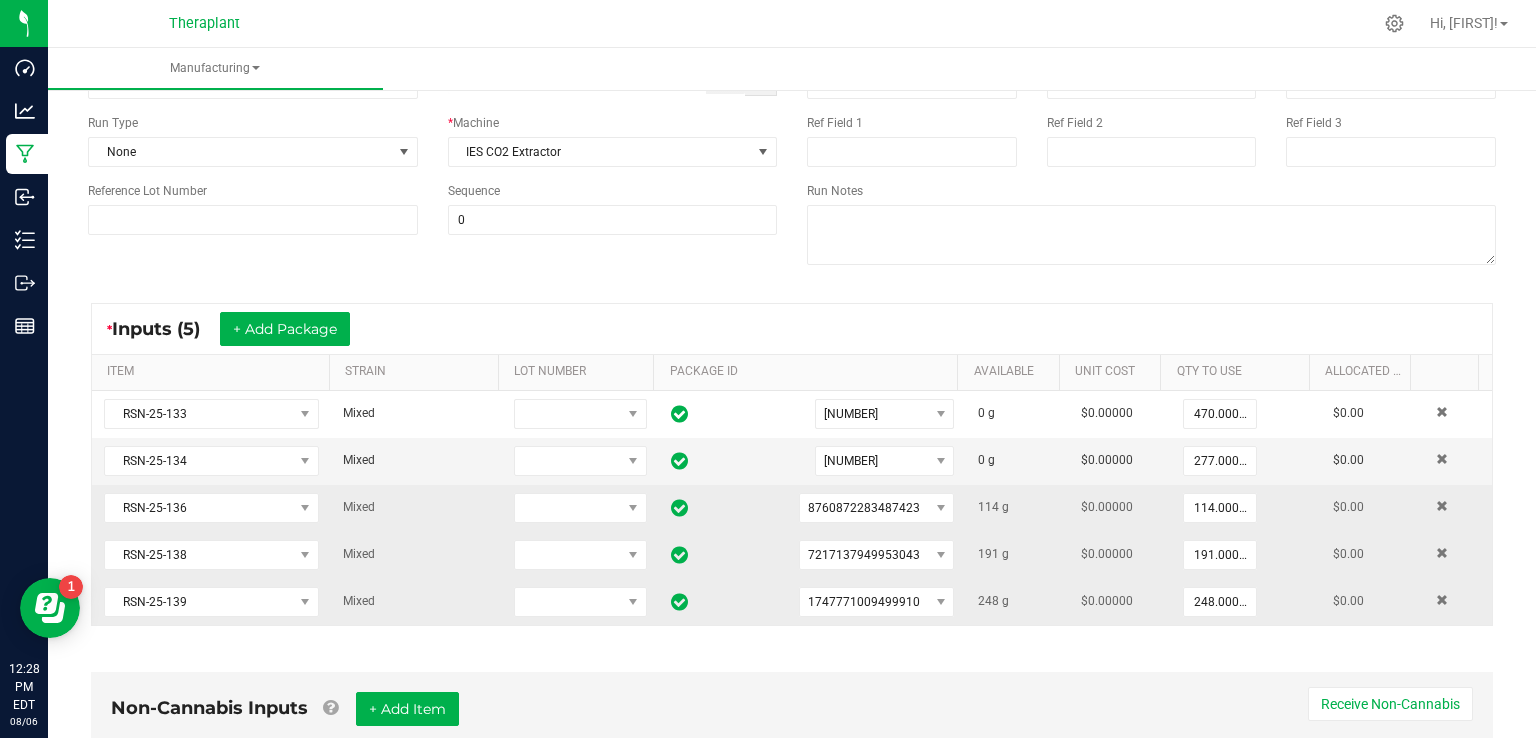 scroll, scrollTop: 200, scrollLeft: 0, axis: vertical 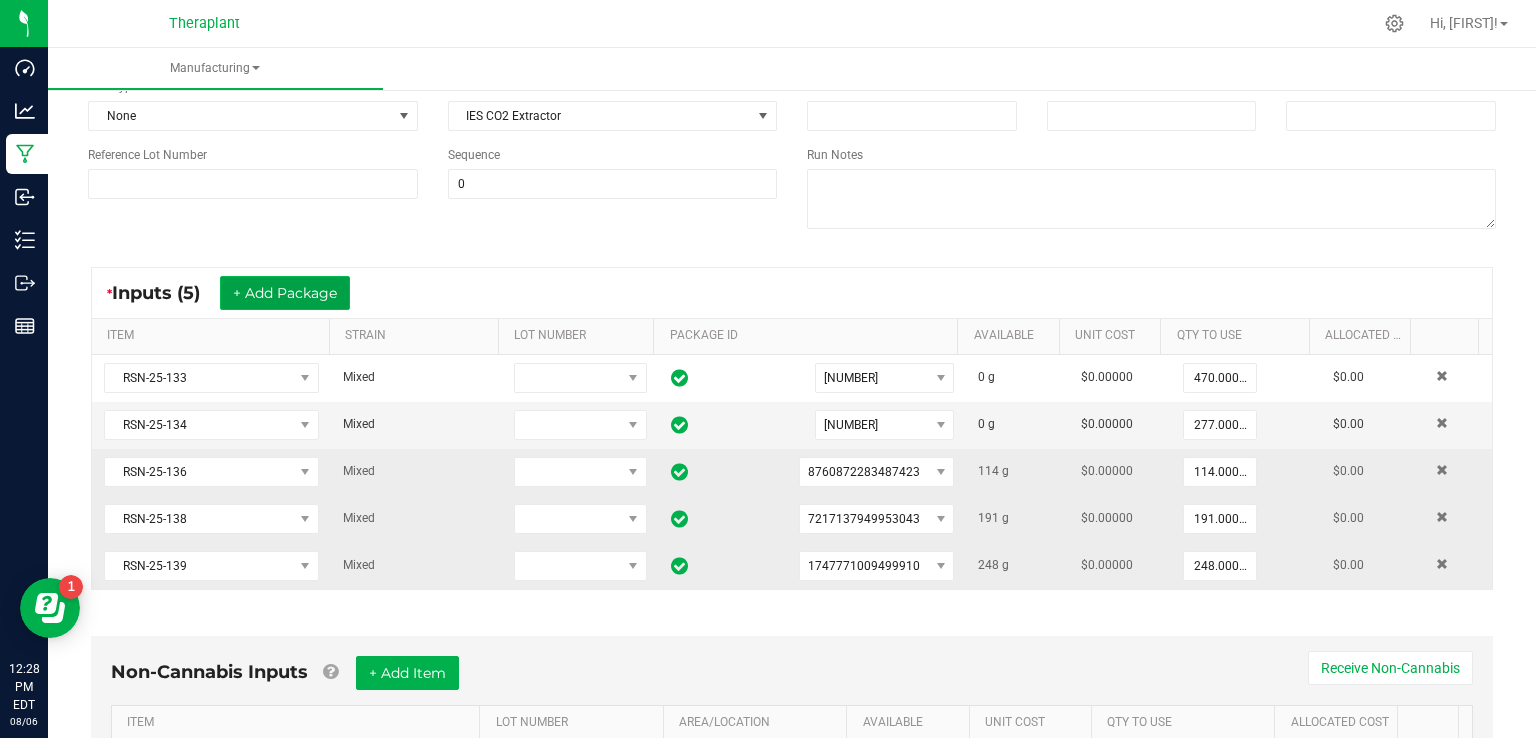 click on "+ Add Package" at bounding box center (285, 293) 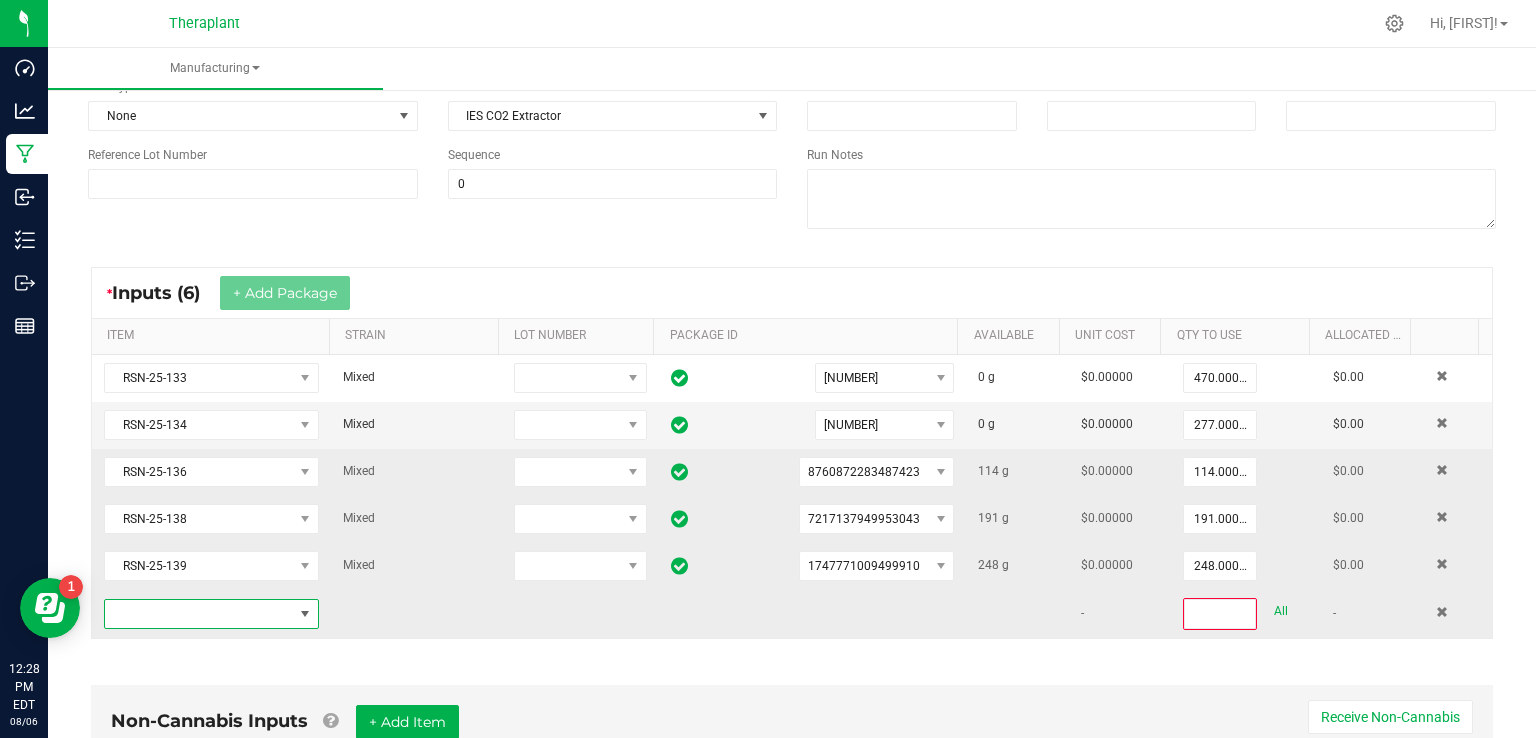 click at bounding box center (211, 614) 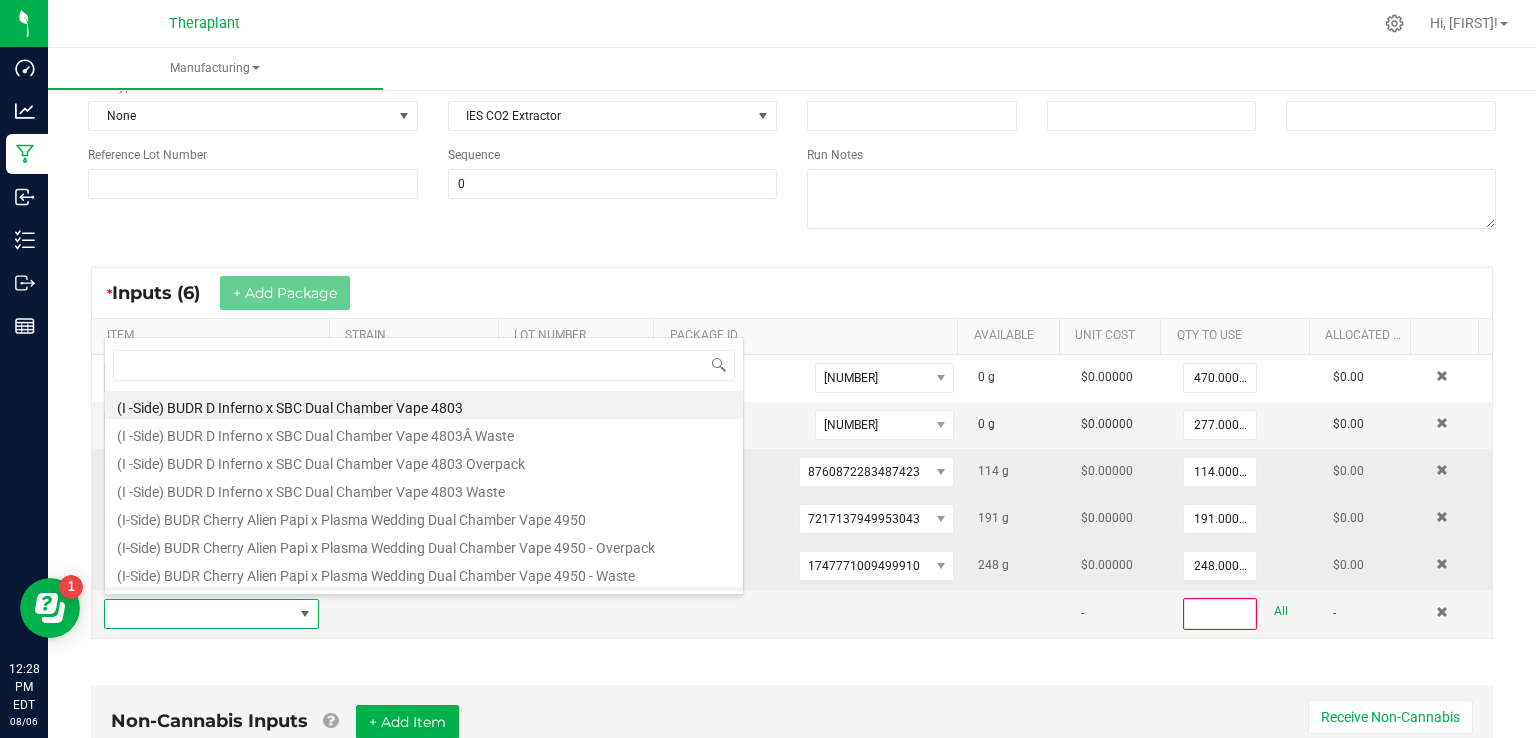 scroll, scrollTop: 99970, scrollLeft: 99790, axis: both 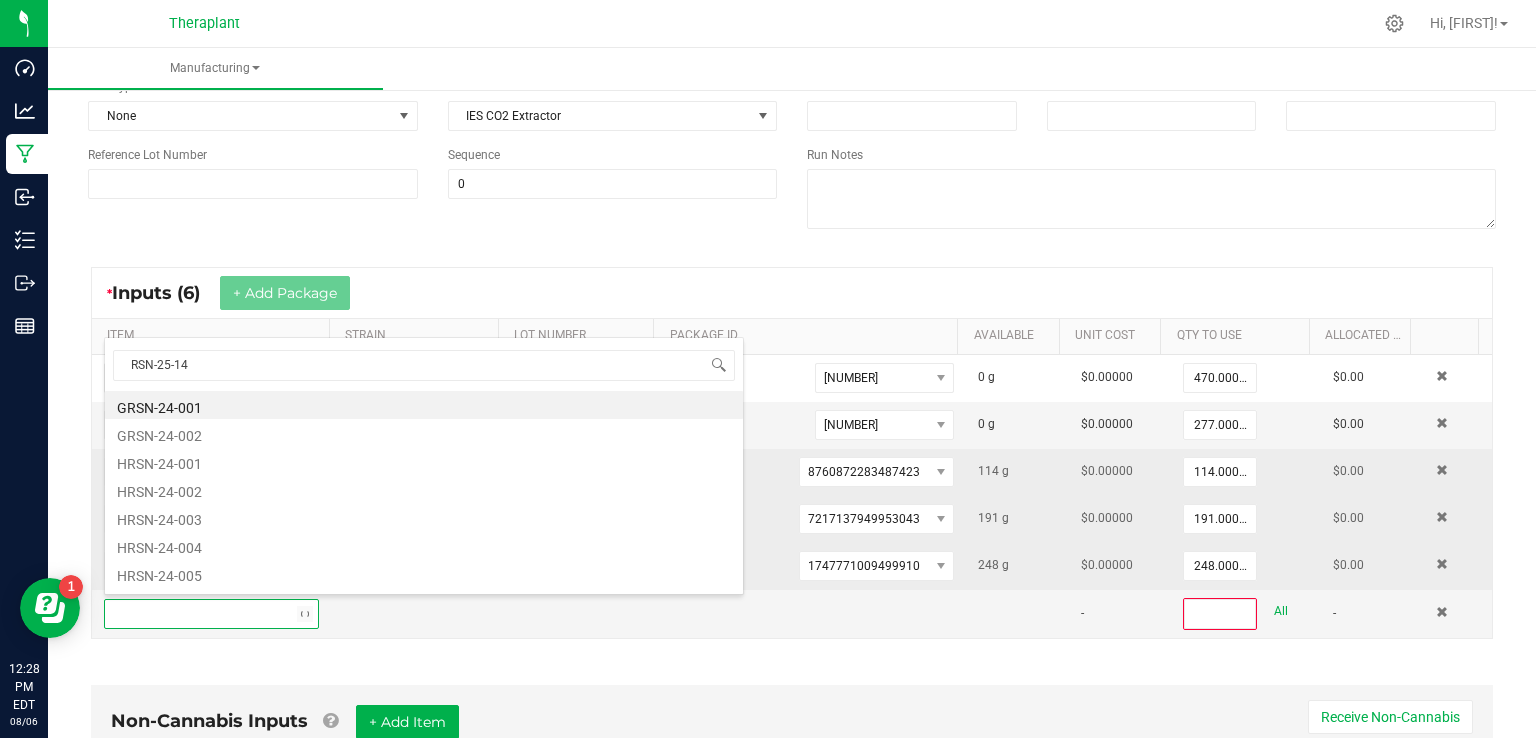 type on "RSN-25-140" 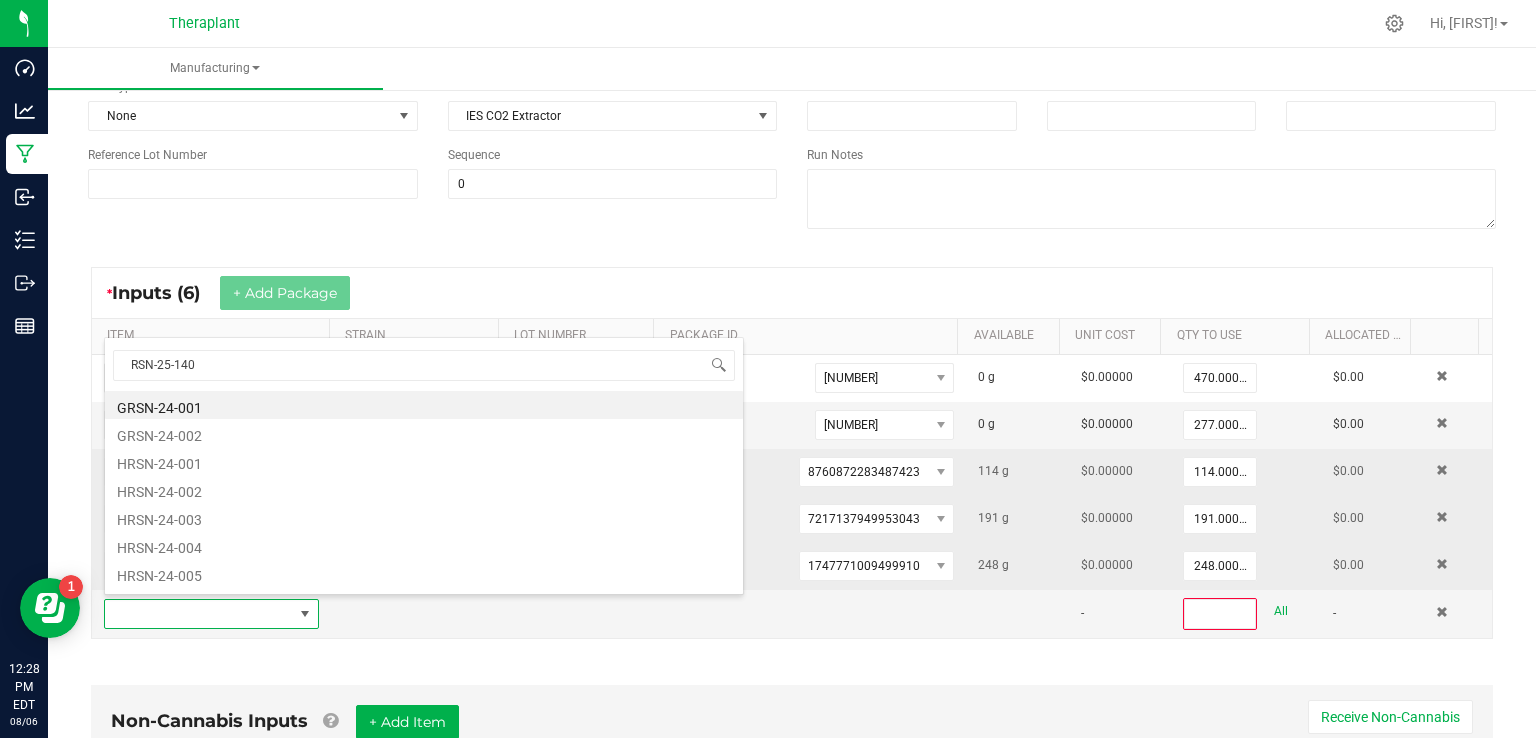 scroll, scrollTop: 0, scrollLeft: 0, axis: both 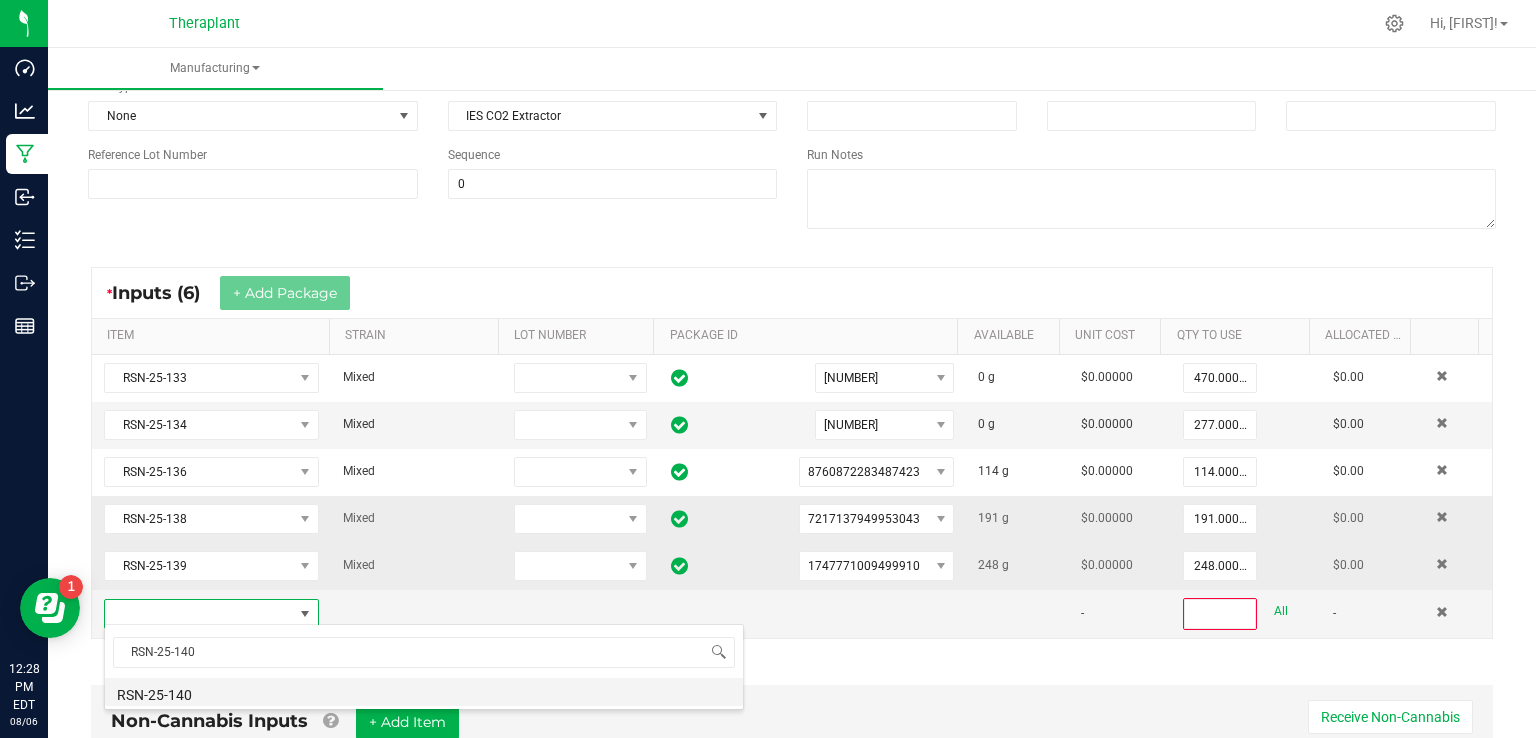 click on "RSN-25-140" at bounding box center (424, 692) 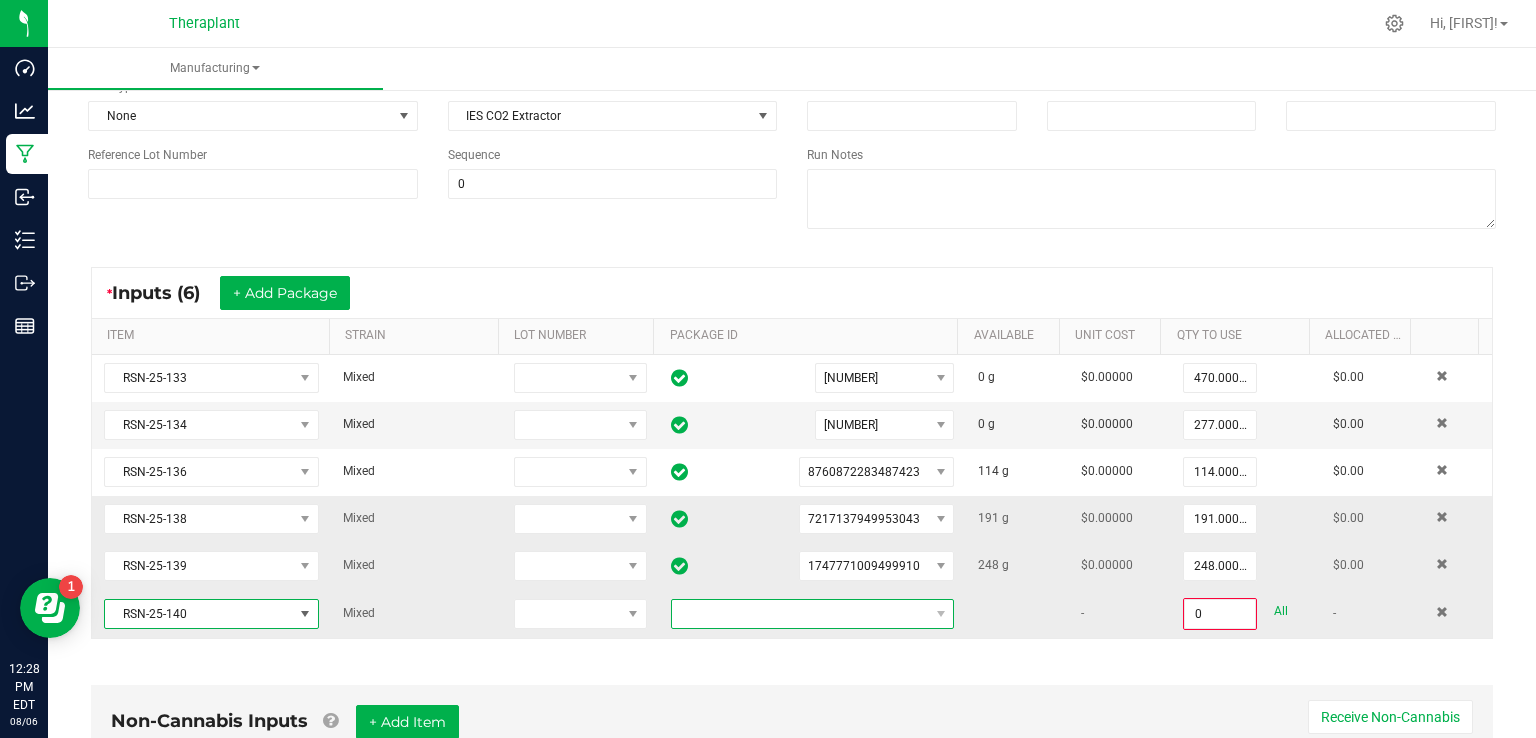 click at bounding box center [800, 614] 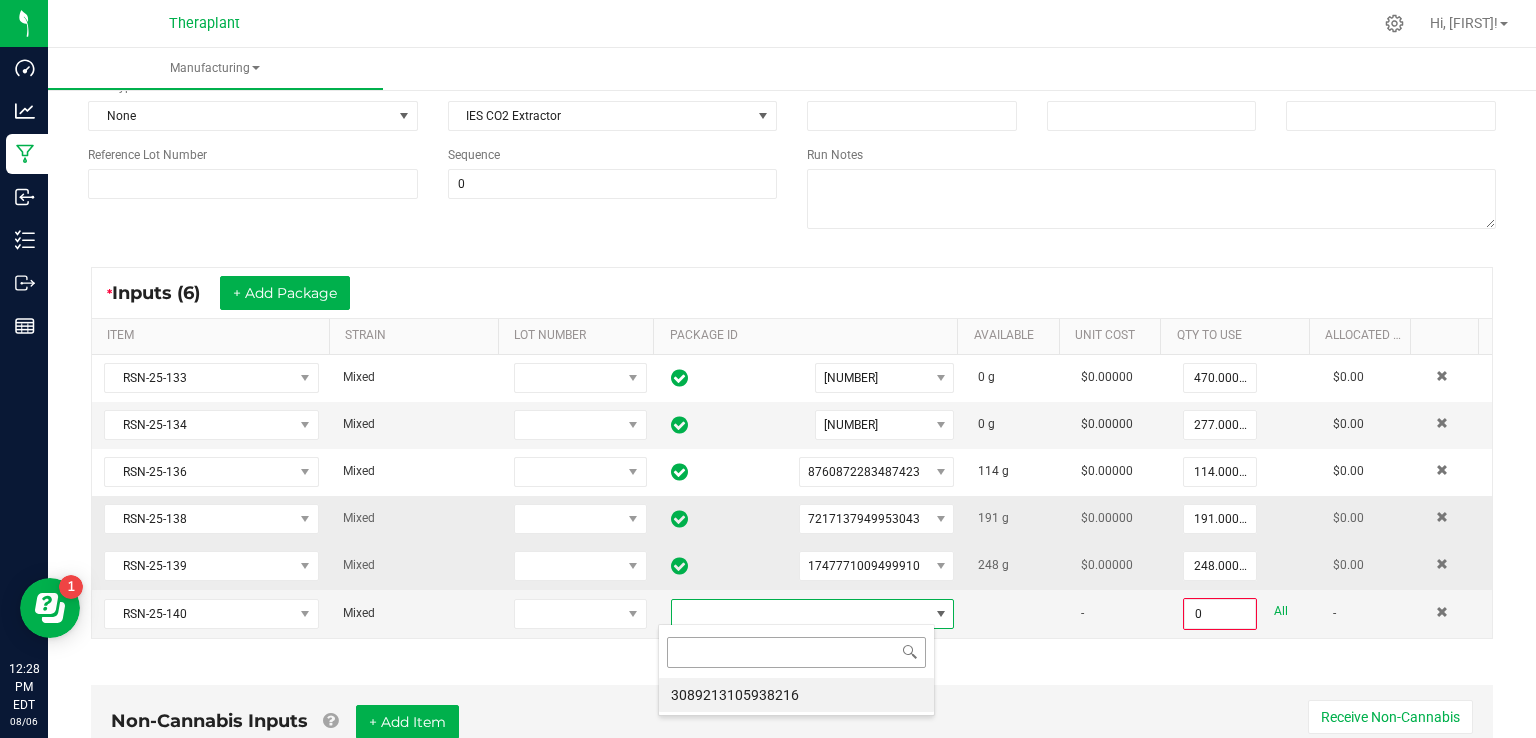 scroll, scrollTop: 99970, scrollLeft: 99723, axis: both 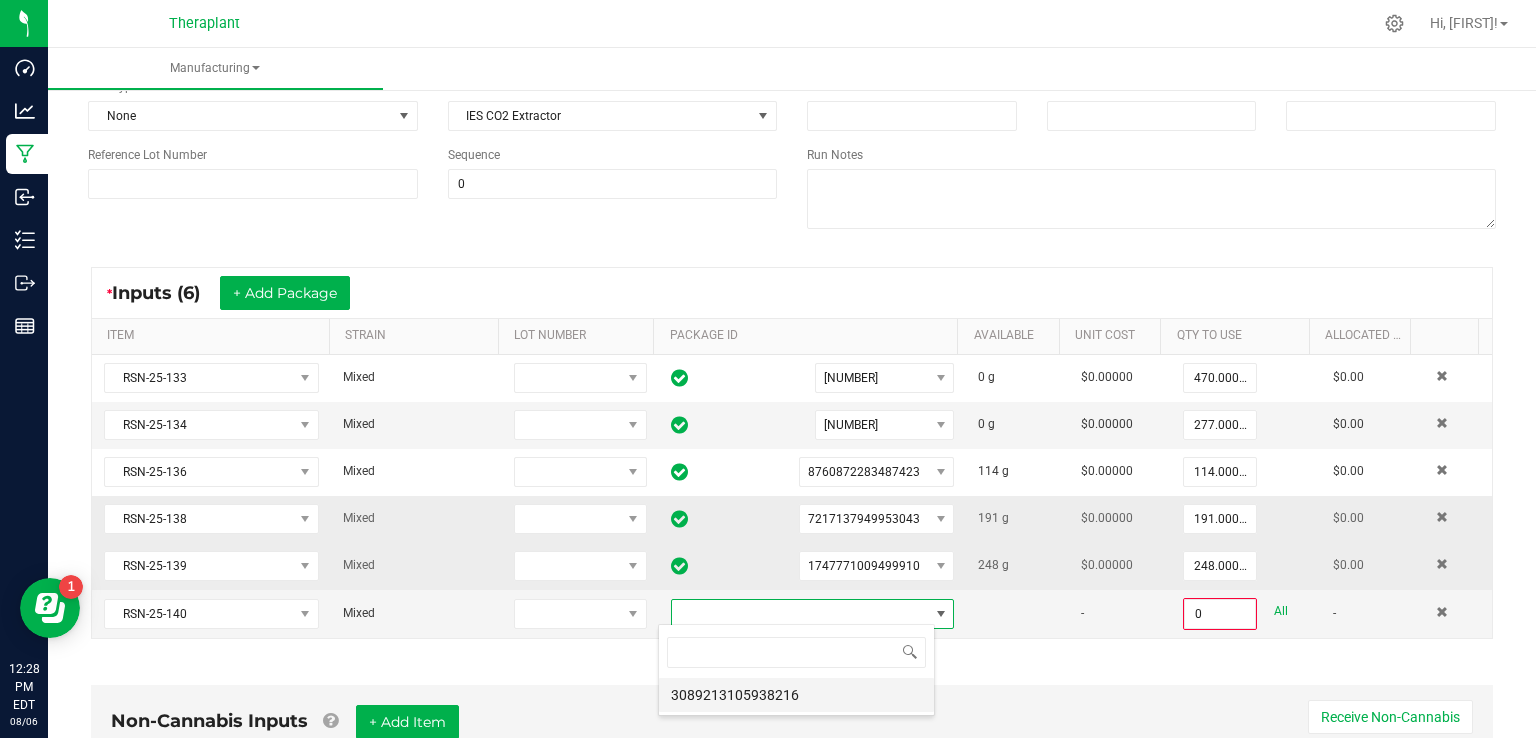 click on "3089213105938216" at bounding box center [796, 695] 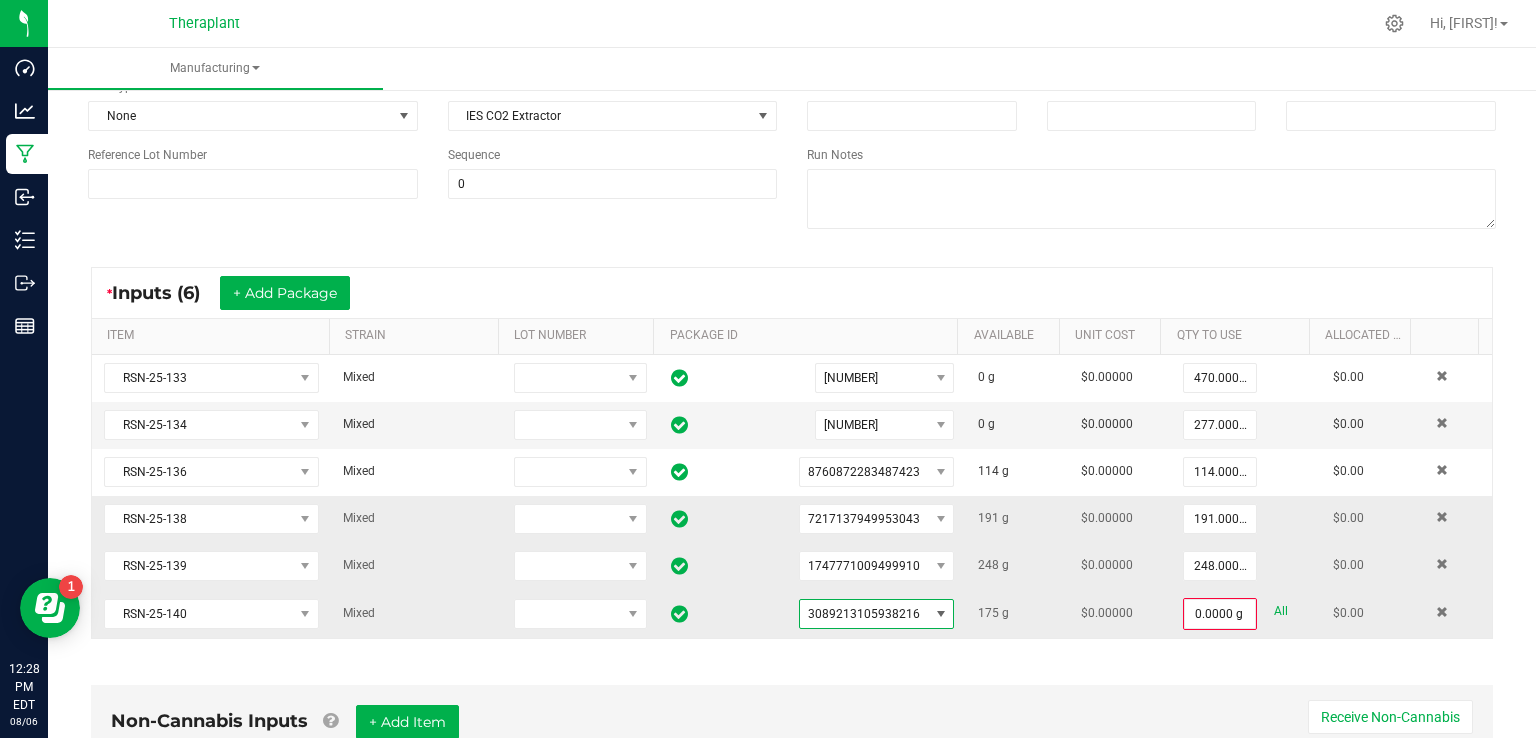 click on "All" at bounding box center (1281, 611) 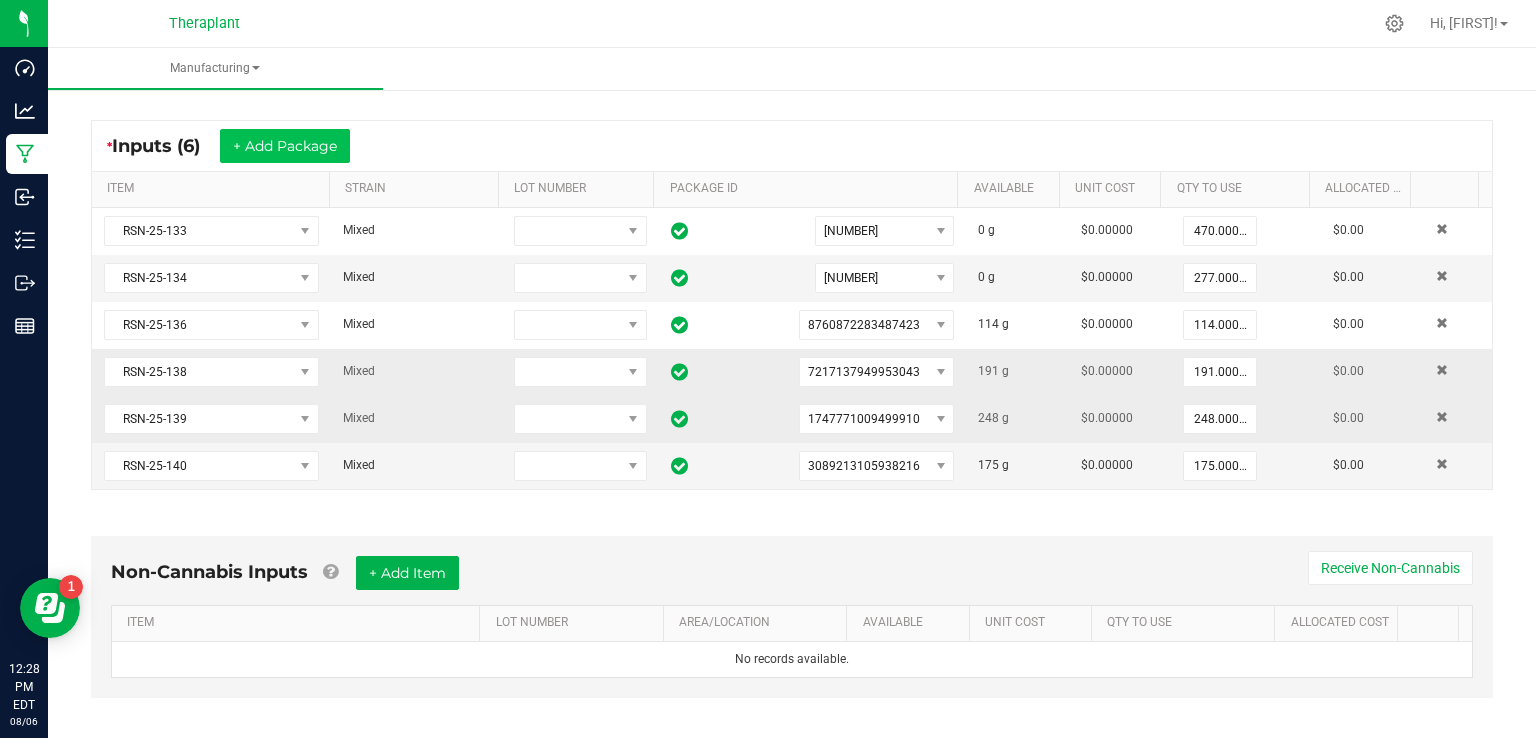 scroll, scrollTop: 300, scrollLeft: 0, axis: vertical 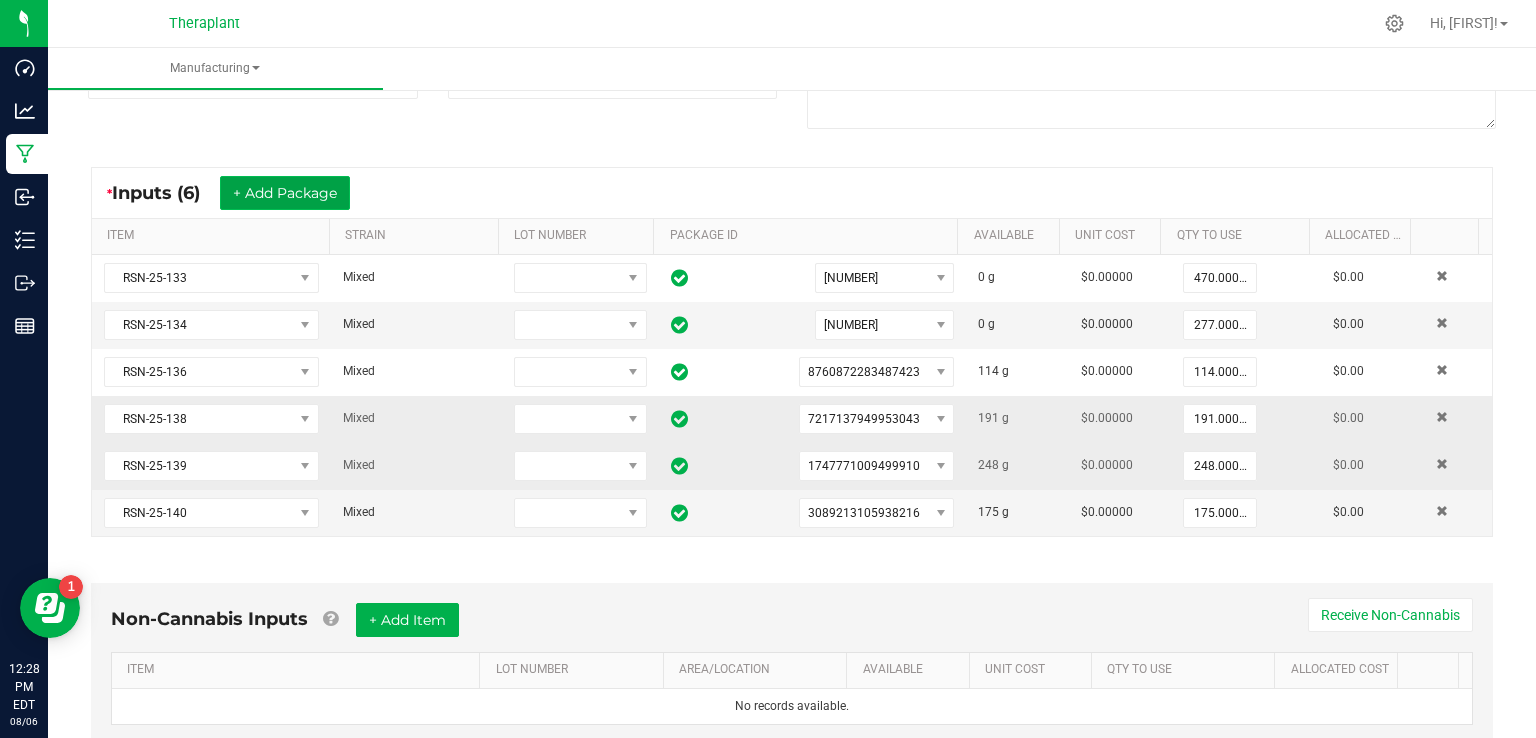 click on "+ Add Package" at bounding box center (285, 193) 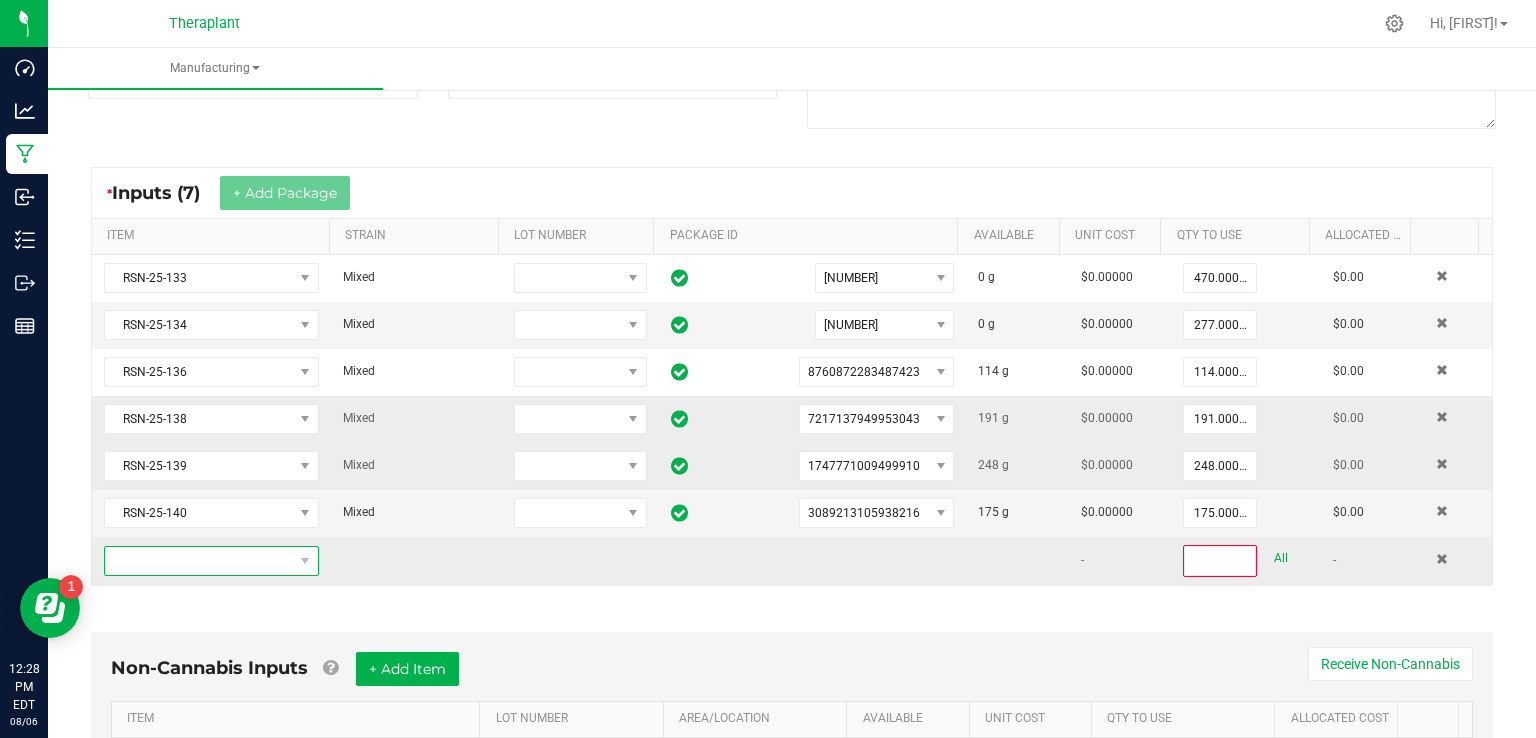 click at bounding box center (199, 561) 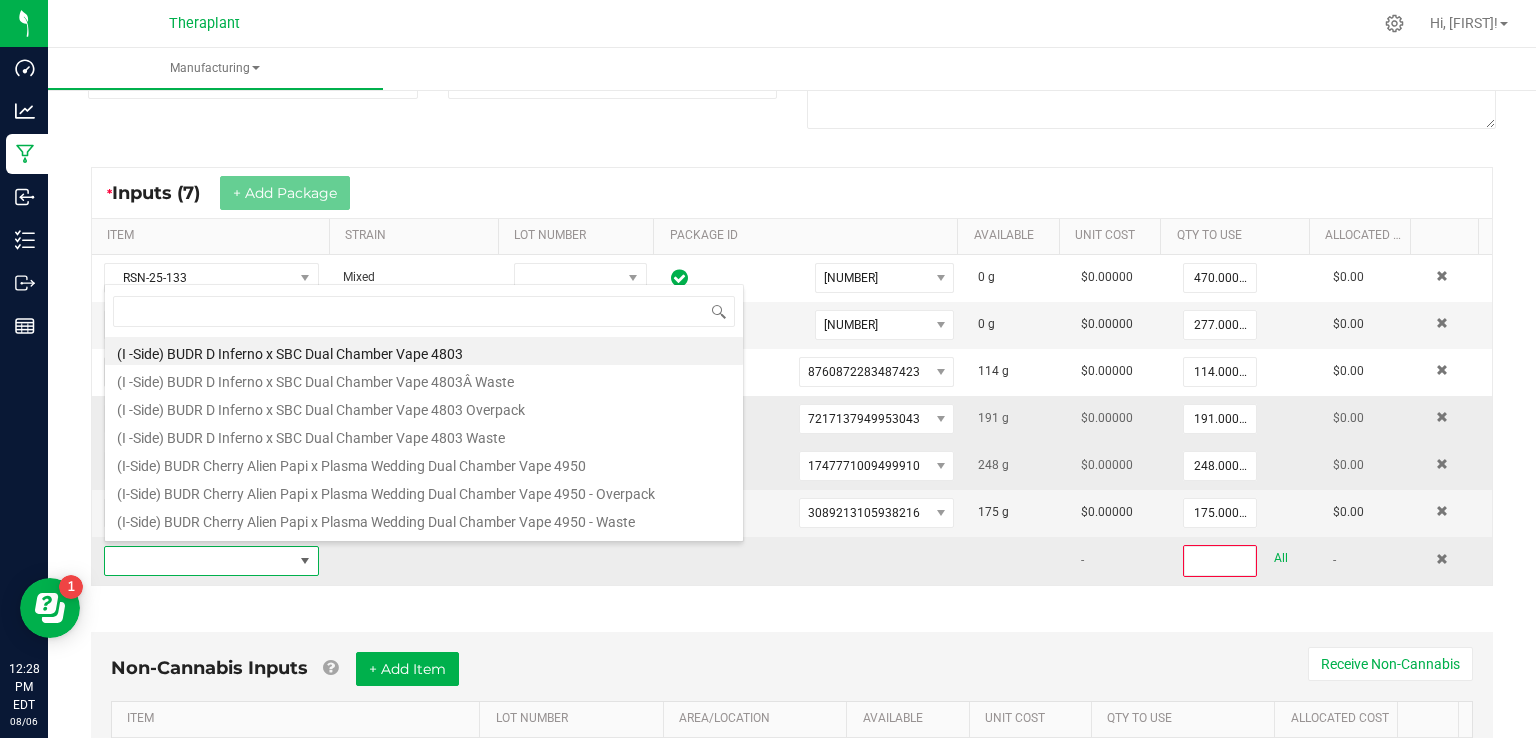 scroll, scrollTop: 99970, scrollLeft: 99790, axis: both 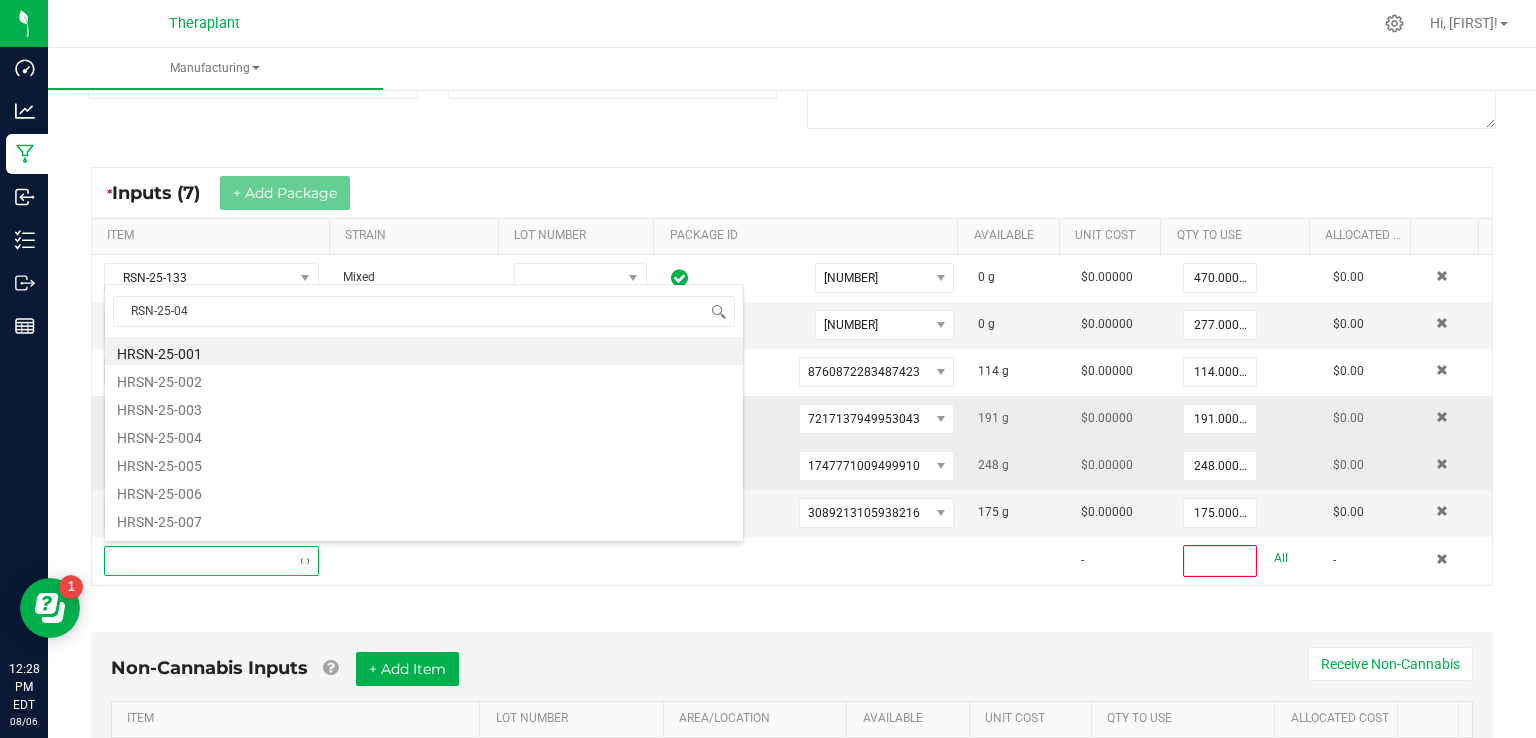 type on "RSN-25-041" 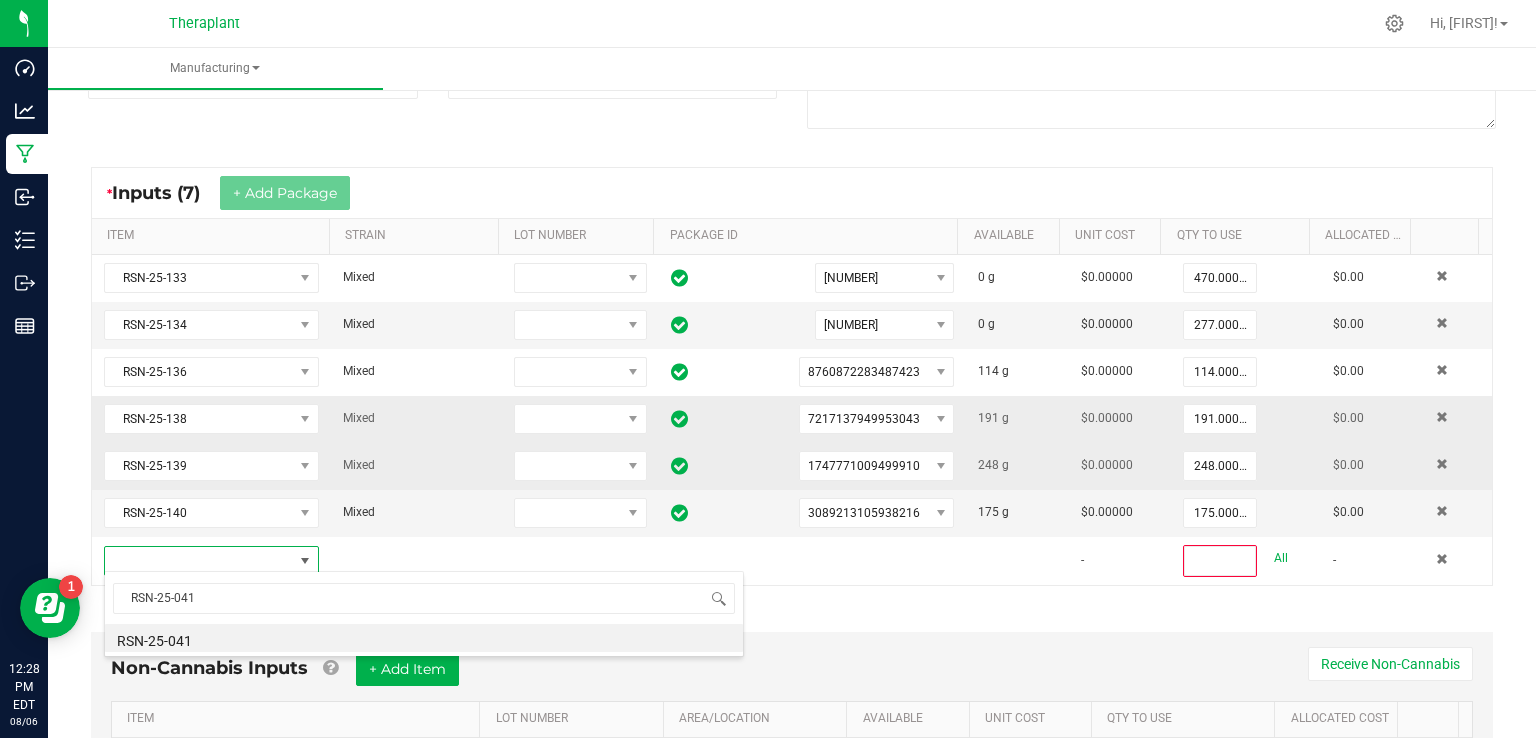 click on "RSN-25-041" at bounding box center [424, 638] 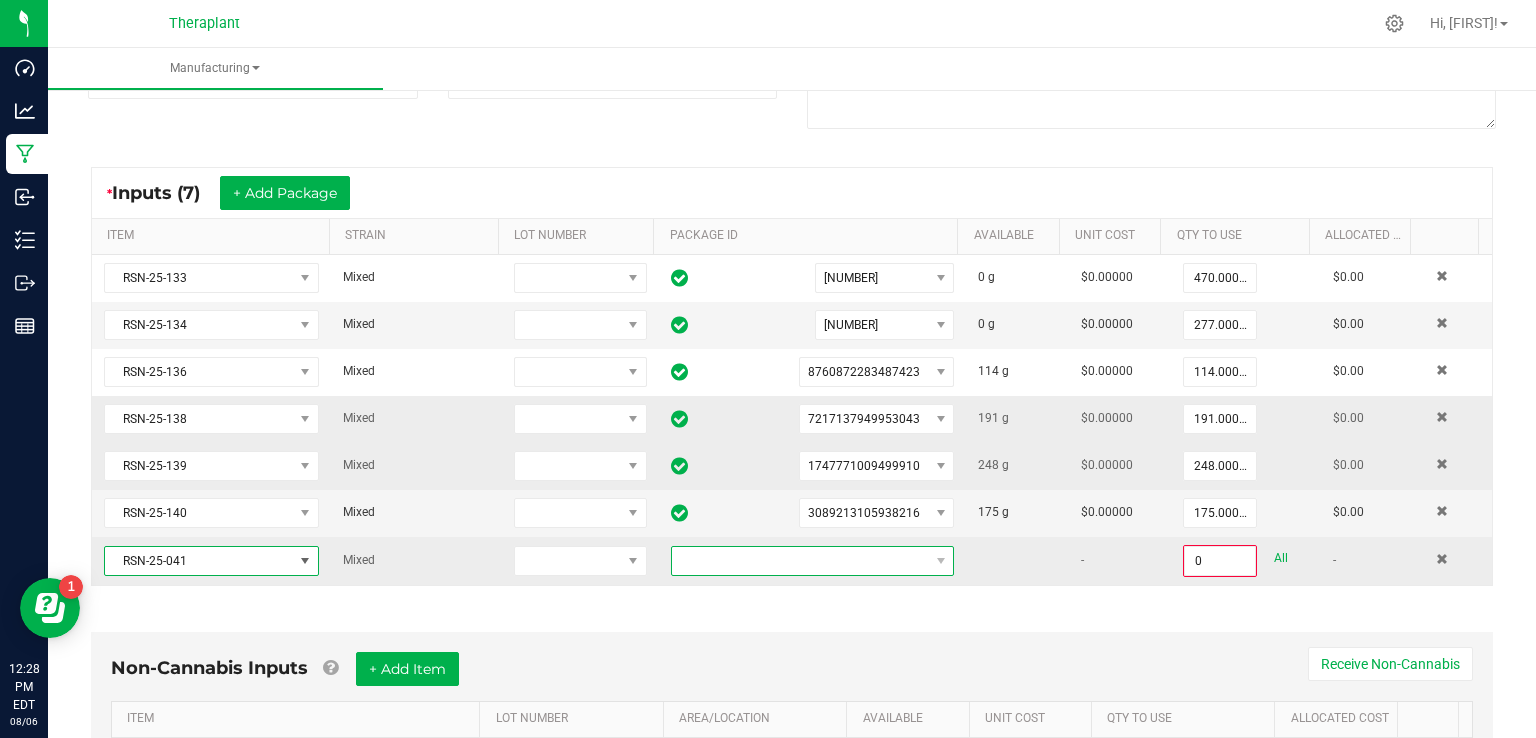 click at bounding box center (800, 561) 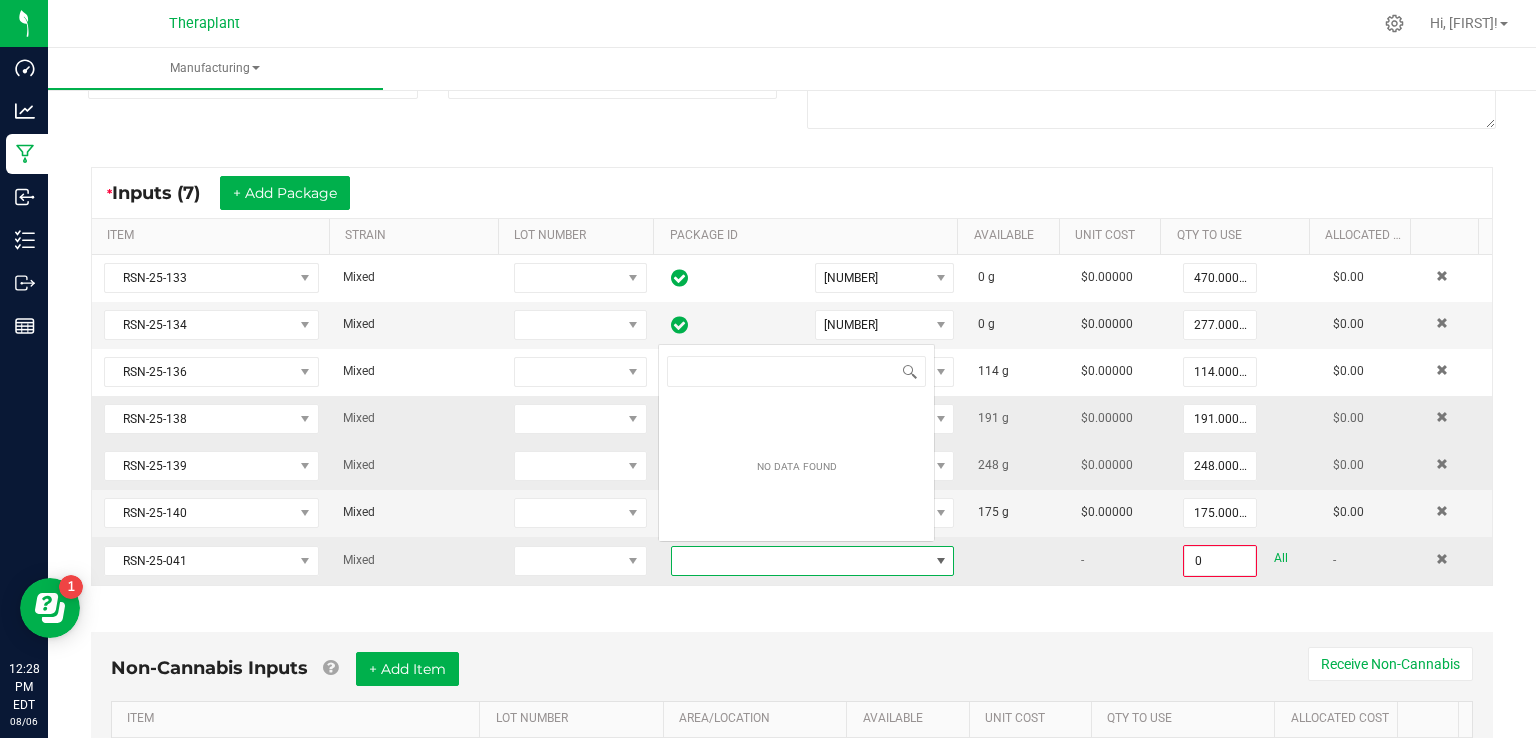 scroll, scrollTop: 0, scrollLeft: 0, axis: both 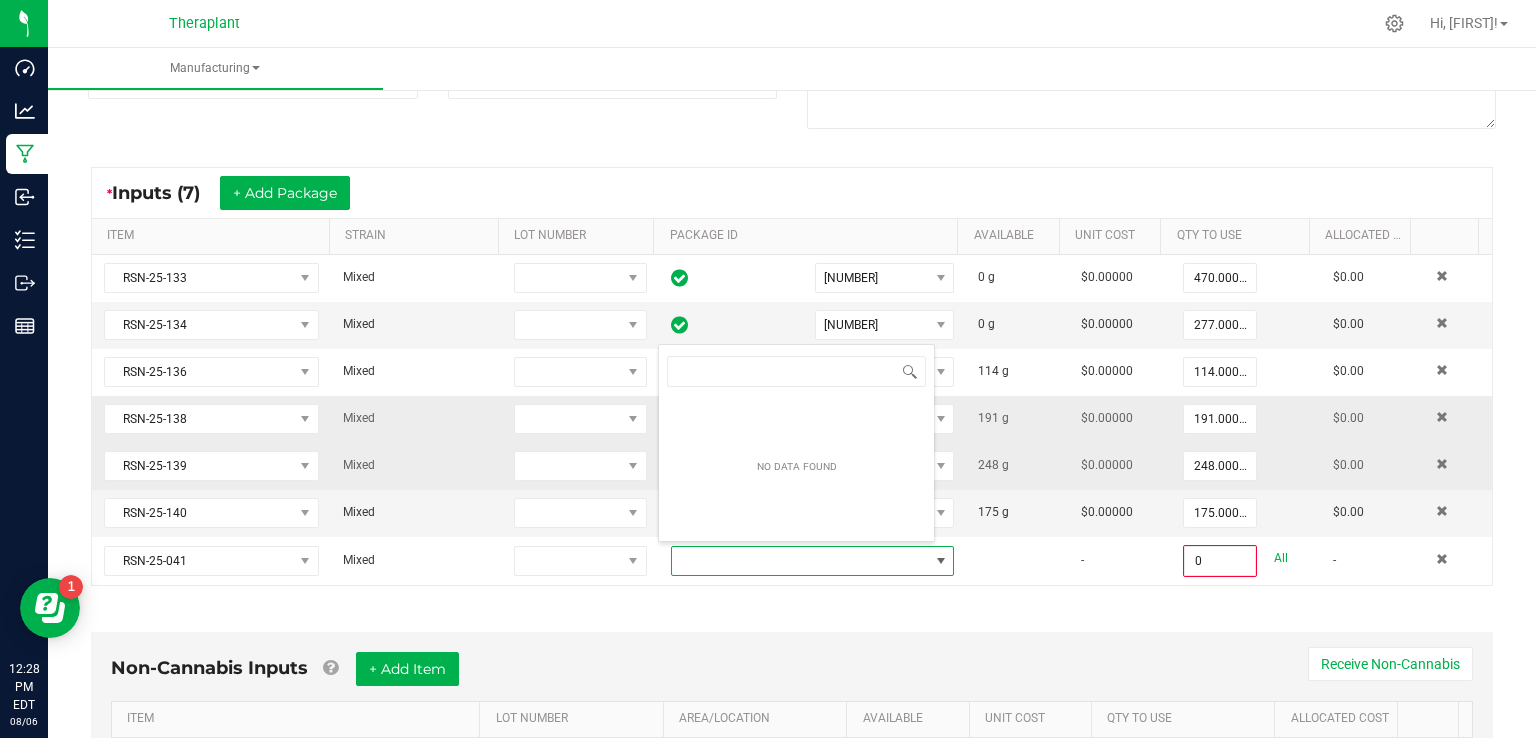 click on "*   Inputs (7)   + Add Package  ITEM STRAIN LOT NUMBER PACKAGE ID AVAILABLE Unit Cost QTY TO USE Allocated Cost [PRODUCT_CODE]  Mixed
[NUMBER] 0   g  $0.00000  [NUMBER] g  $0.00  [PRODUCT_CODE]  Mixed
[NUMBER] 0   g  $0.00000  [NUMBER] g  $0.00  [PRODUCT_CODE]  Mixed
[NUMBER] [NUMBER]   g  $0.00000  [NUMBER] g  $0.00  [PRODUCT_CODE]  Mixed
[NUMBER] [NUMBER]   g  $0.00000  [NUMBER] g  $0.00  [PRODUCT_CODE]  Mixed
[NUMBER] [NUMBER]   g  $0.00000  [NUMBER] g  $0.00  [PRODUCT_CODE]  Mixed
[NUMBER] [NUMBER]   g  $0.00000  [NUMBER] g  $0.00  [PRODUCT_CODE]  Mixed   -  [NUMBER]  -" at bounding box center (792, 376) 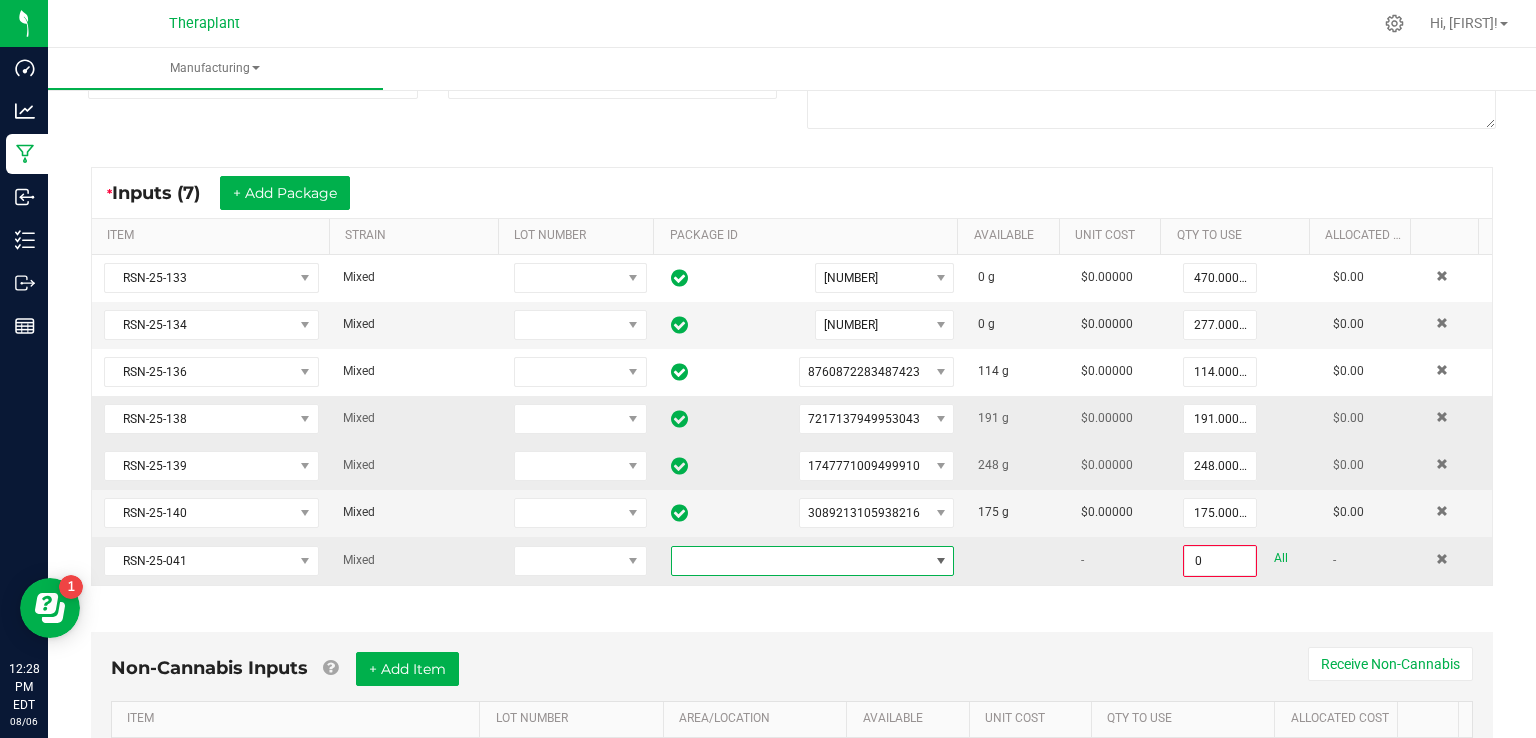 click at bounding box center (800, 561) 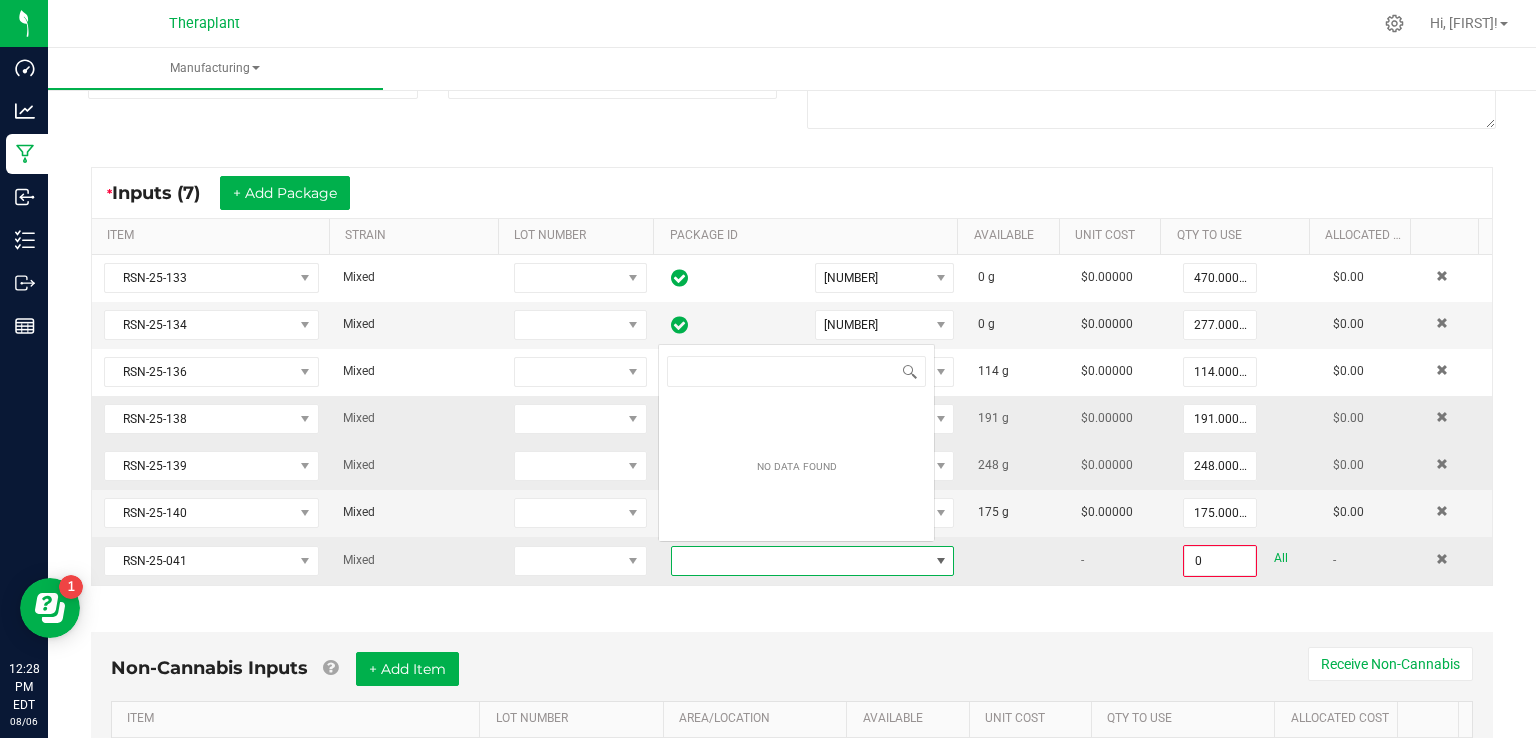 scroll, scrollTop: 0, scrollLeft: 0, axis: both 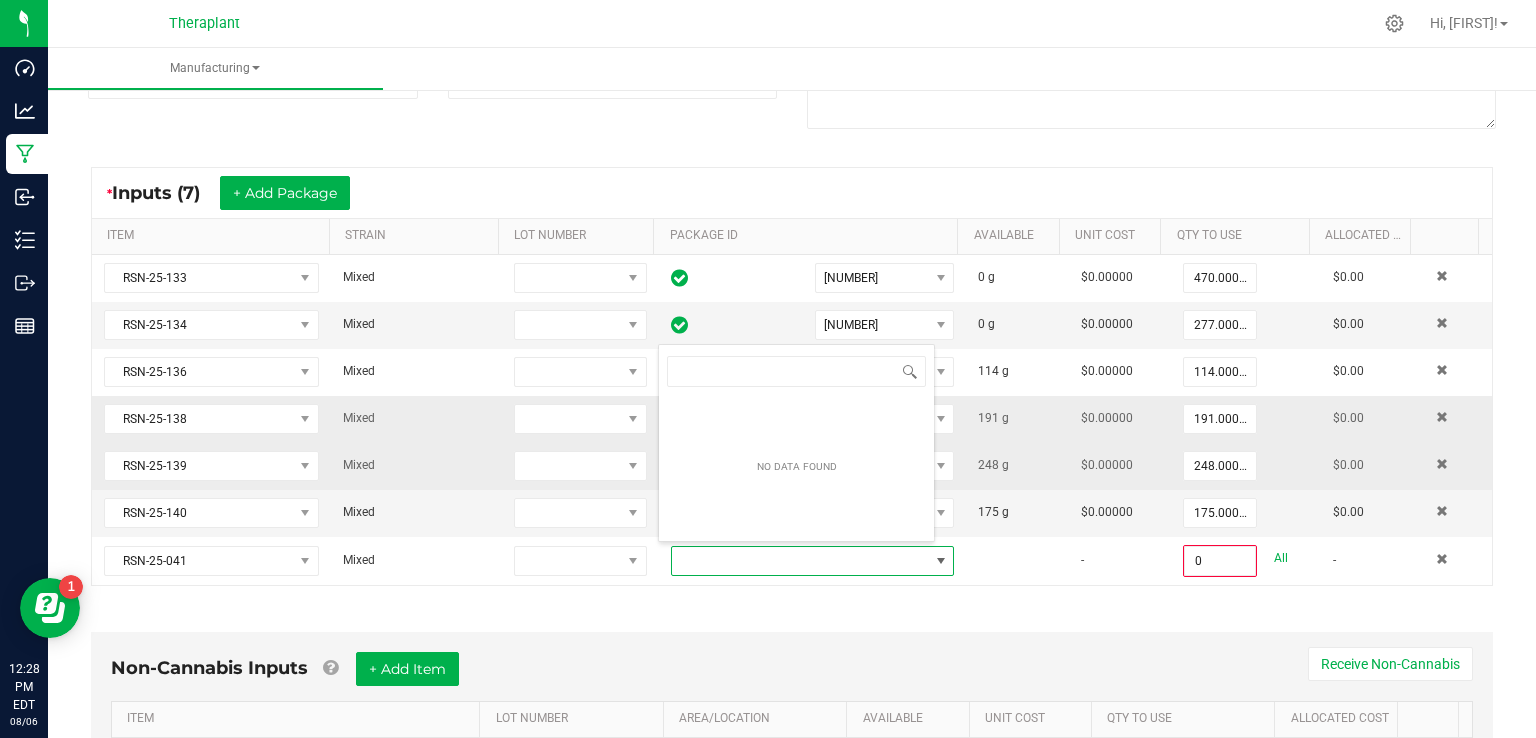 click on "Non-Cannabis Inputs   + Add Item   Receive Non-Cannabis  ITEM LOT NUMBER AREA/LOCATION AVAILABLE Unit Cost QTY TO USE Allocated Cost  No records available." at bounding box center (792, 718) 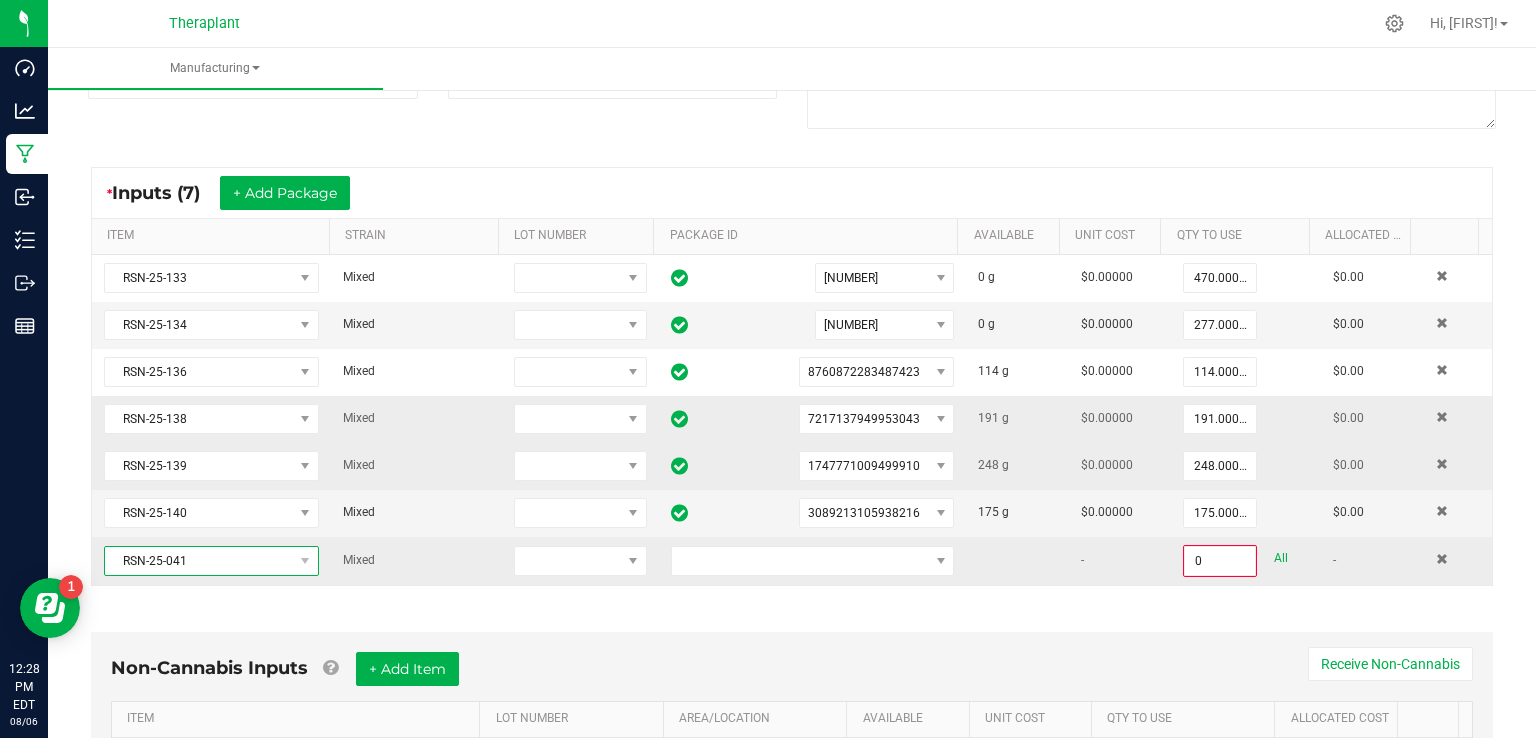 click on "RSN-25-041" at bounding box center (199, 561) 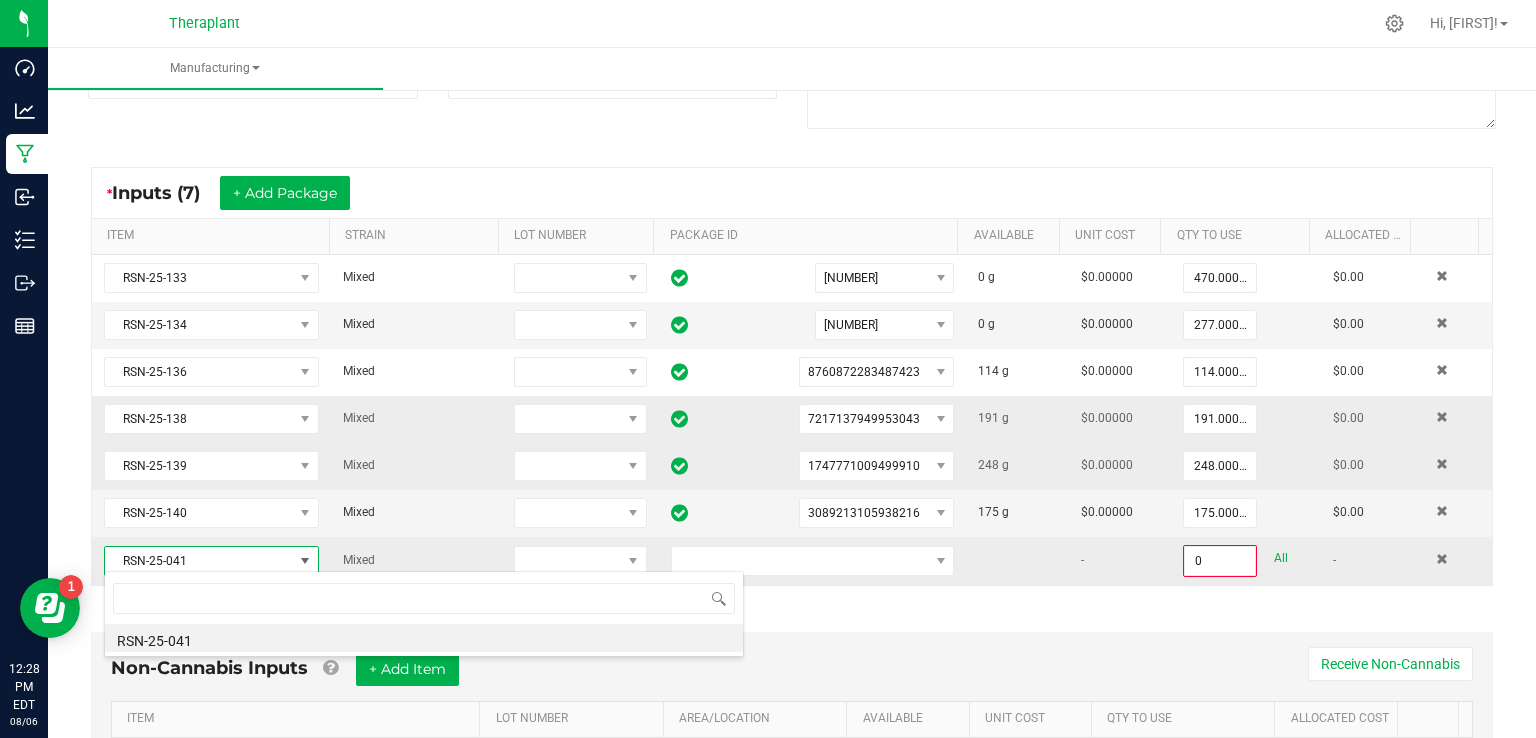 scroll, scrollTop: 99970, scrollLeft: 99790, axis: both 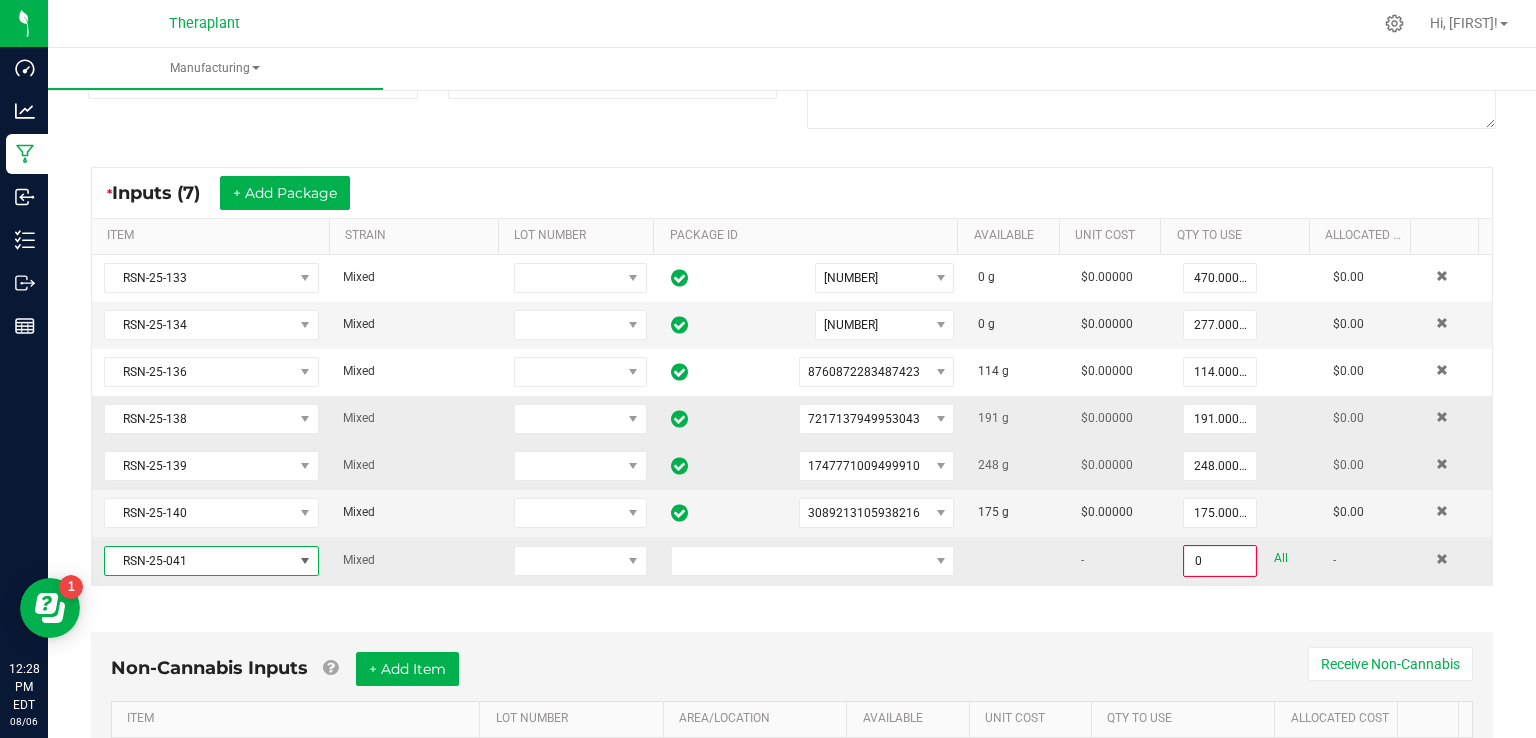 click on "RSN-25-041" at bounding box center [199, 561] 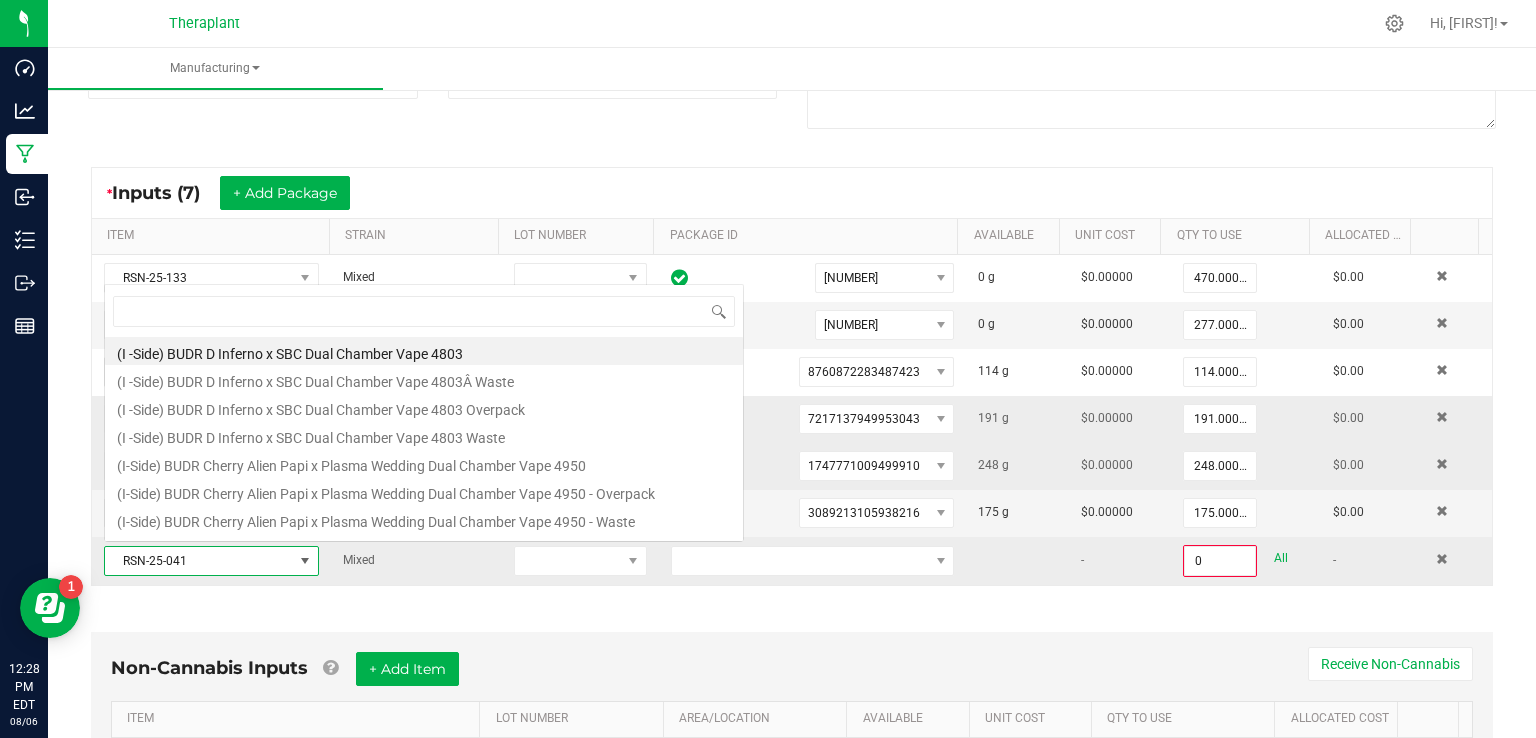 scroll, scrollTop: 0, scrollLeft: 0, axis: both 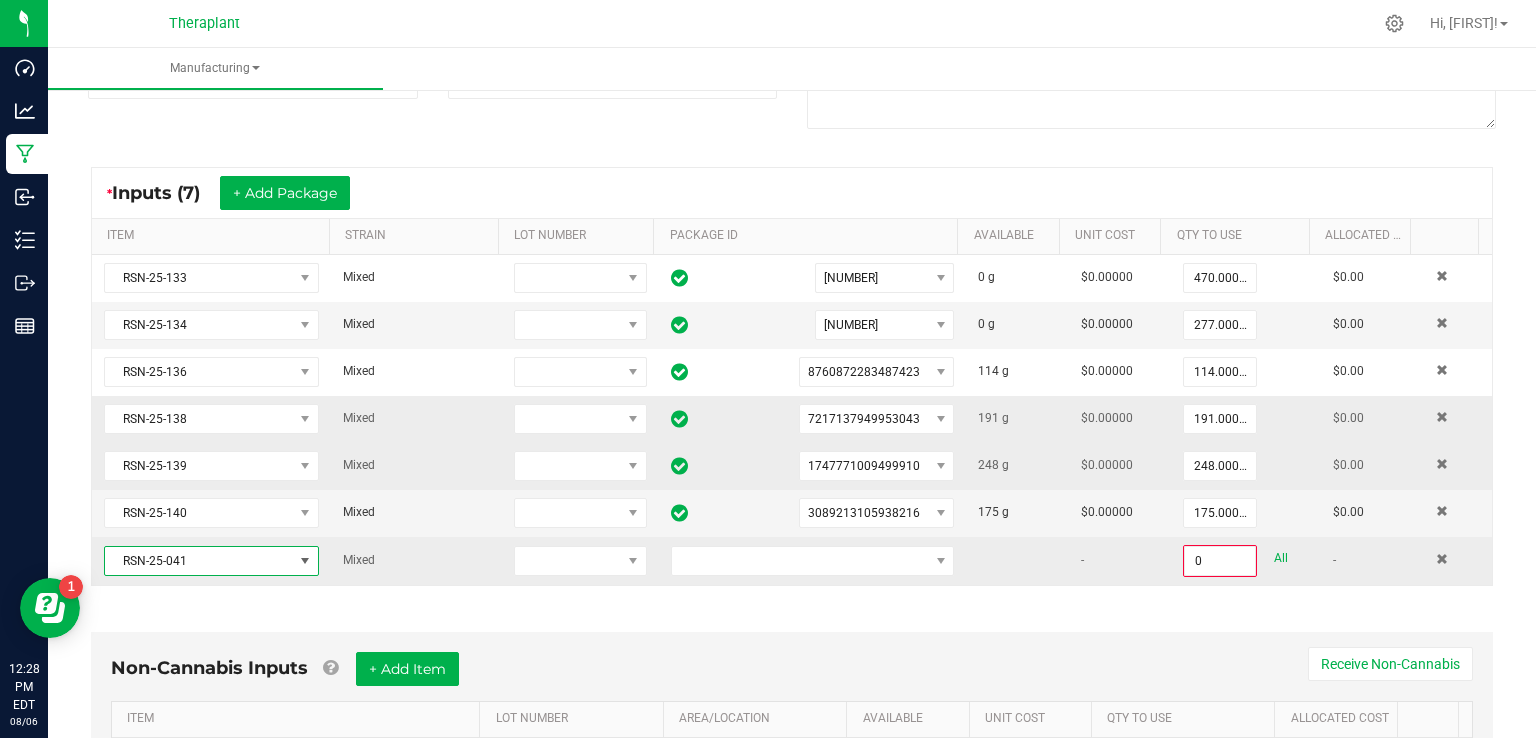 click on "RSN-25-041" at bounding box center [199, 561] 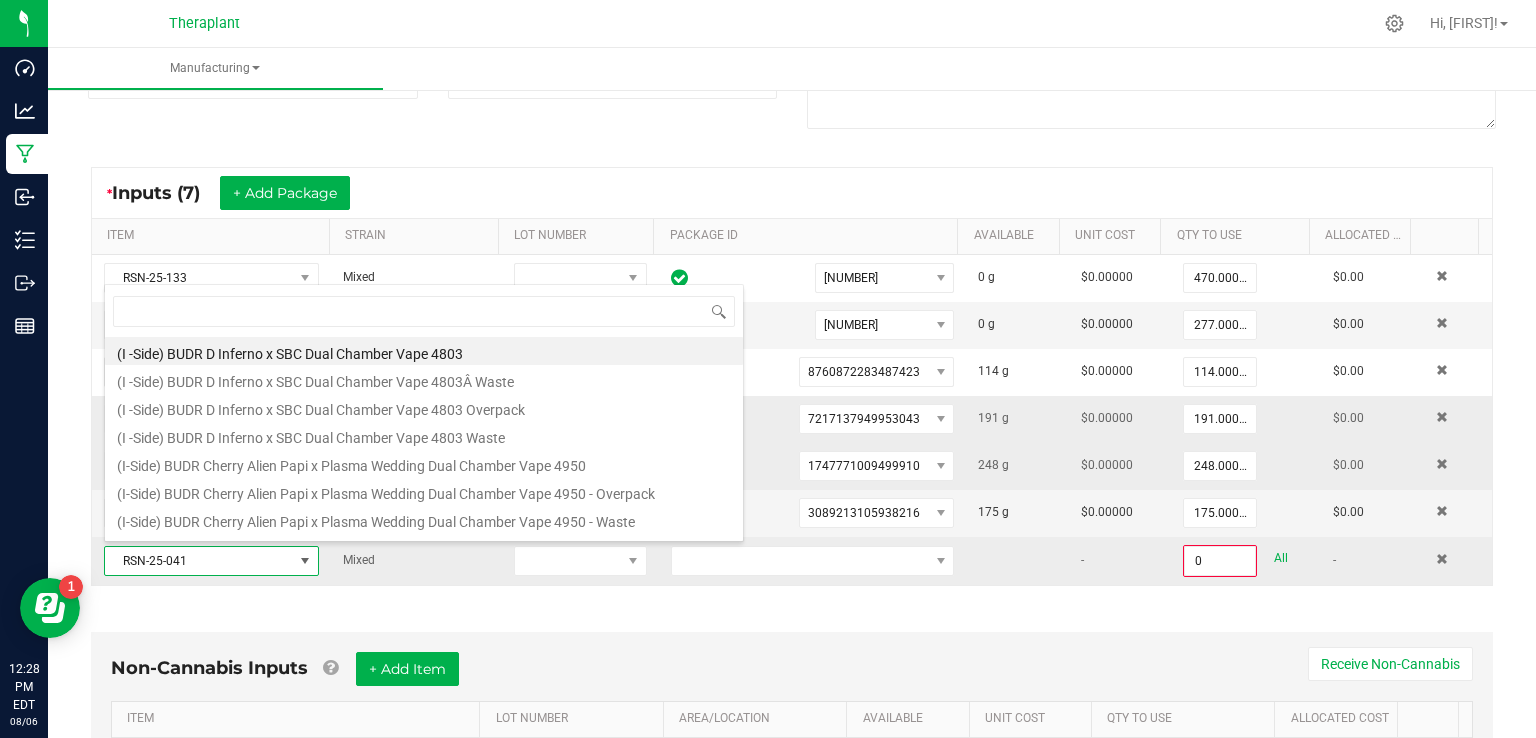 click on "RSN-25-041" at bounding box center [199, 561] 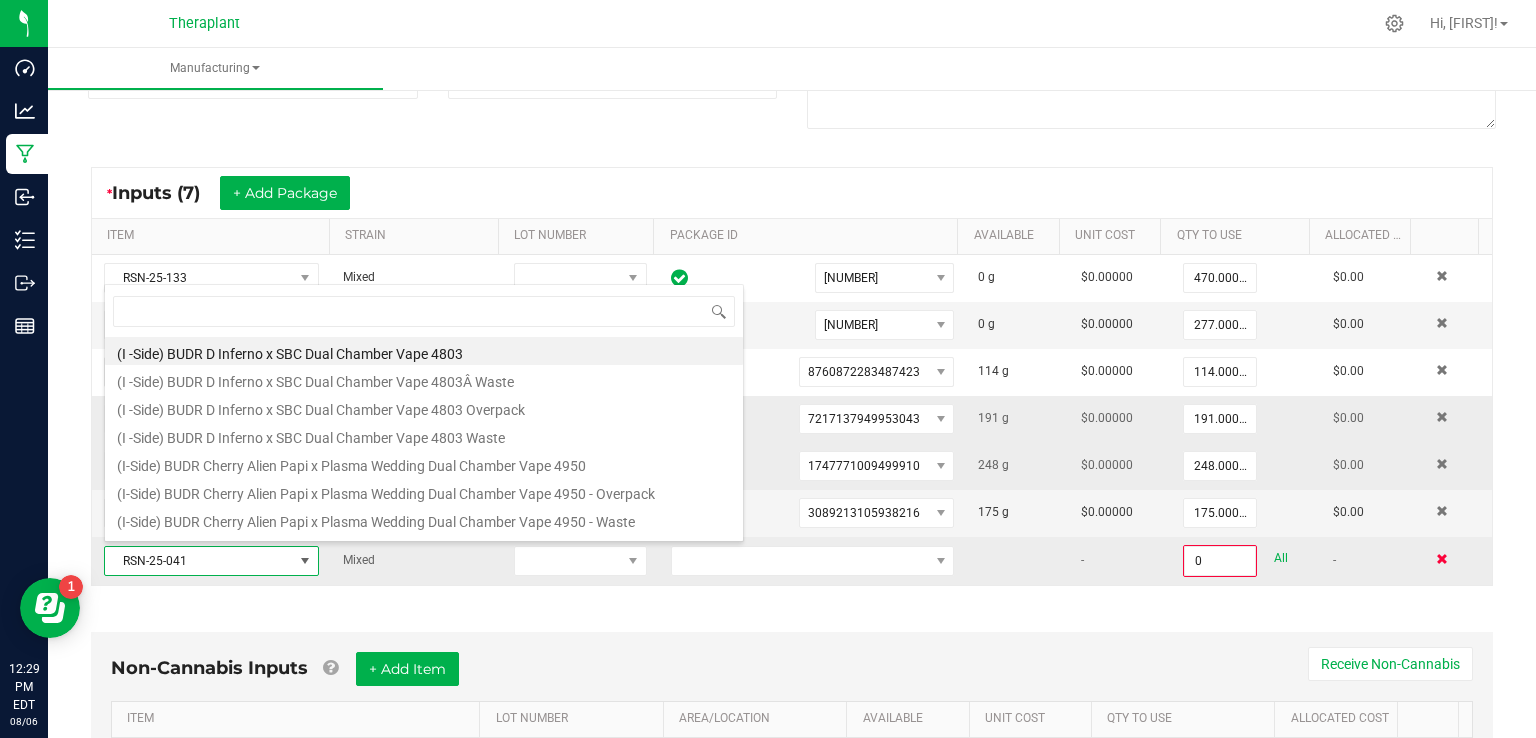 click at bounding box center [1442, 559] 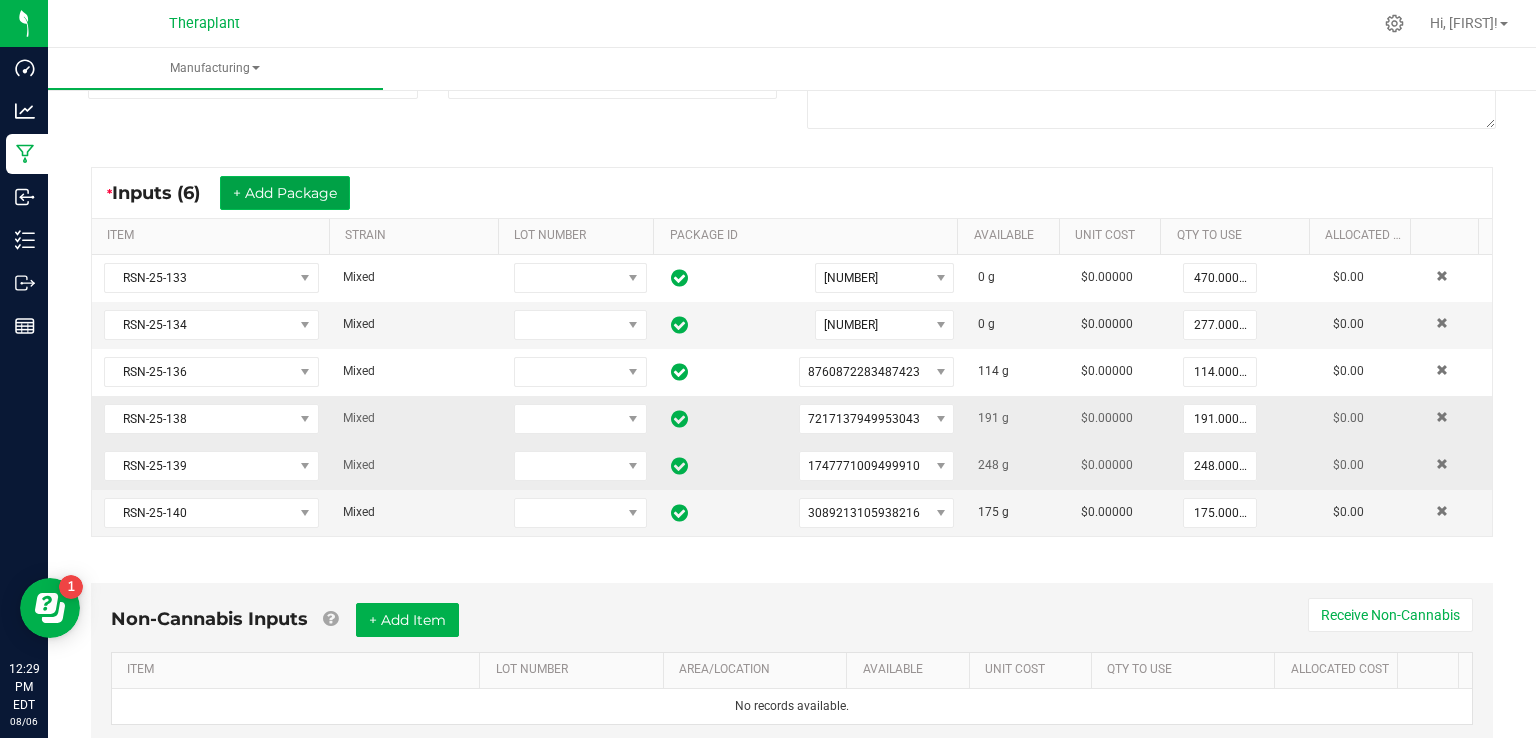 click on "+ Add Package" at bounding box center [285, 193] 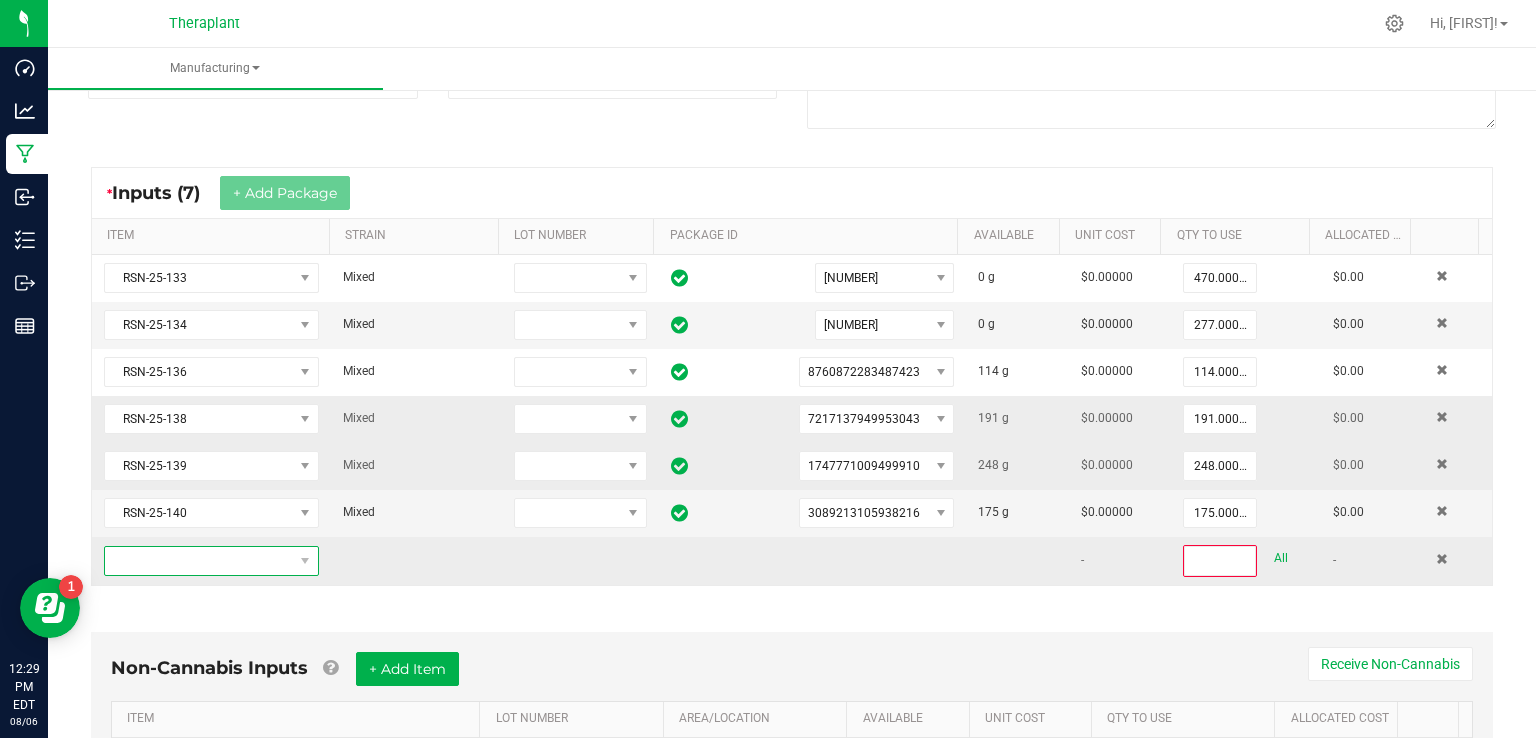 click at bounding box center [199, 561] 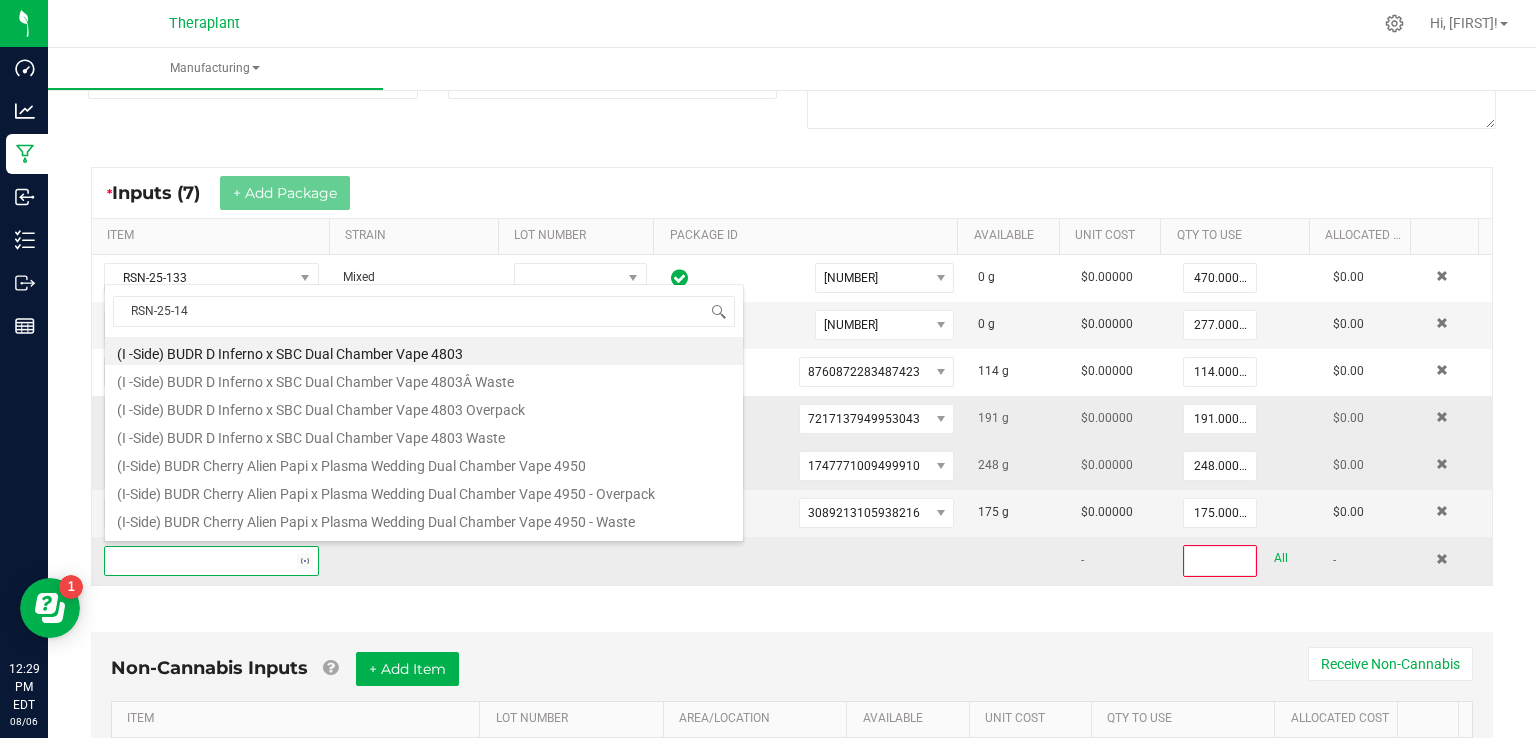 type on "RSN-25-141" 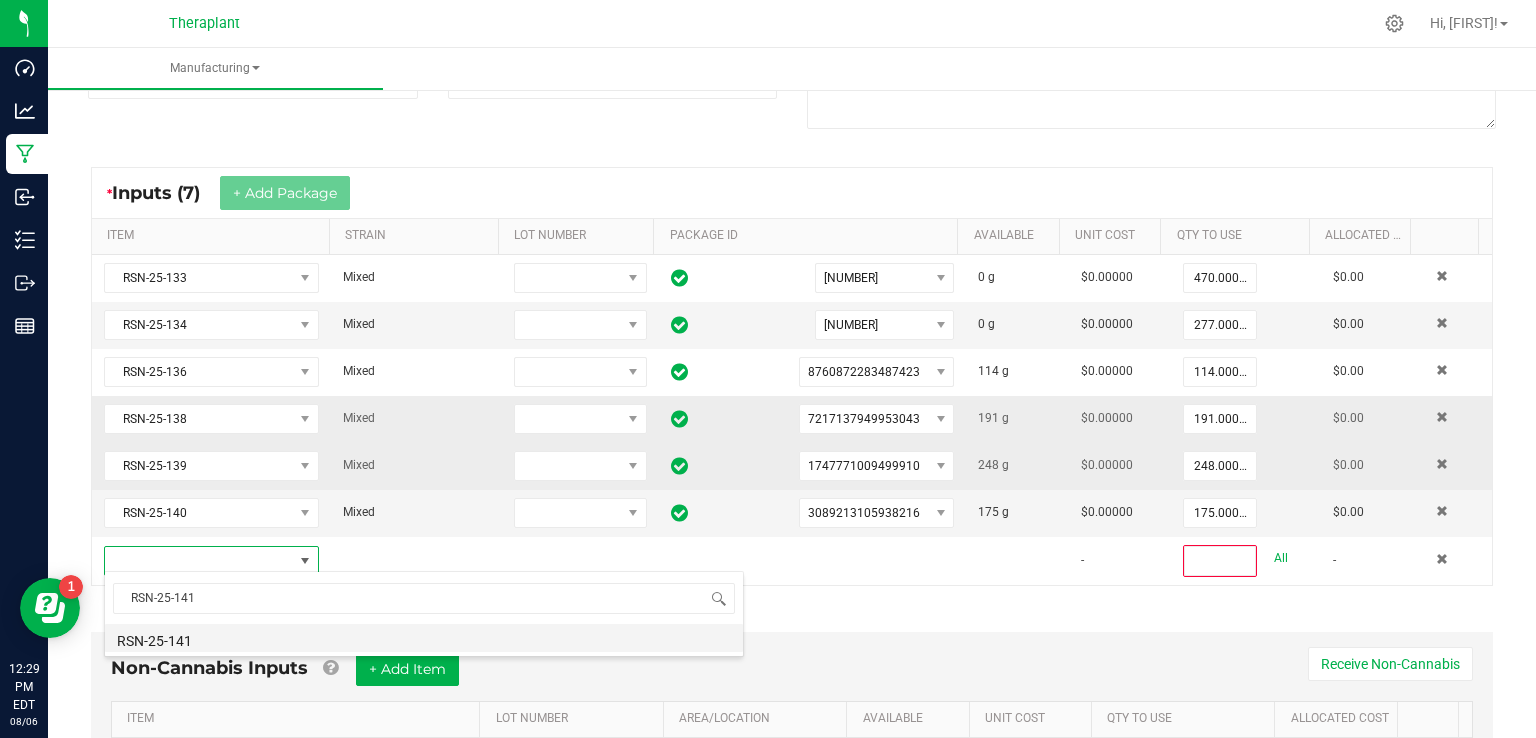 click on "RSN-25-141" at bounding box center (424, 638) 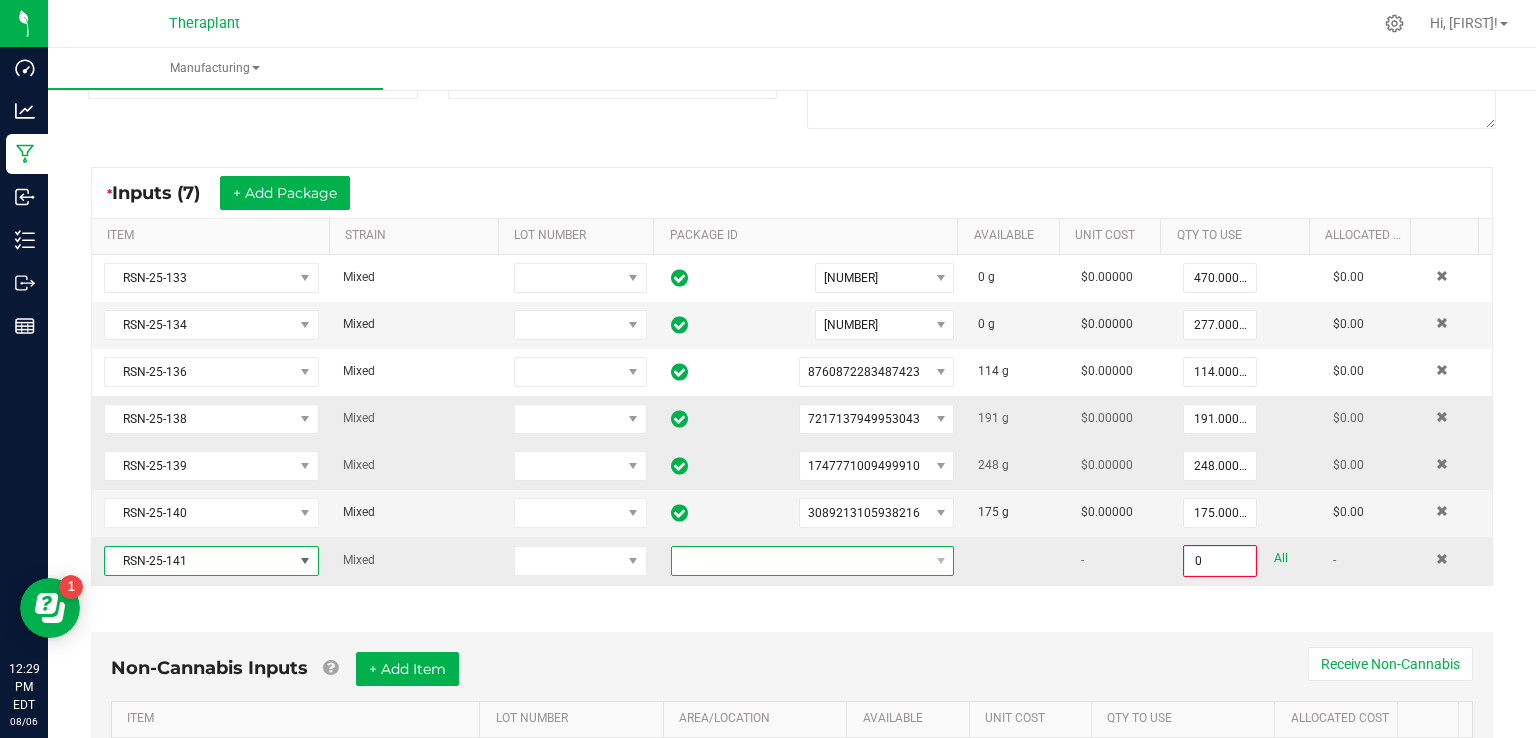 click at bounding box center (800, 561) 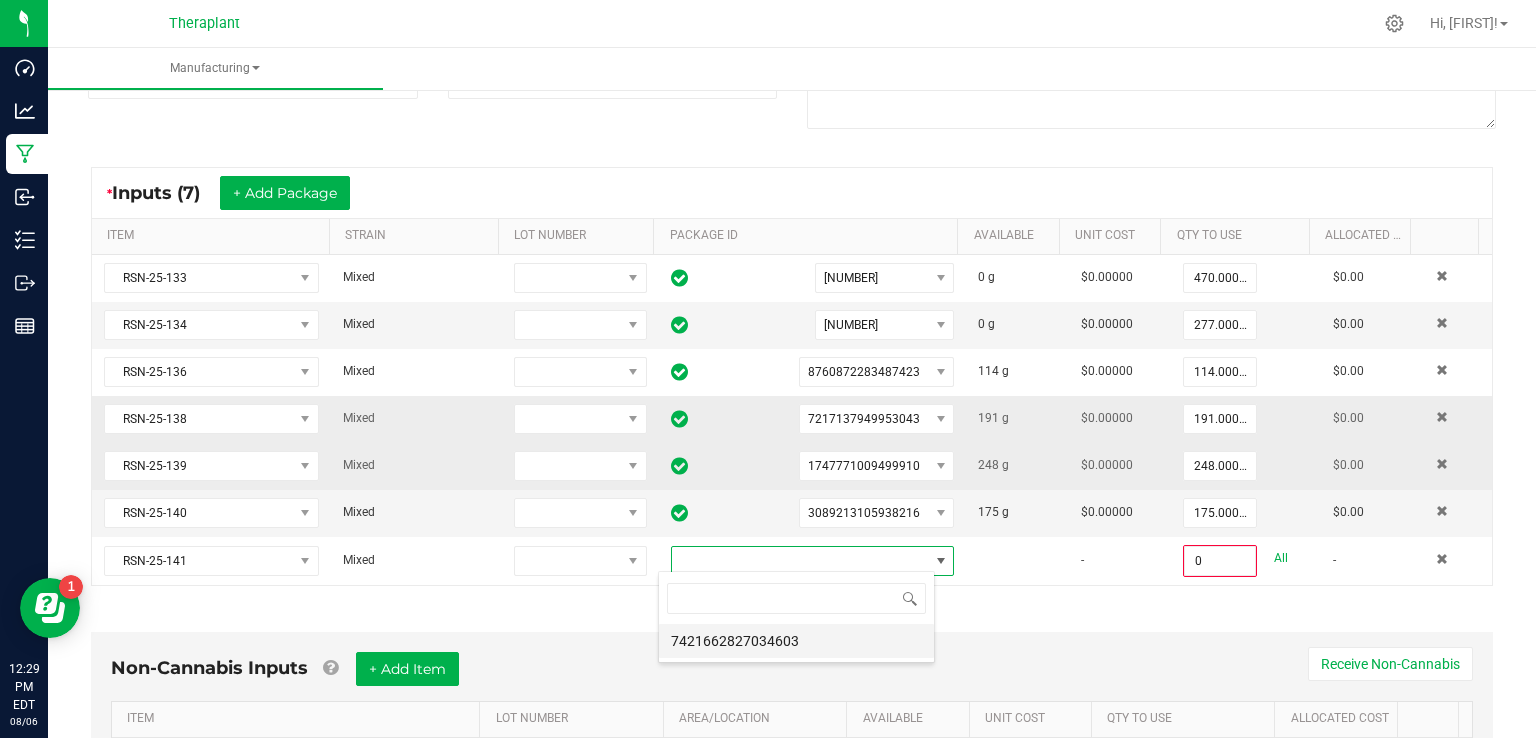 click on "7421662827034603" at bounding box center (796, 641) 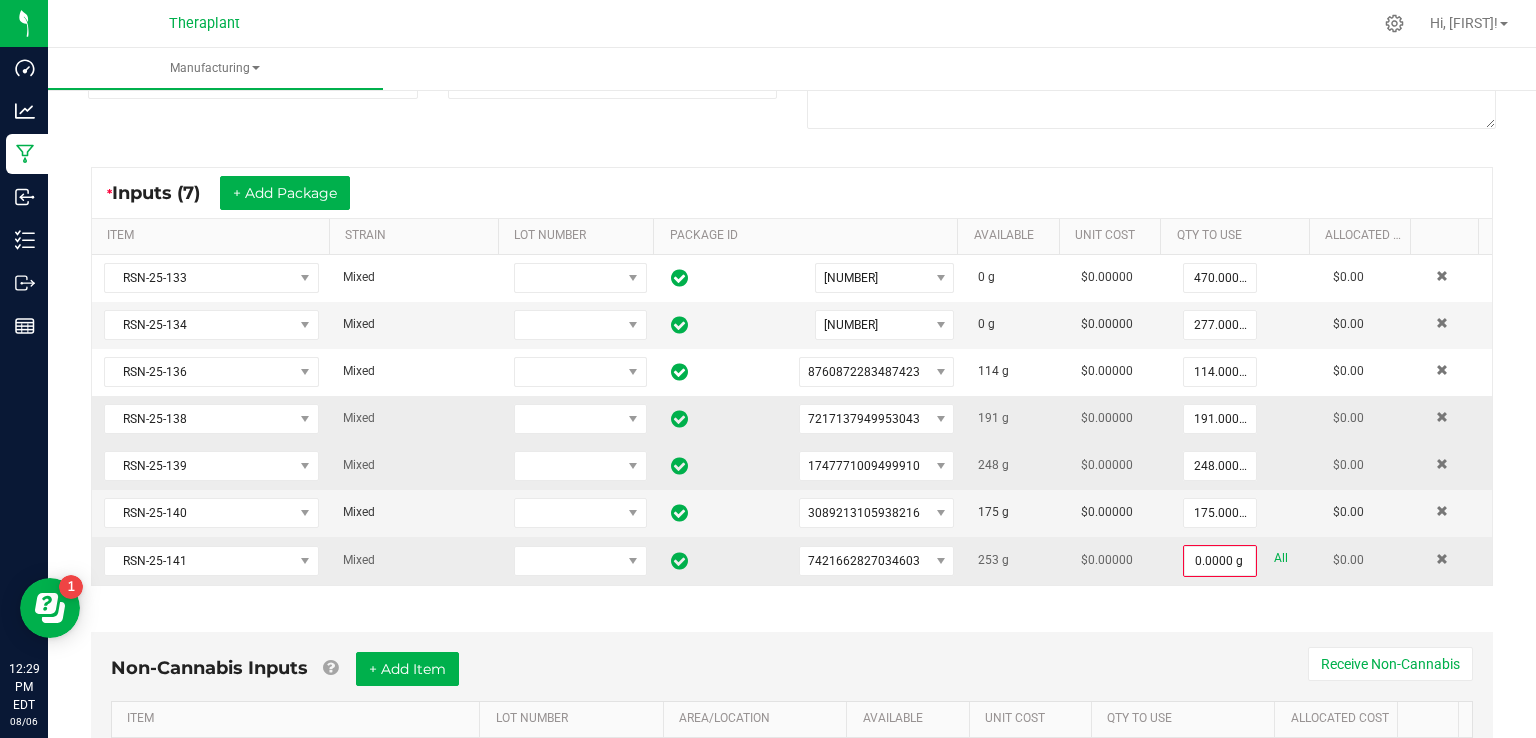 click on "All" at bounding box center (1281, 558) 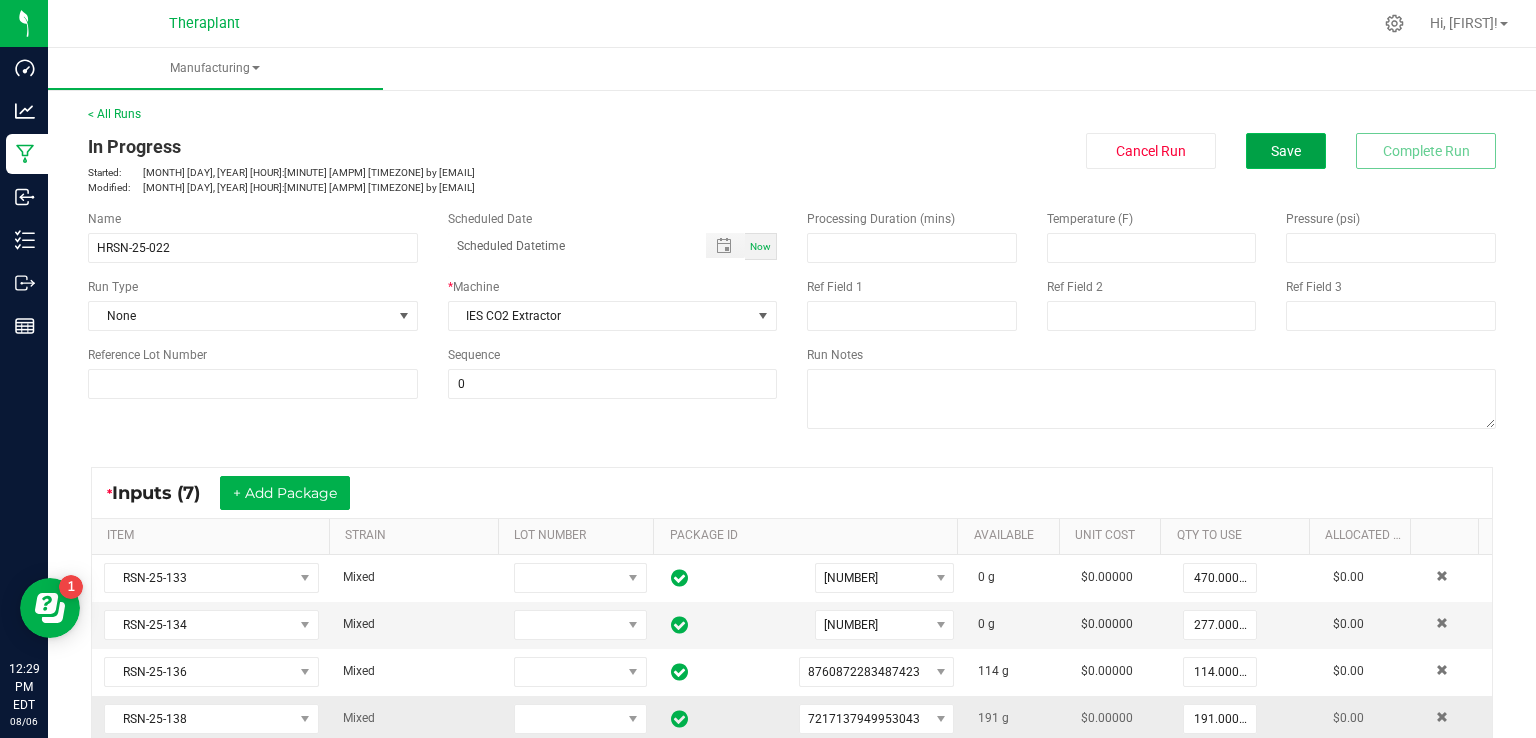 click on "Save" at bounding box center [1286, 151] 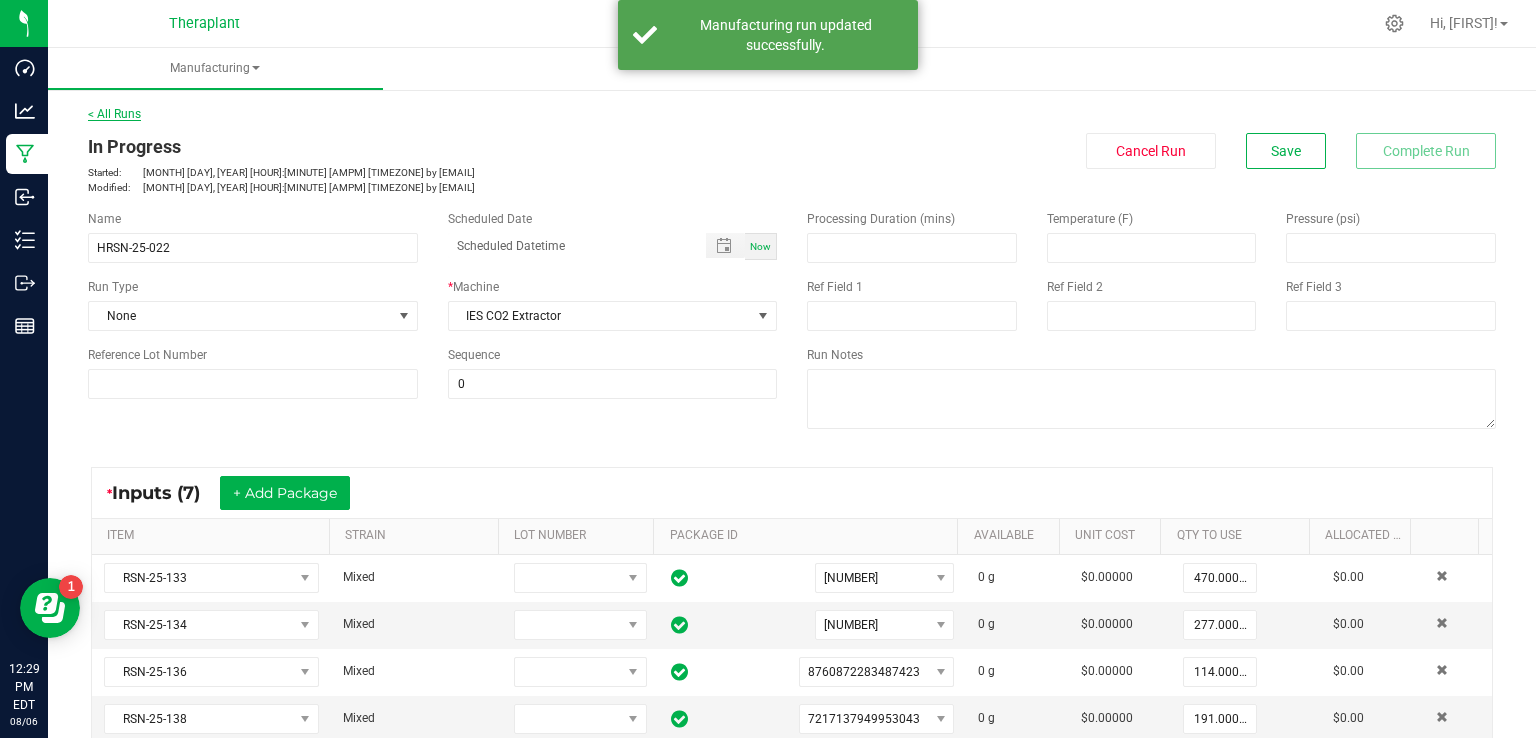 click on "< All Runs" at bounding box center [114, 114] 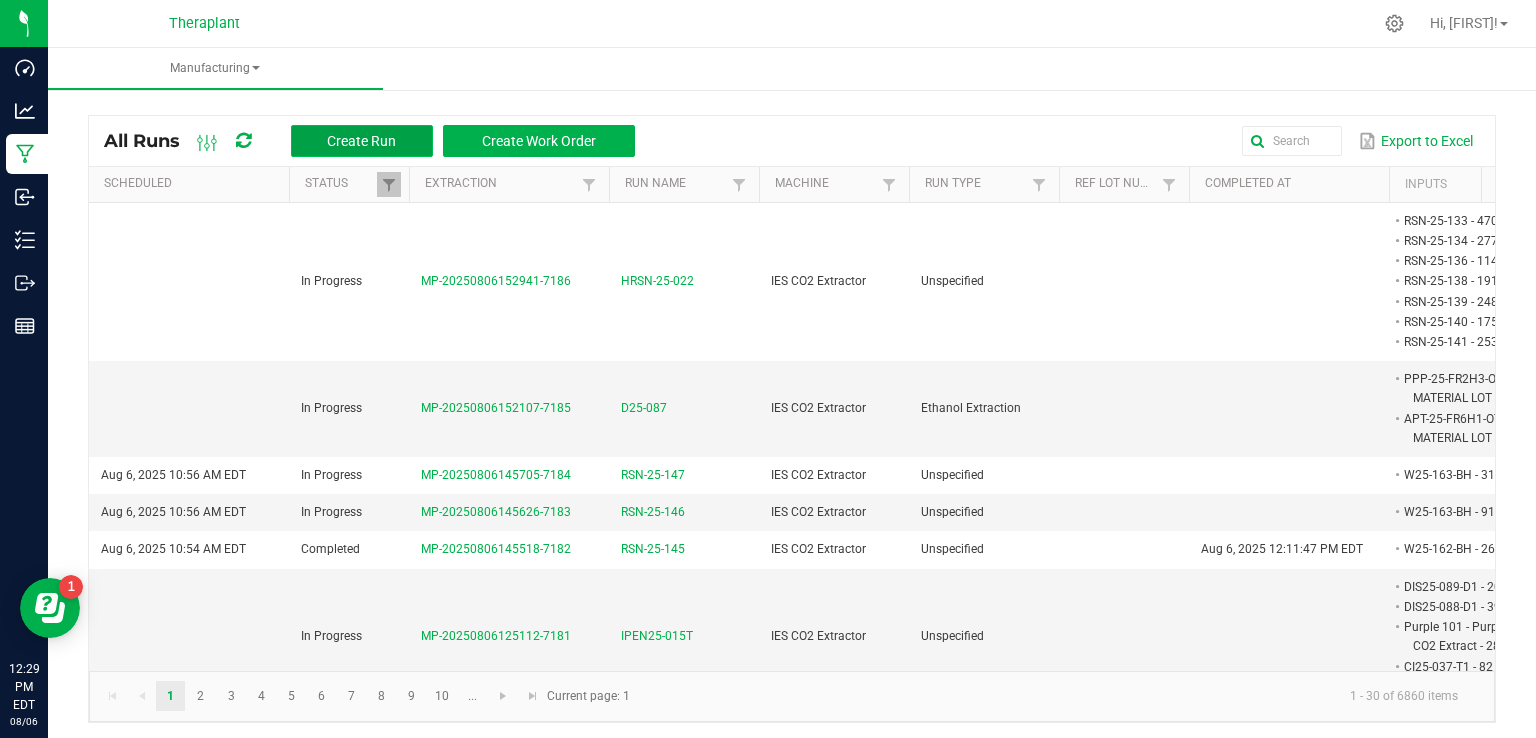 click on "Create Run" at bounding box center (361, 141) 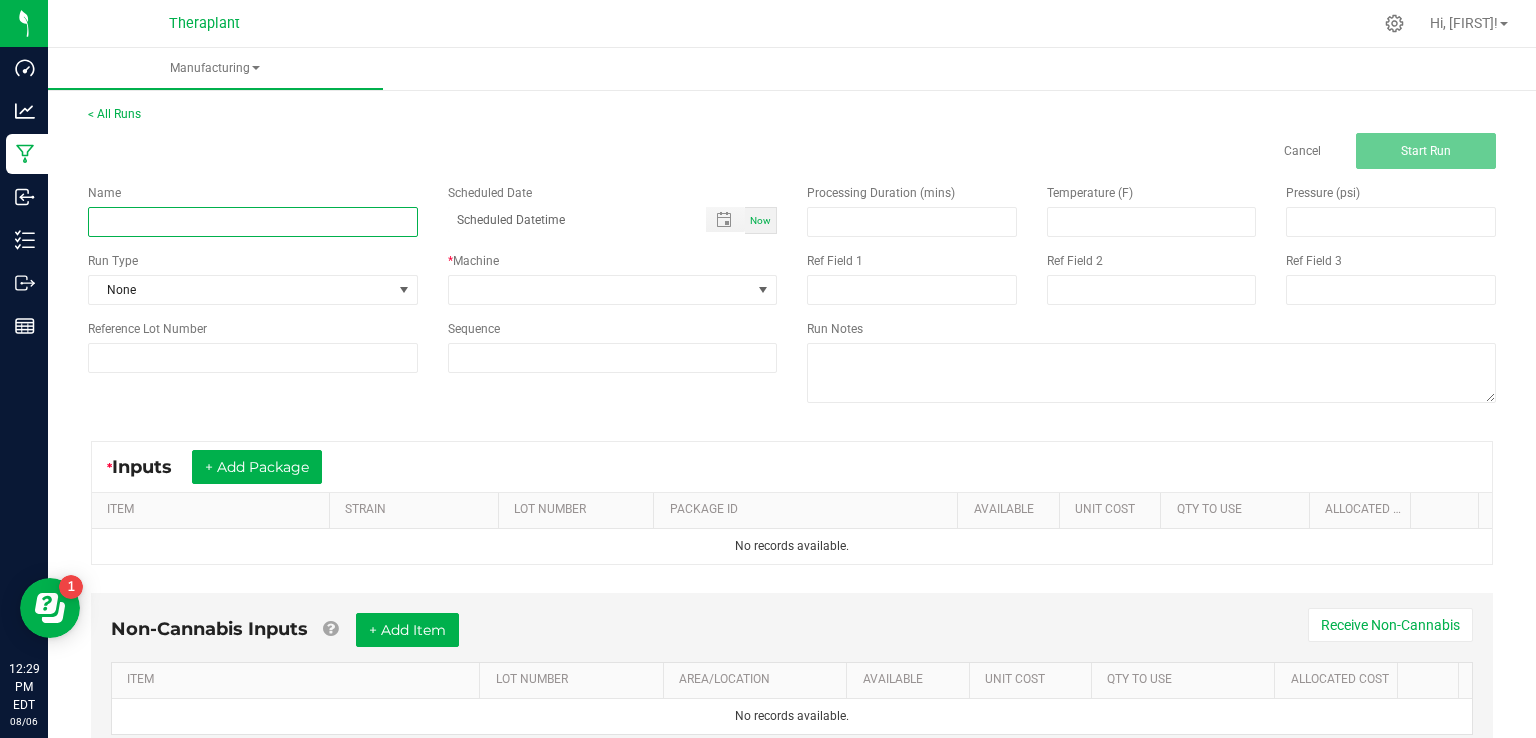 click at bounding box center [253, 222] 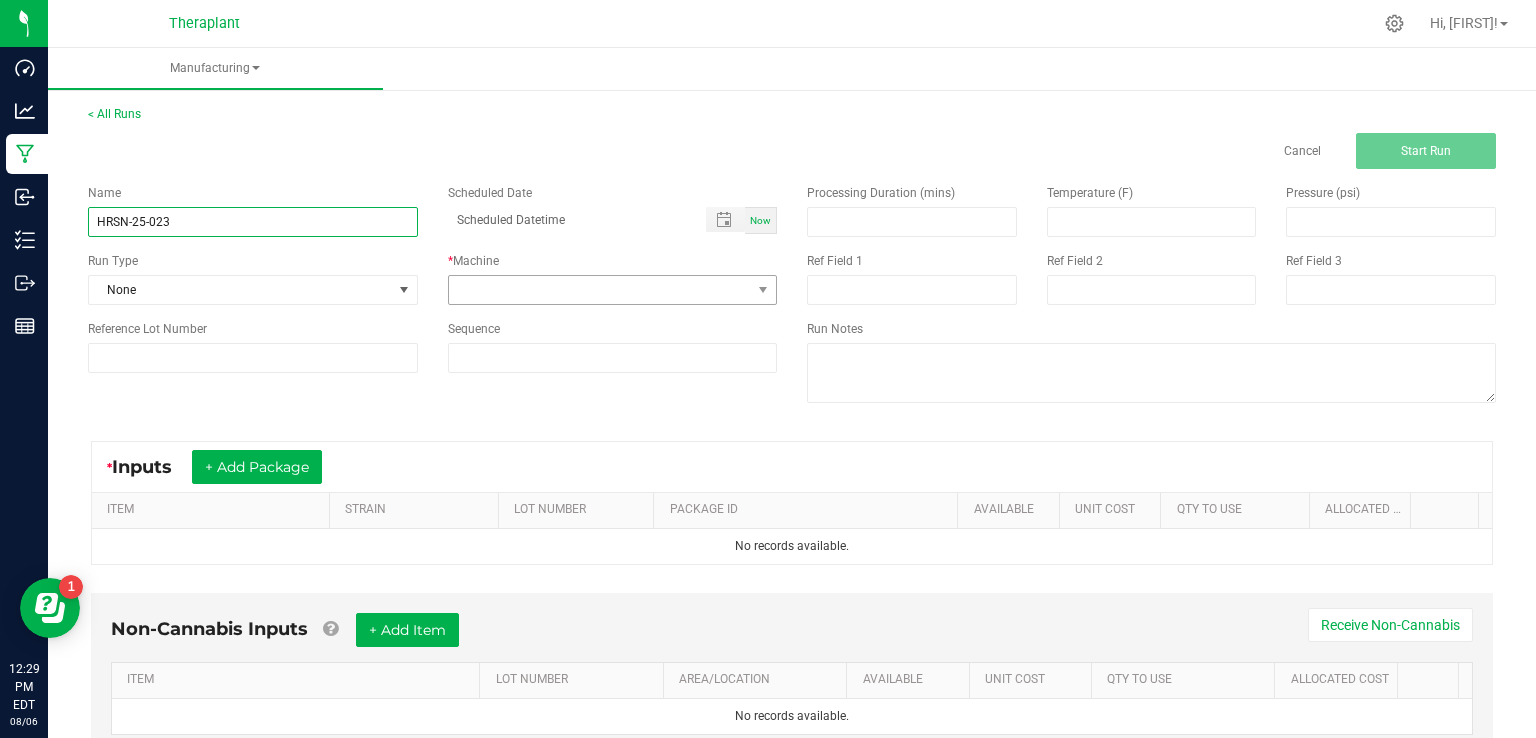 type on "HRSN-25-023" 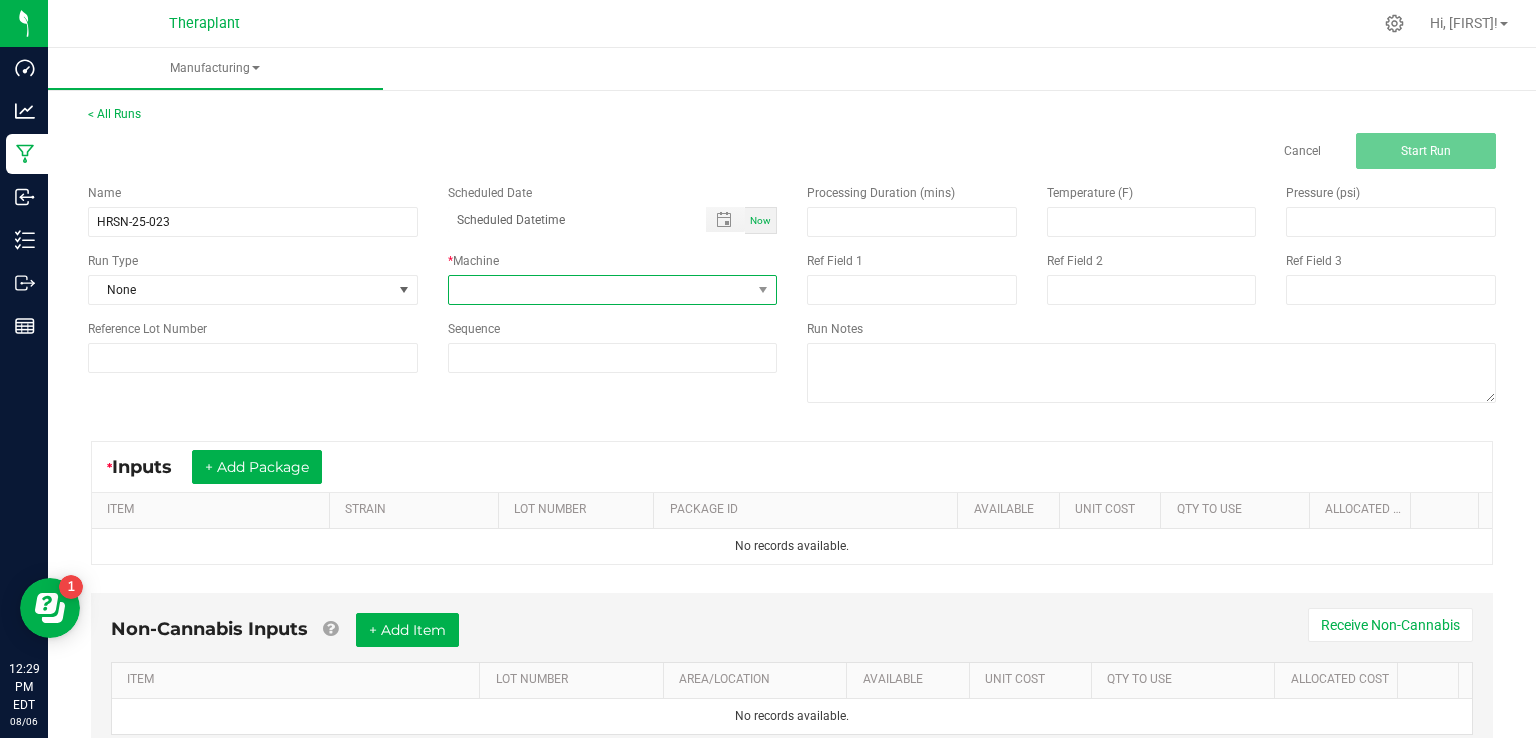 click at bounding box center (600, 290) 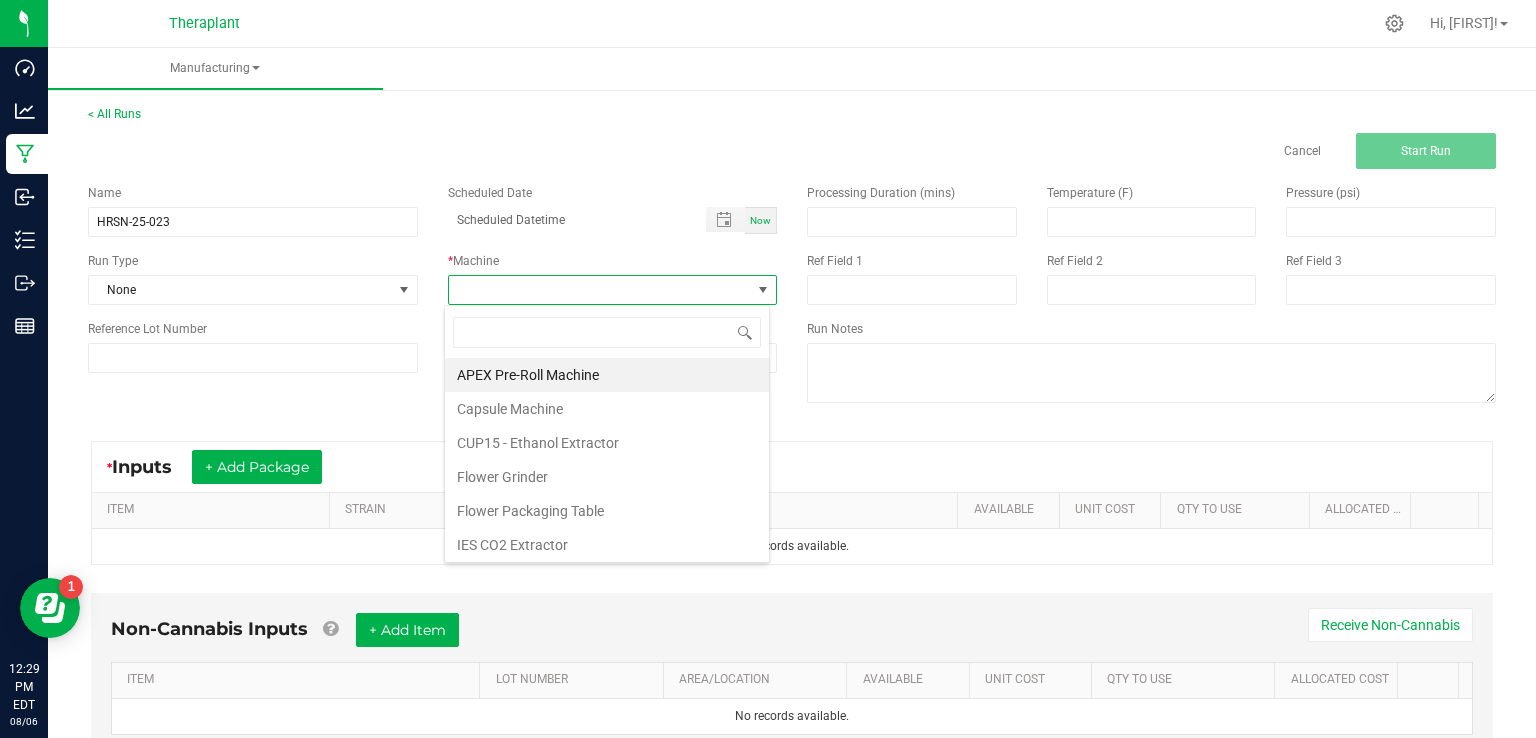 scroll, scrollTop: 99970, scrollLeft: 99674, axis: both 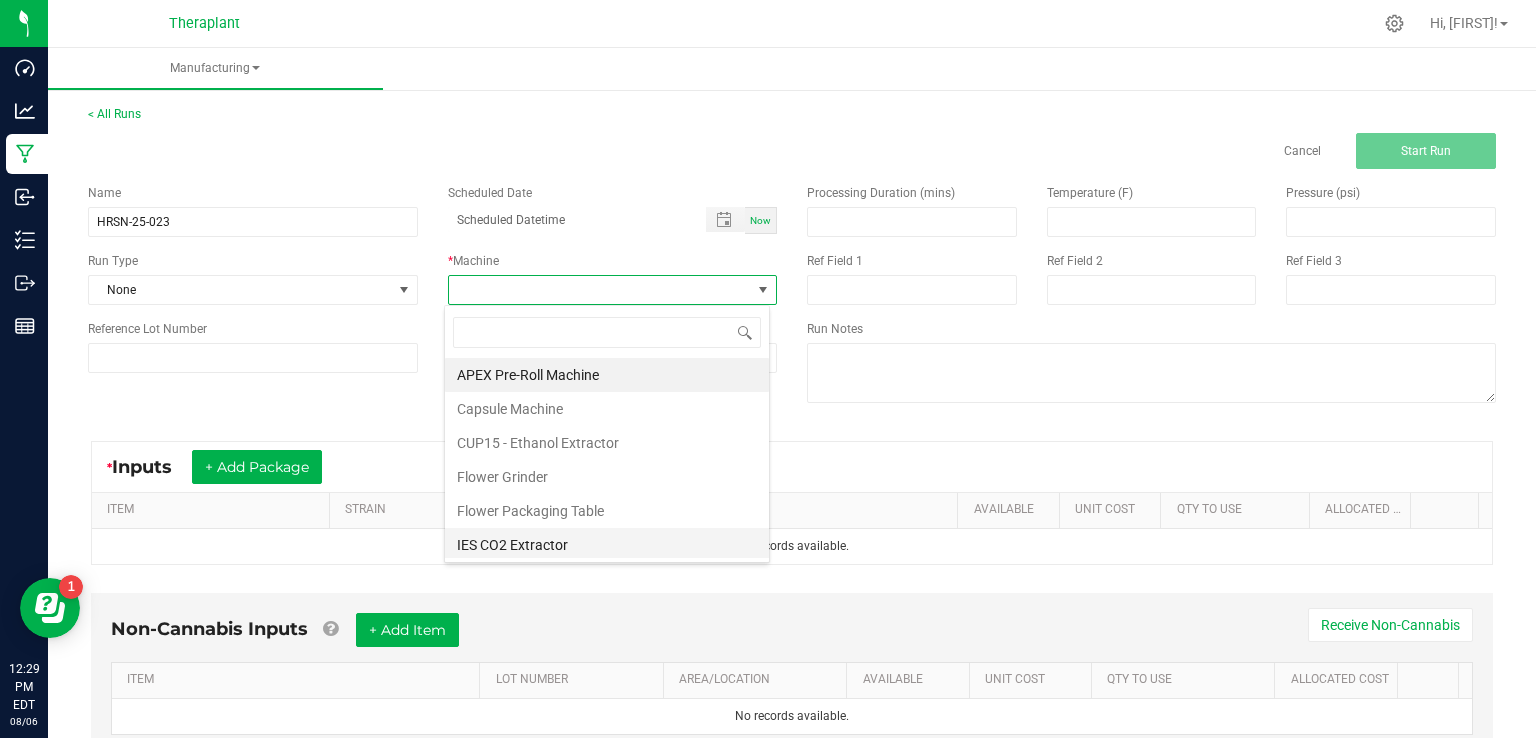 click on "IES CO2 Extractor" at bounding box center [607, 545] 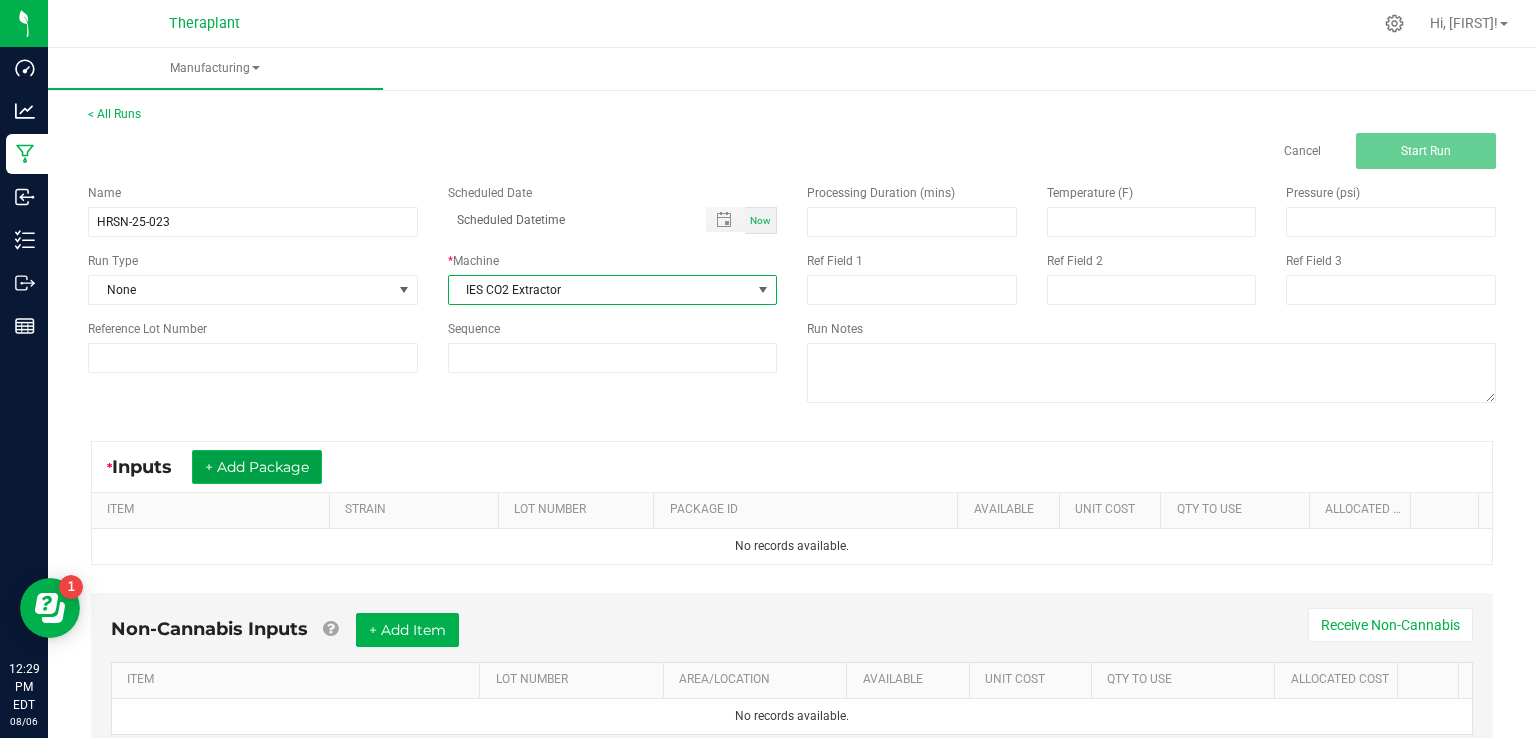 click on "+ Add Package" at bounding box center (257, 467) 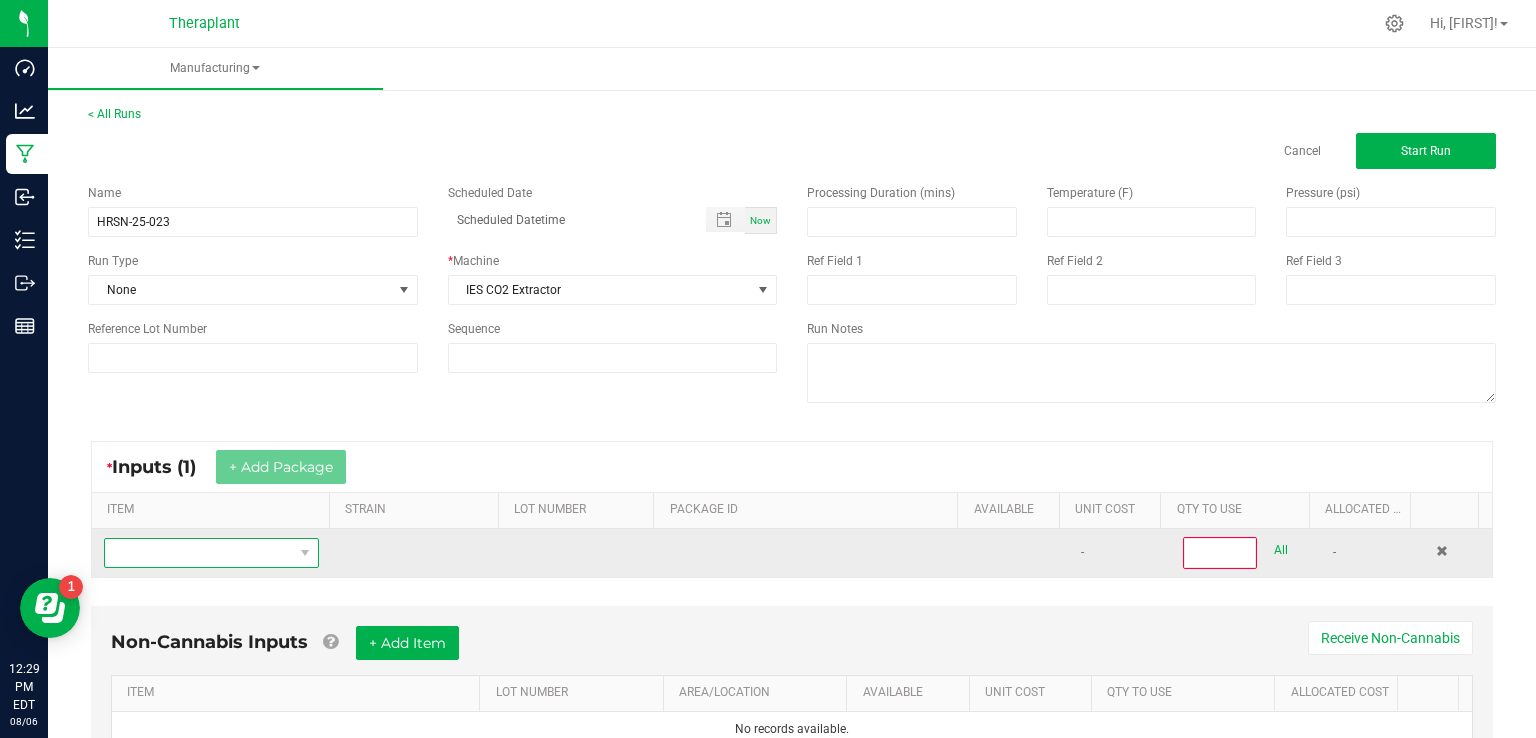 click at bounding box center (199, 553) 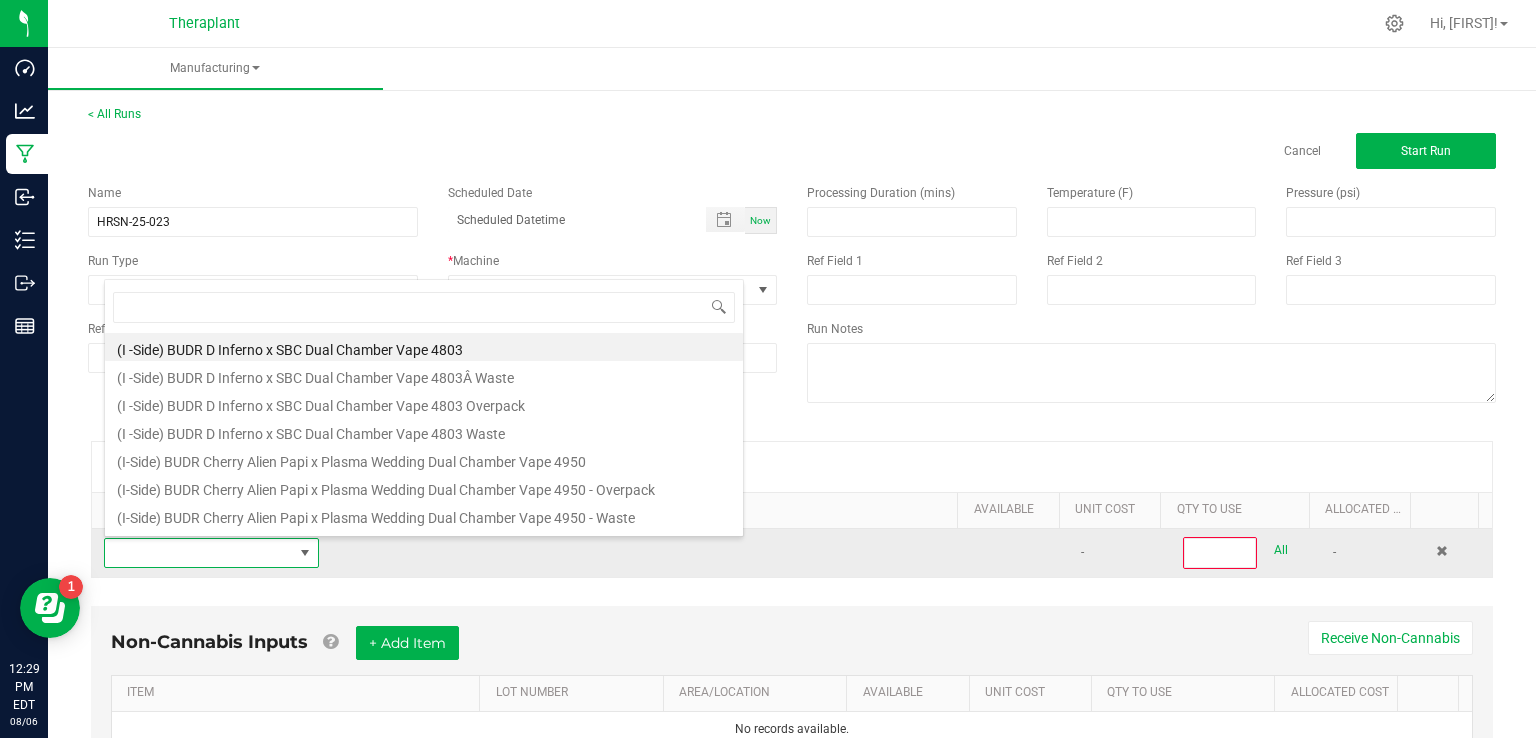 scroll, scrollTop: 99970, scrollLeft: 99790, axis: both 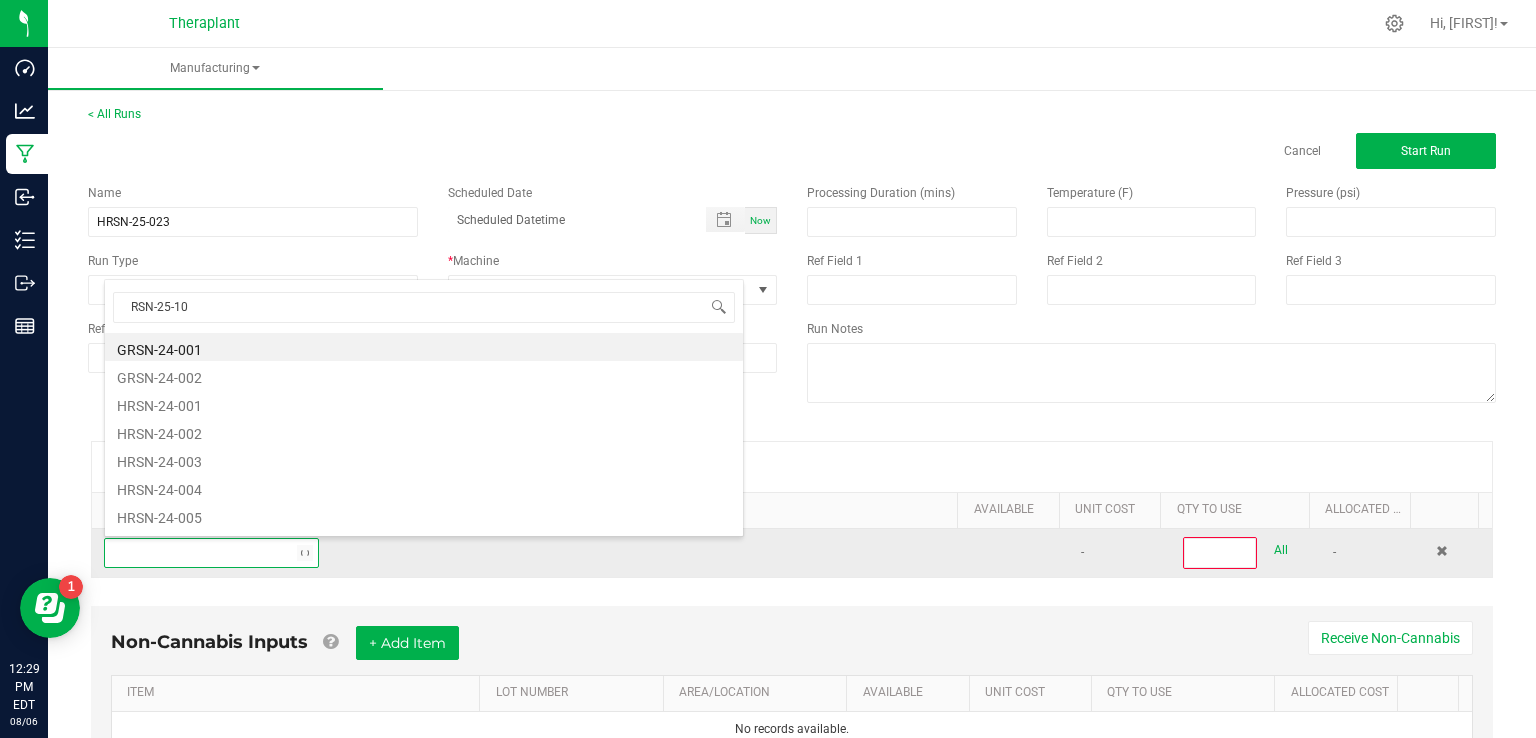type on "RSN-25-107" 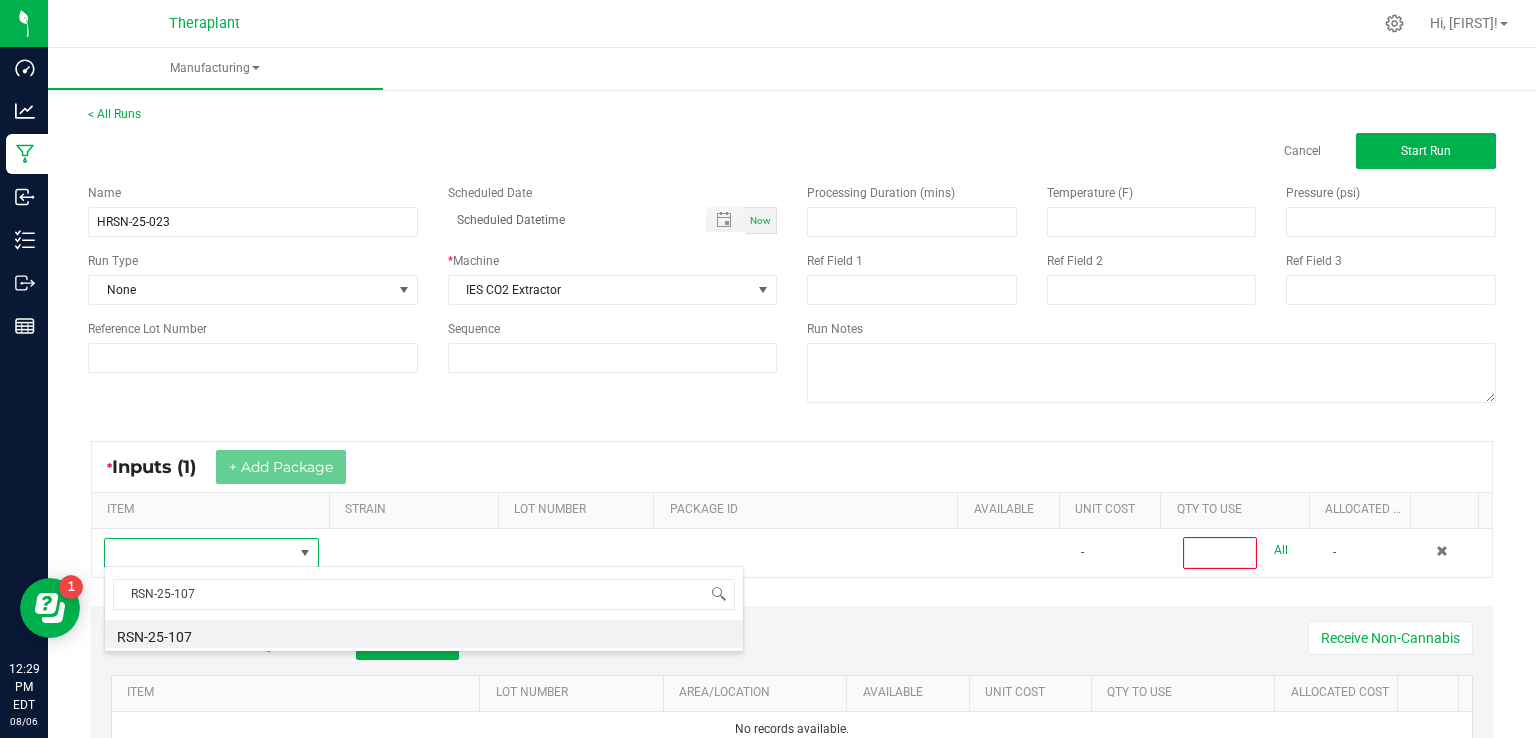 click on "RSN-25-107" at bounding box center (424, 634) 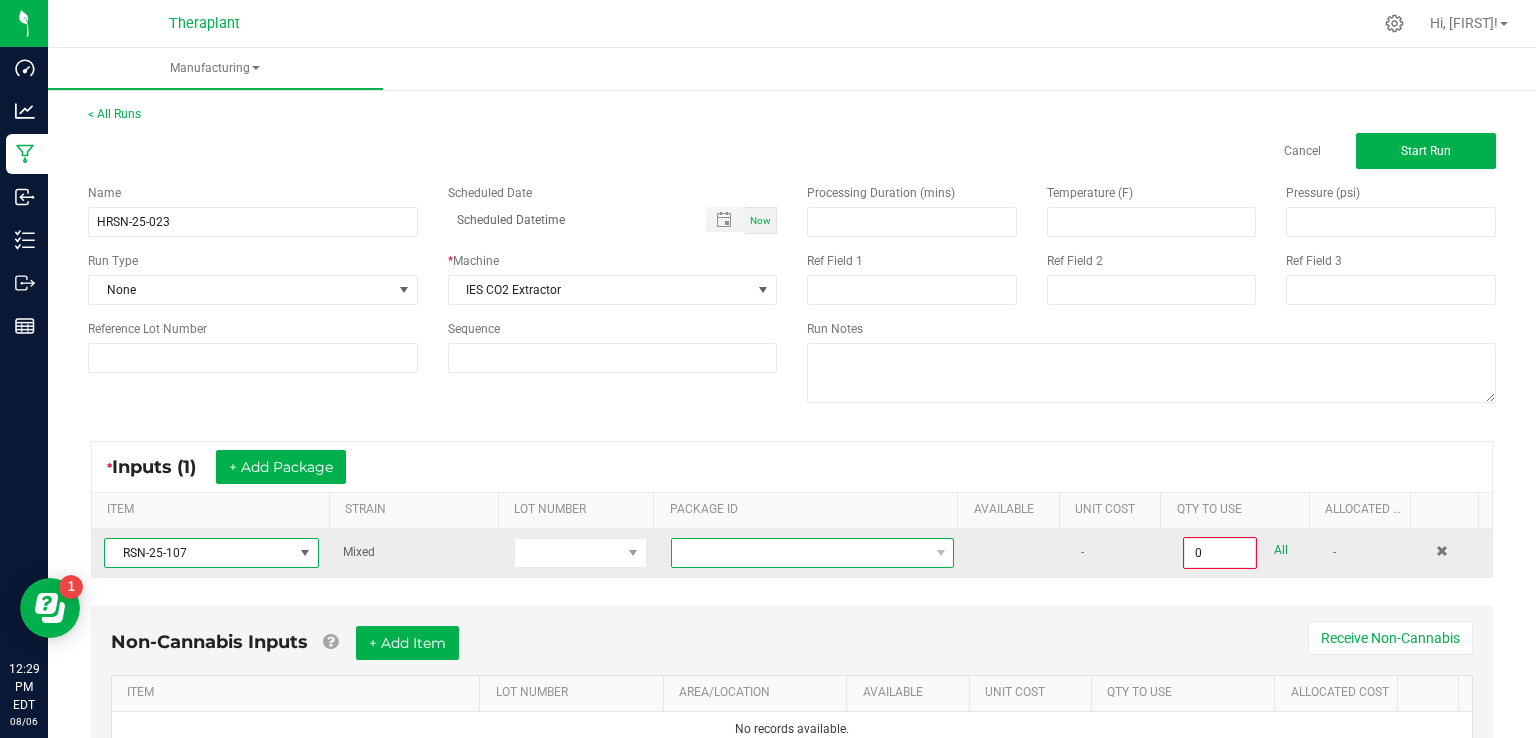 click at bounding box center (800, 553) 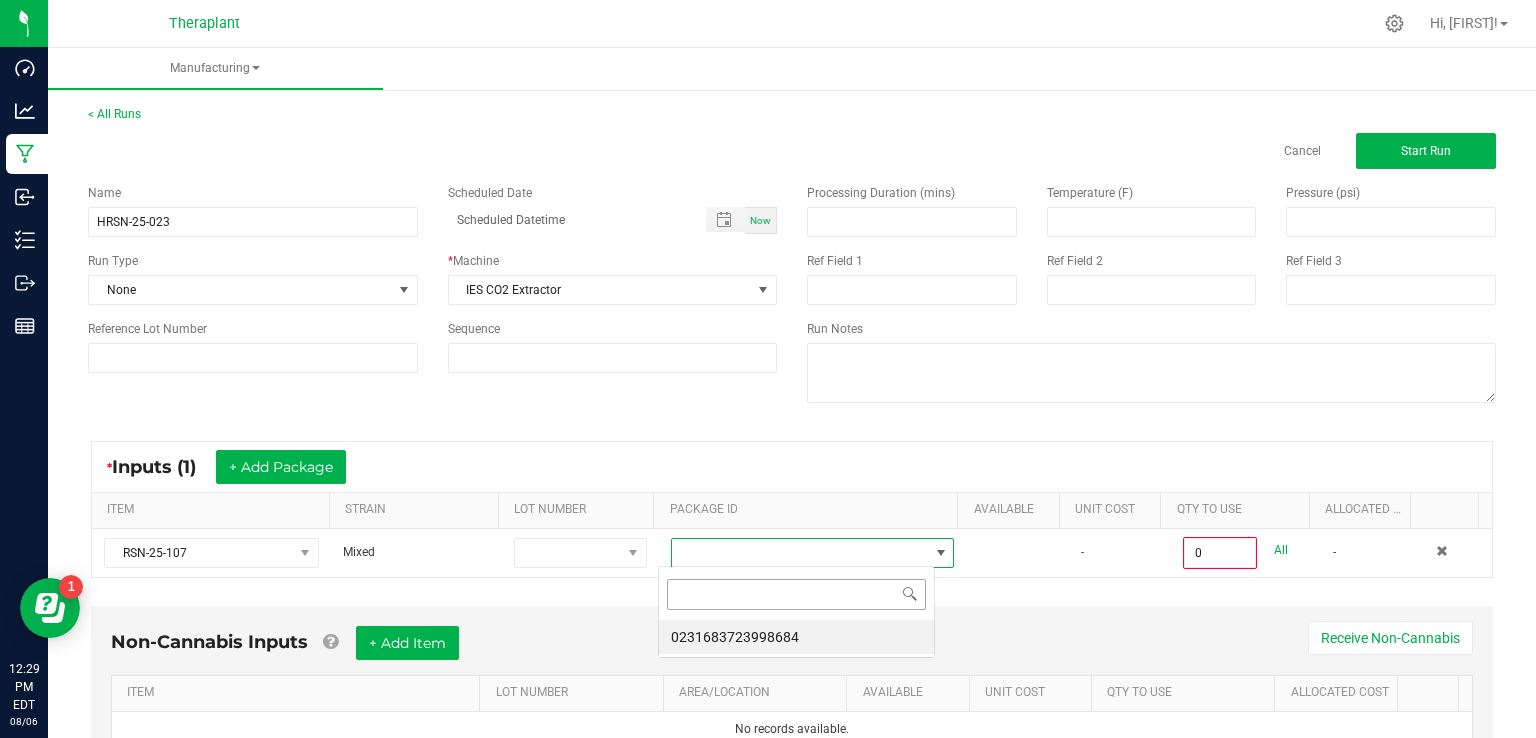 scroll, scrollTop: 99970, scrollLeft: 99723, axis: both 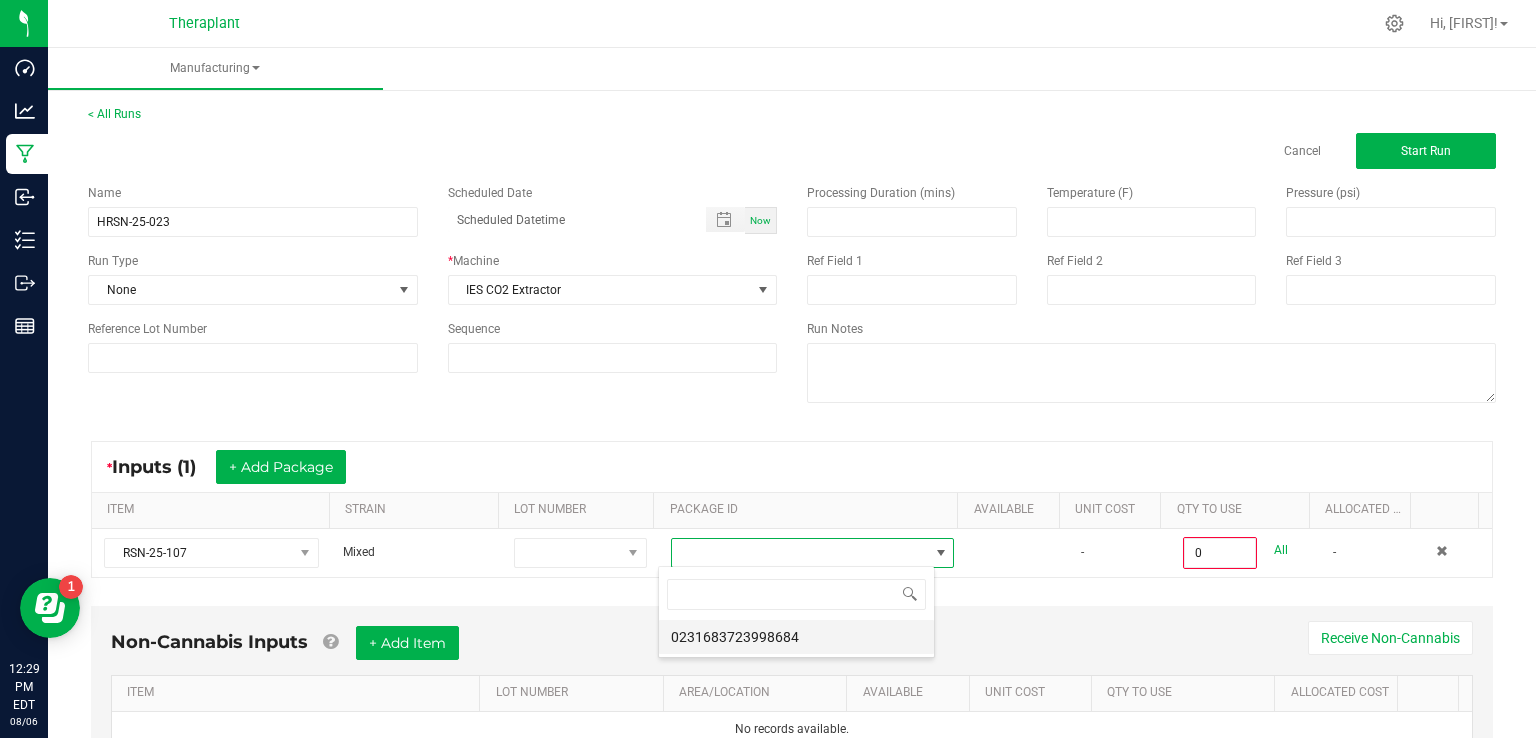 click on "0231683723998684" at bounding box center (796, 637) 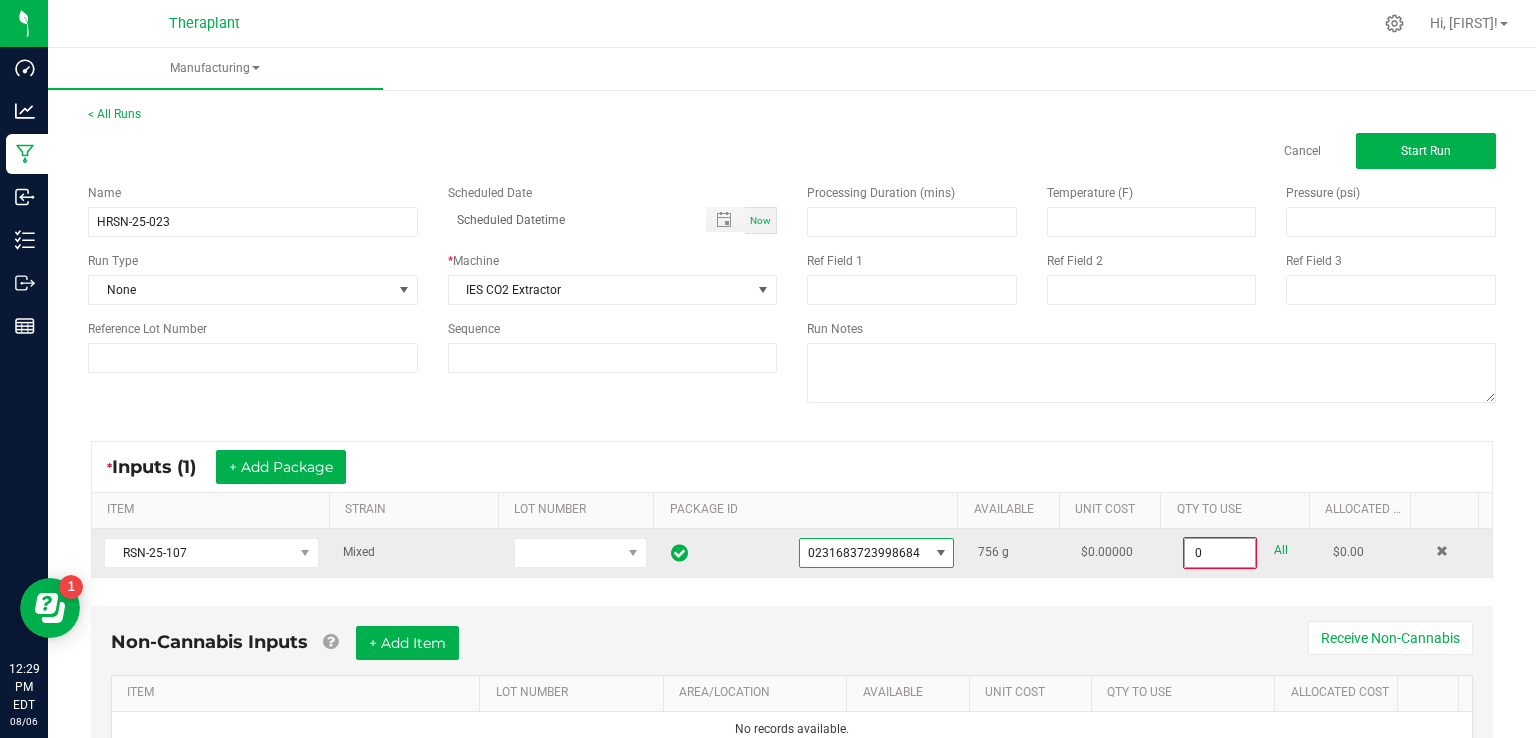 click on "0" at bounding box center [1220, 553] 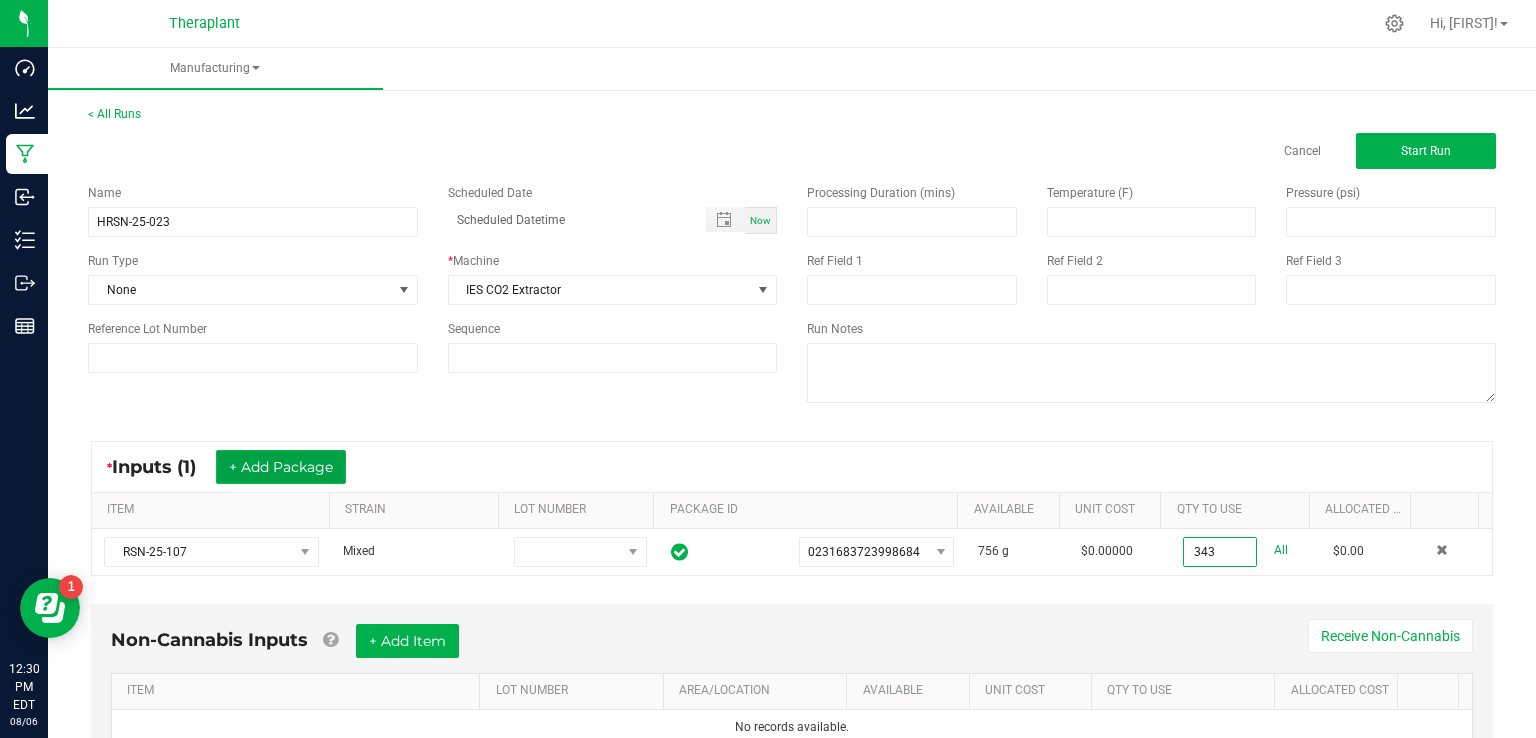 type on "343.0000 g" 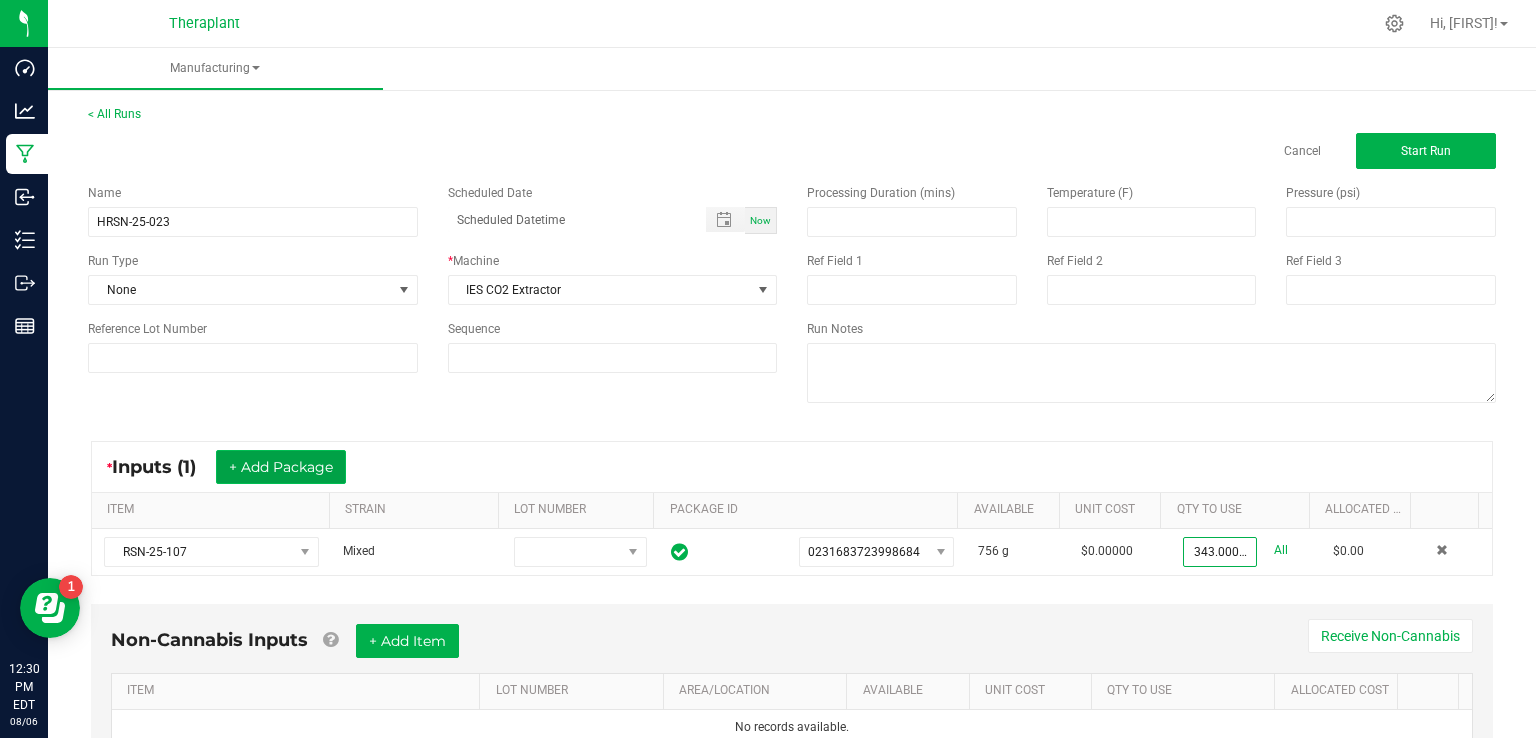 click on "+ Add Package" at bounding box center [281, 467] 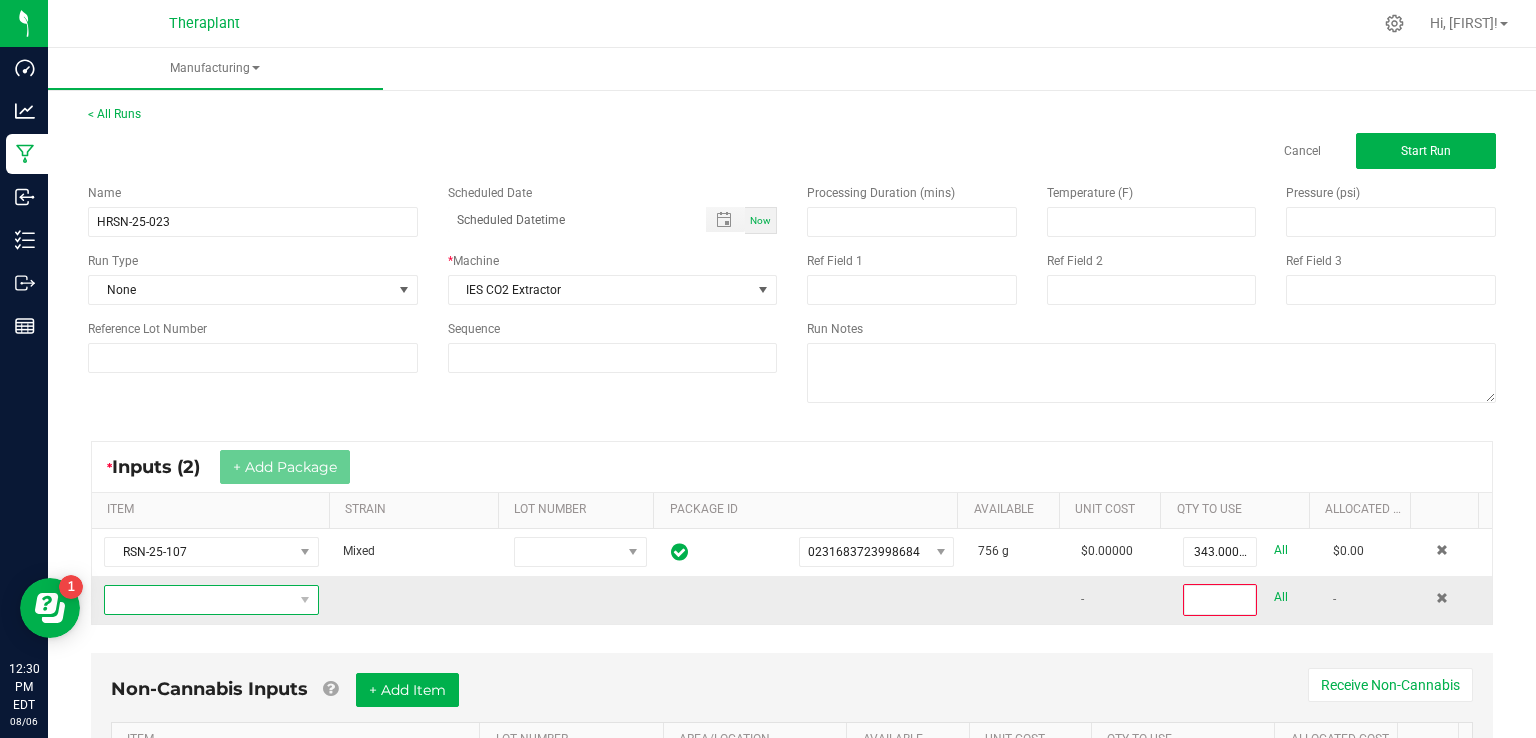 click at bounding box center (199, 600) 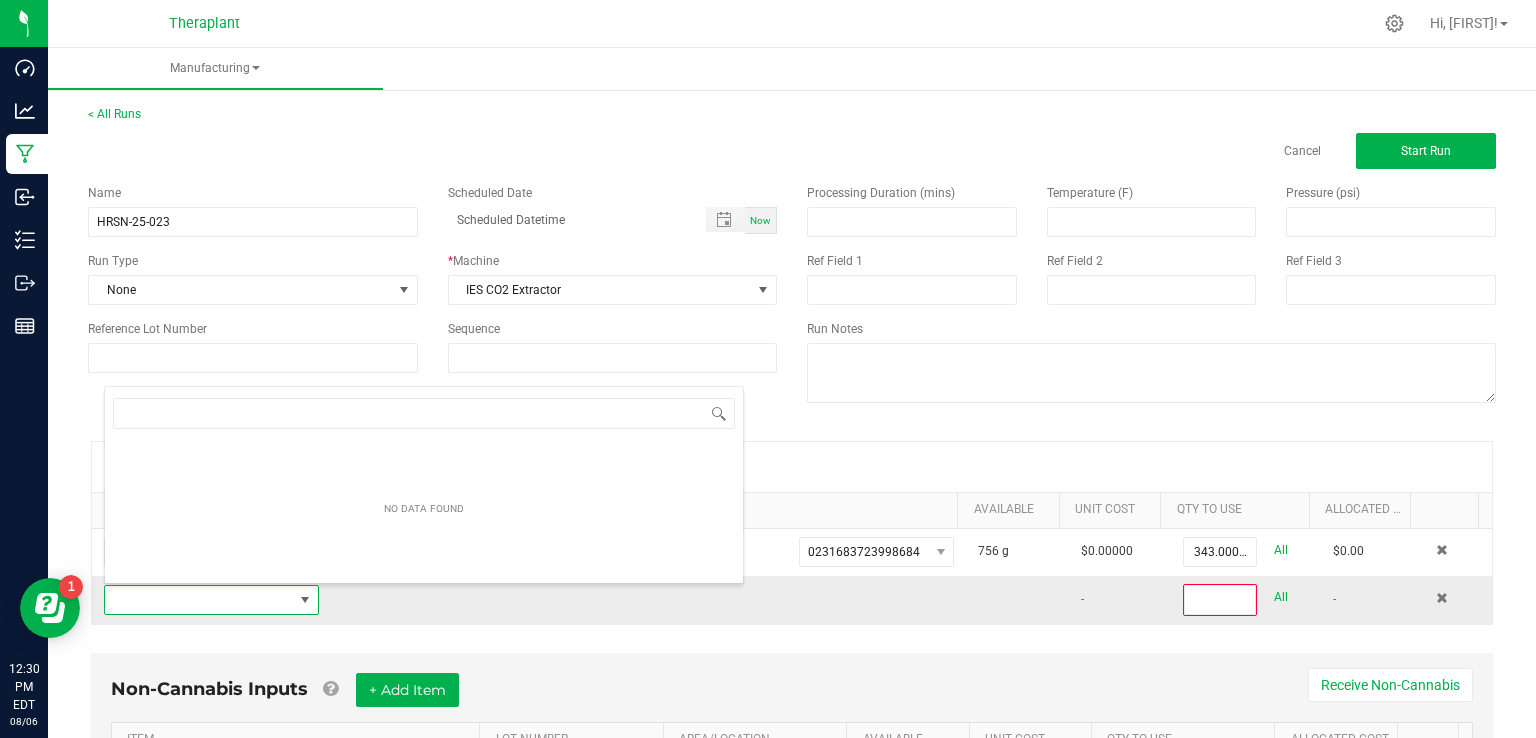scroll, scrollTop: 99970, scrollLeft: 99790, axis: both 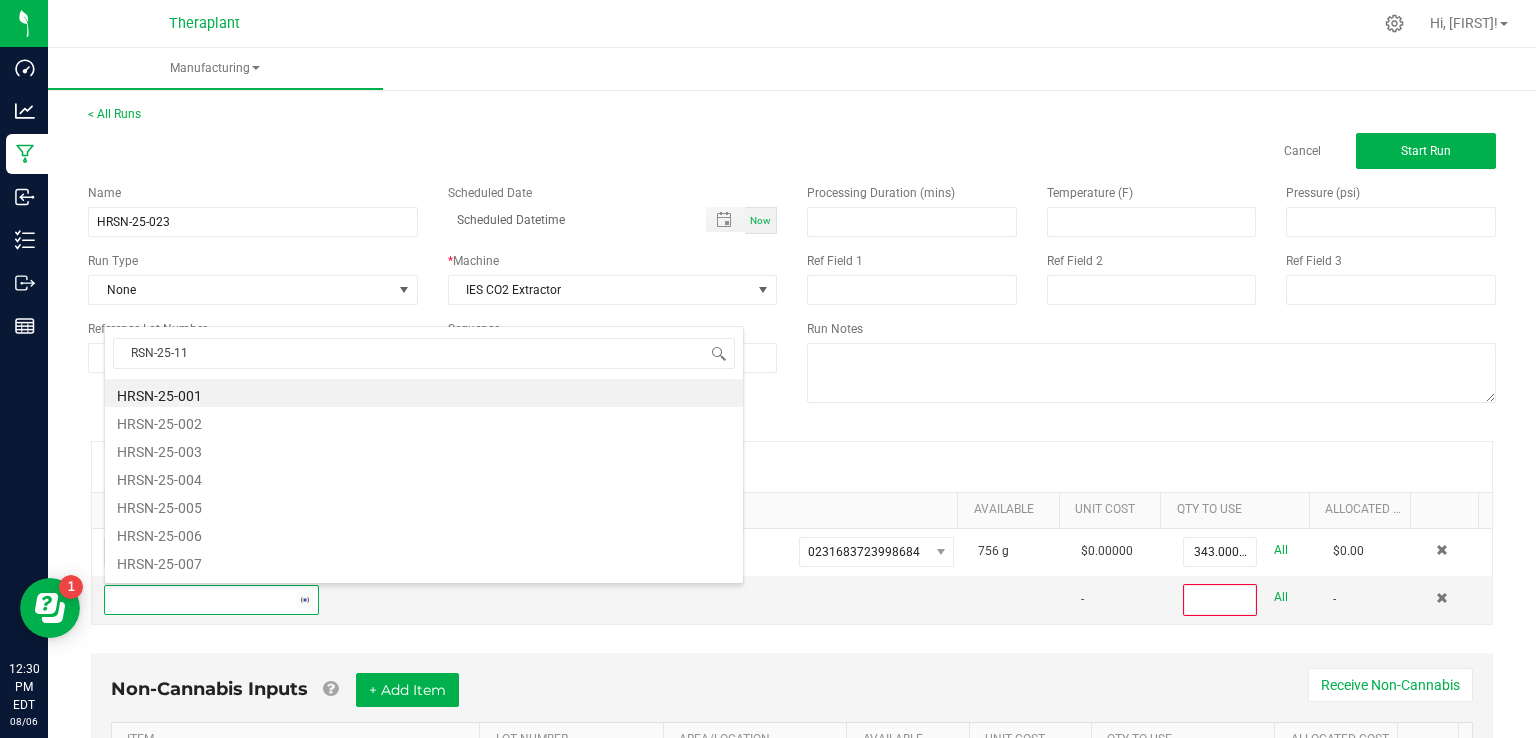 type on "RSN-25-110" 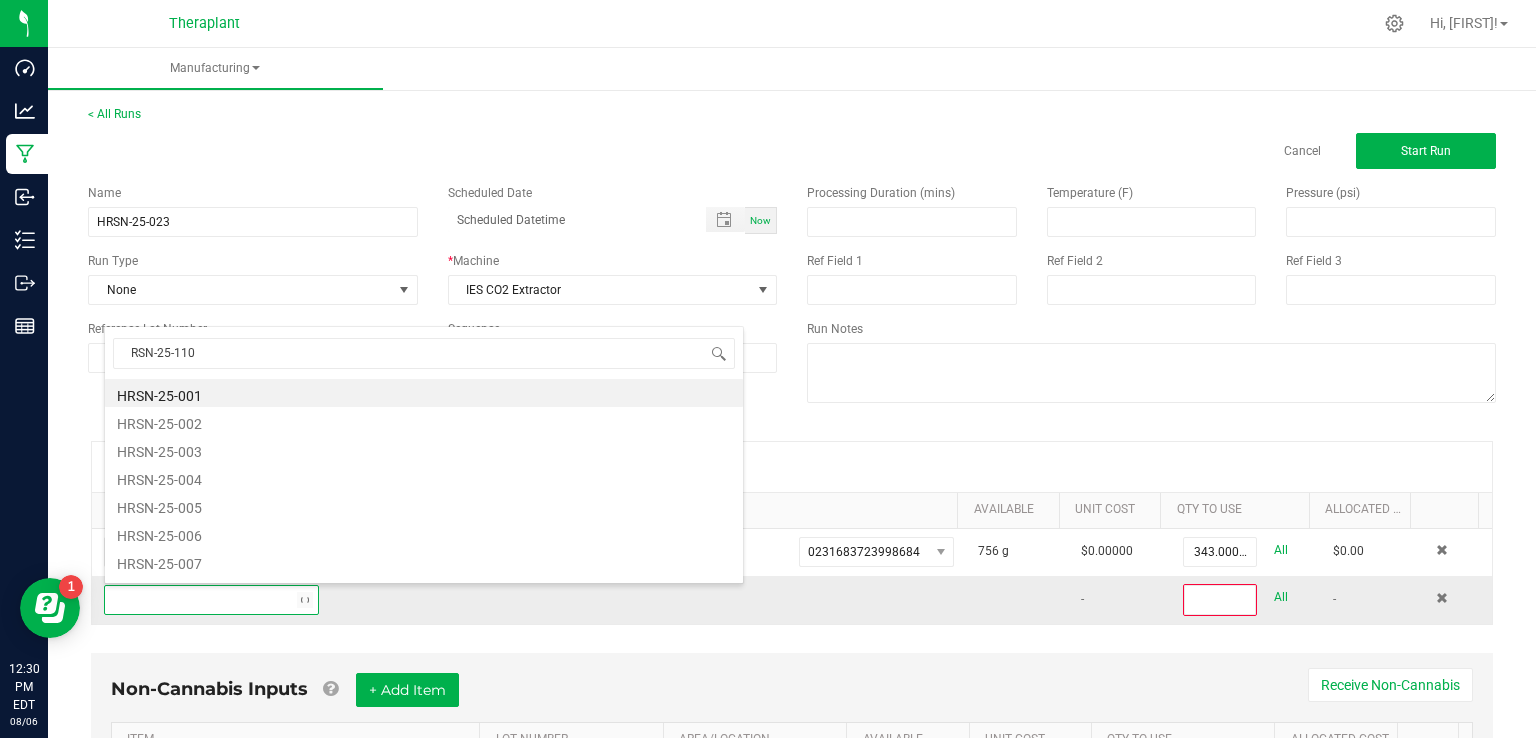 scroll, scrollTop: 0, scrollLeft: 0, axis: both 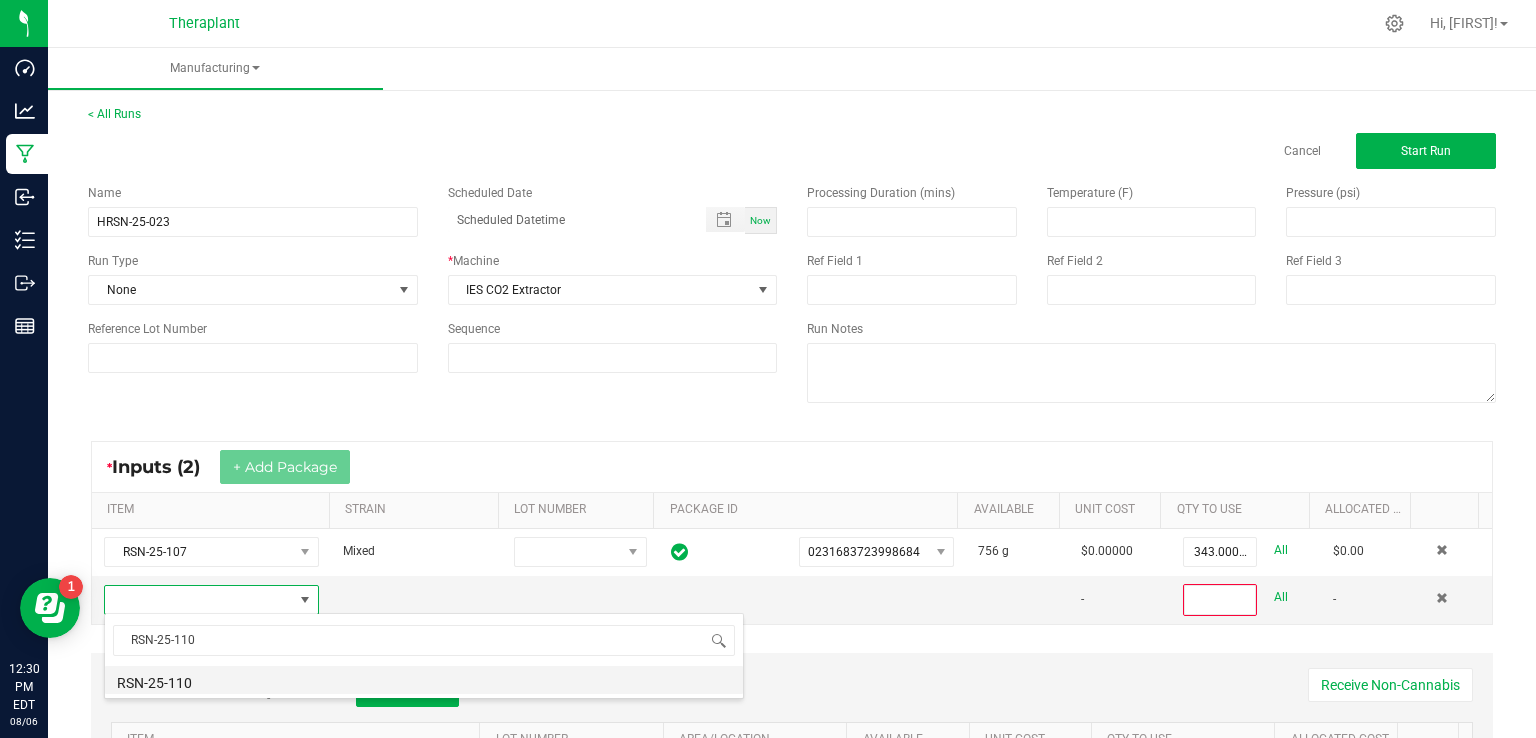 click on "RSN-25-110" at bounding box center (424, 680) 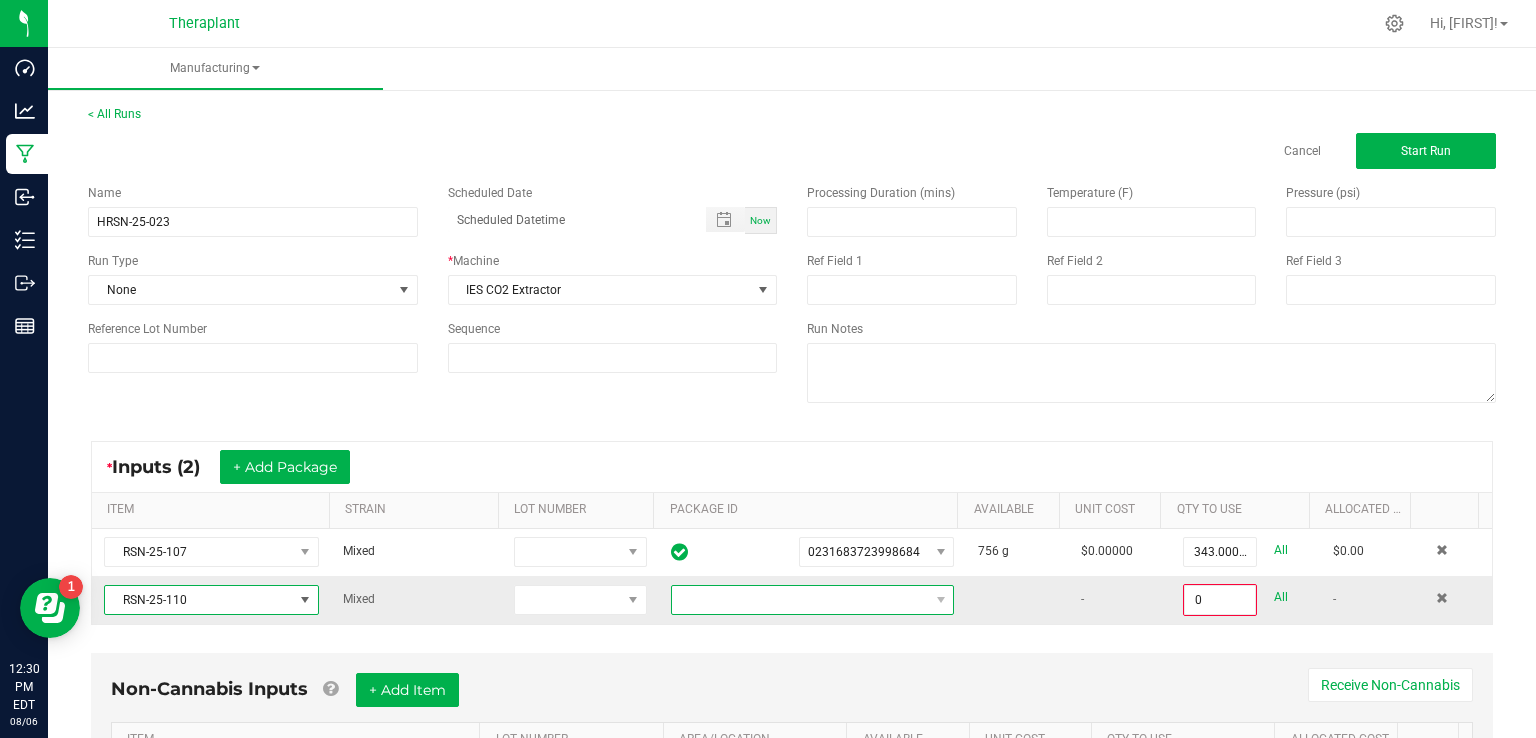 click at bounding box center [800, 600] 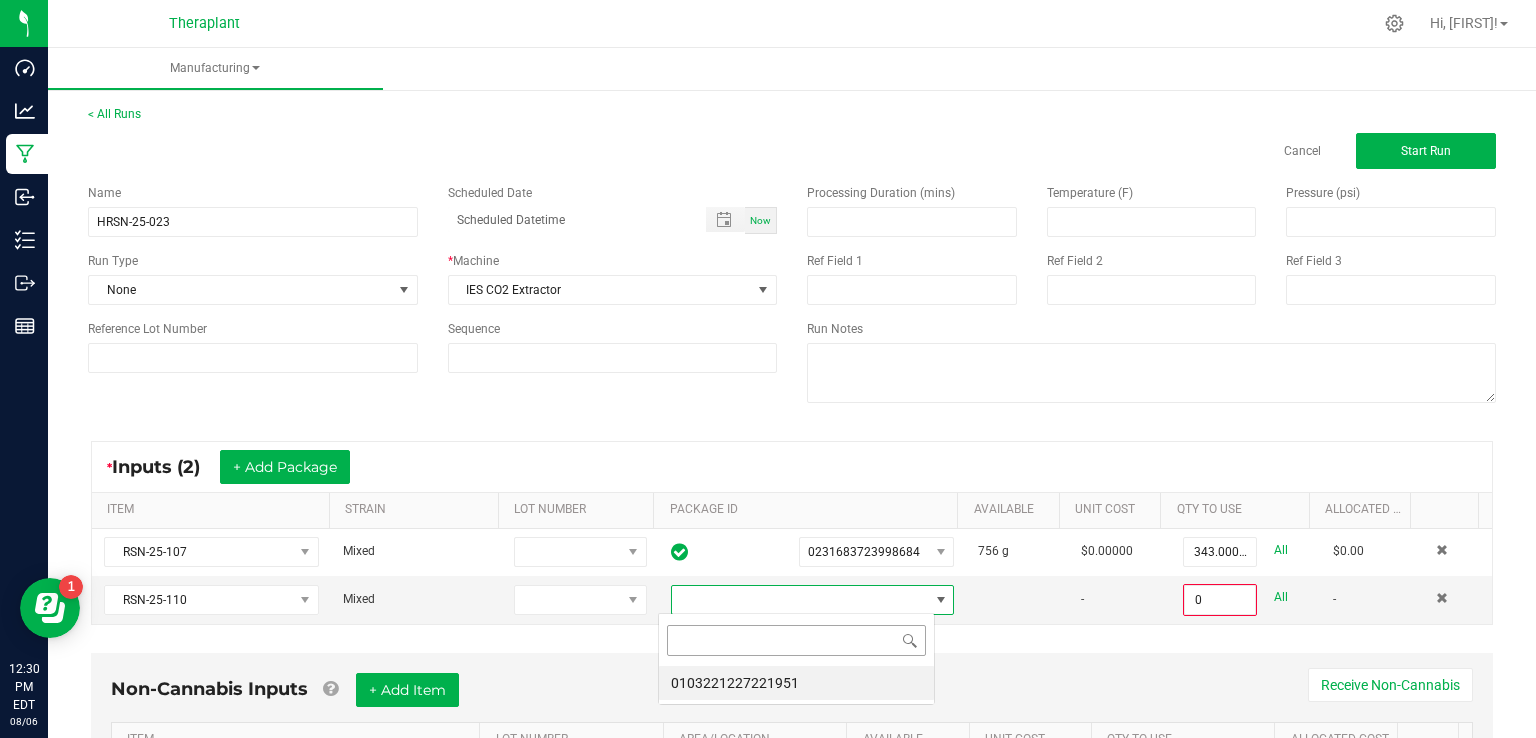 scroll, scrollTop: 99970, scrollLeft: 99723, axis: both 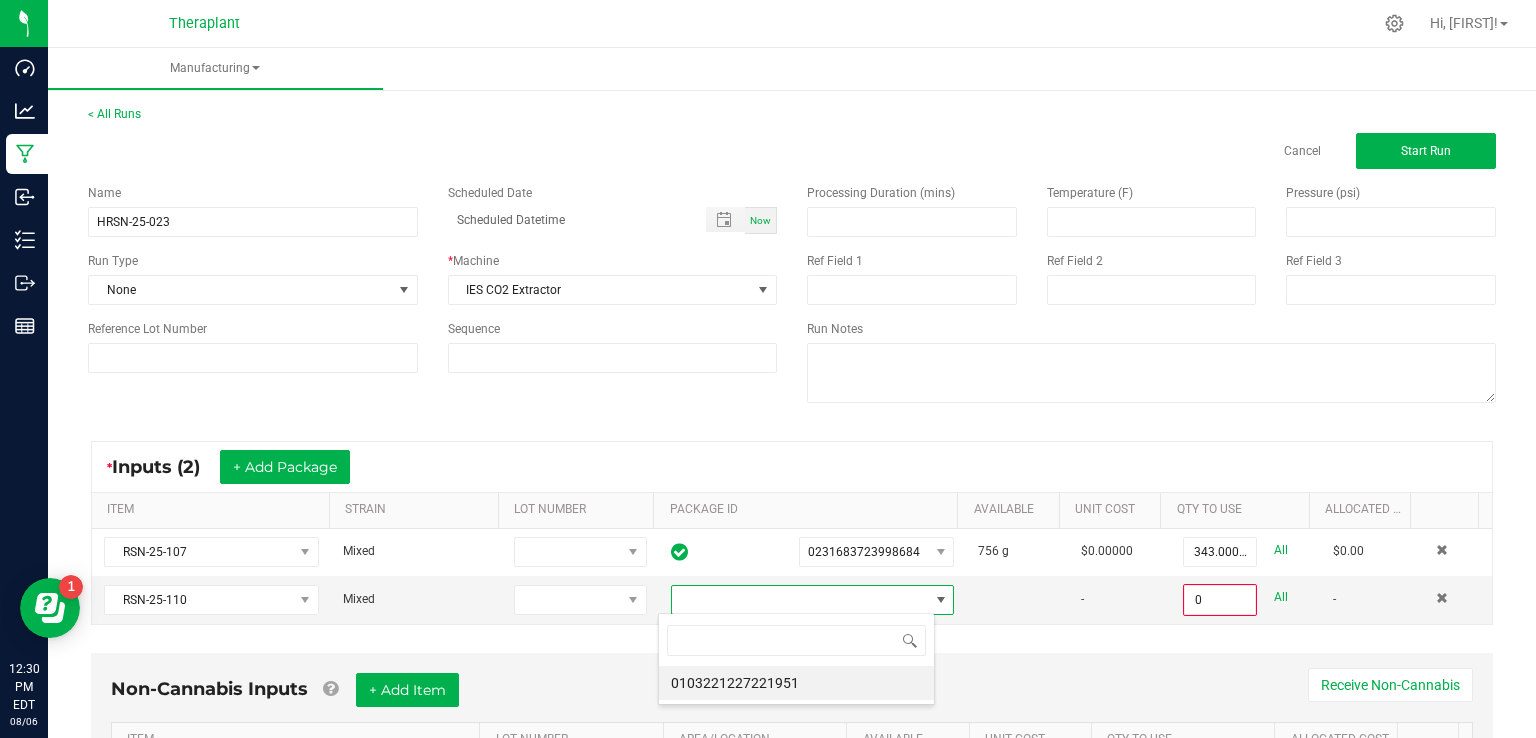 click on "0103221227221951" at bounding box center (796, 683) 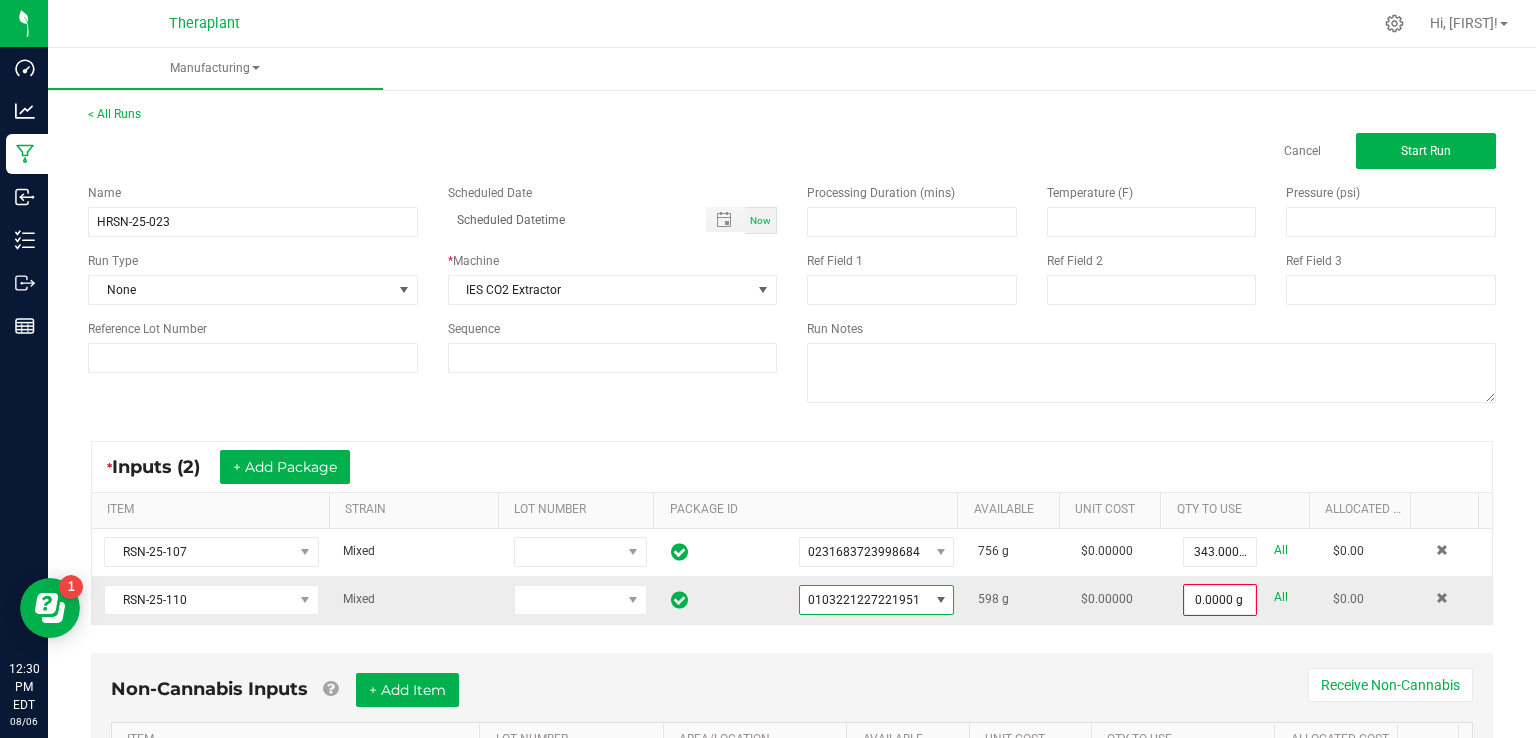 click on "All" at bounding box center [1281, 597] 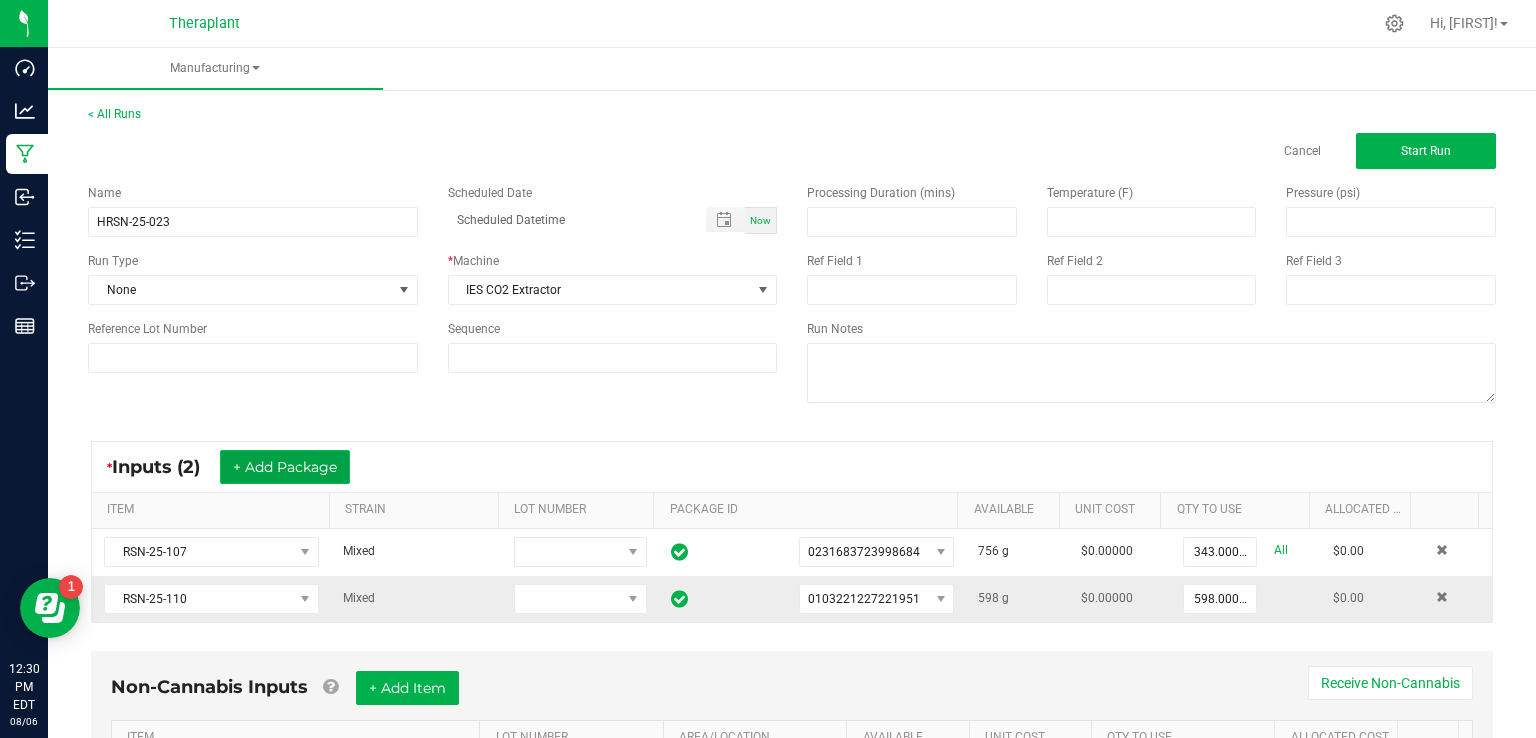 click on "+ Add Package" at bounding box center [285, 467] 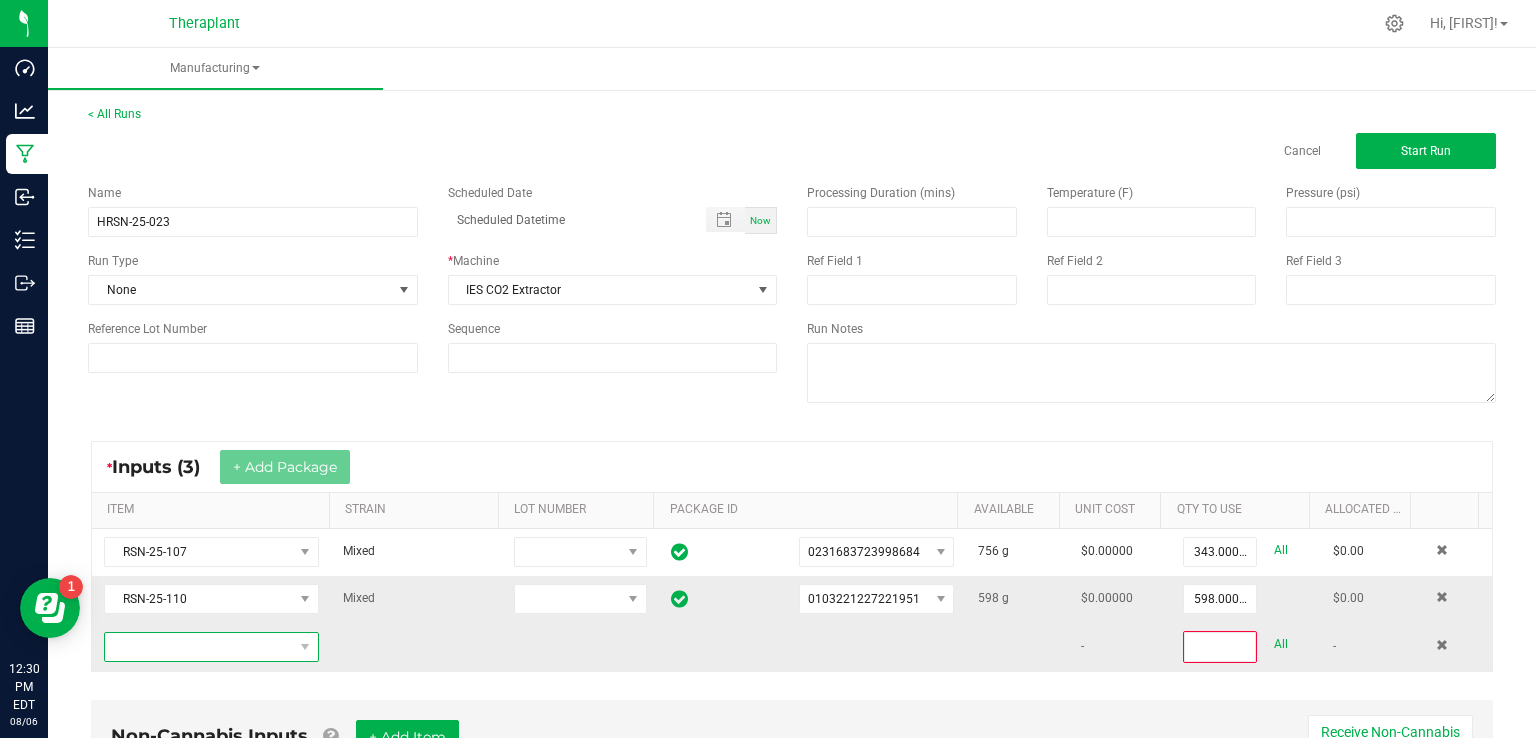 click at bounding box center (199, 647) 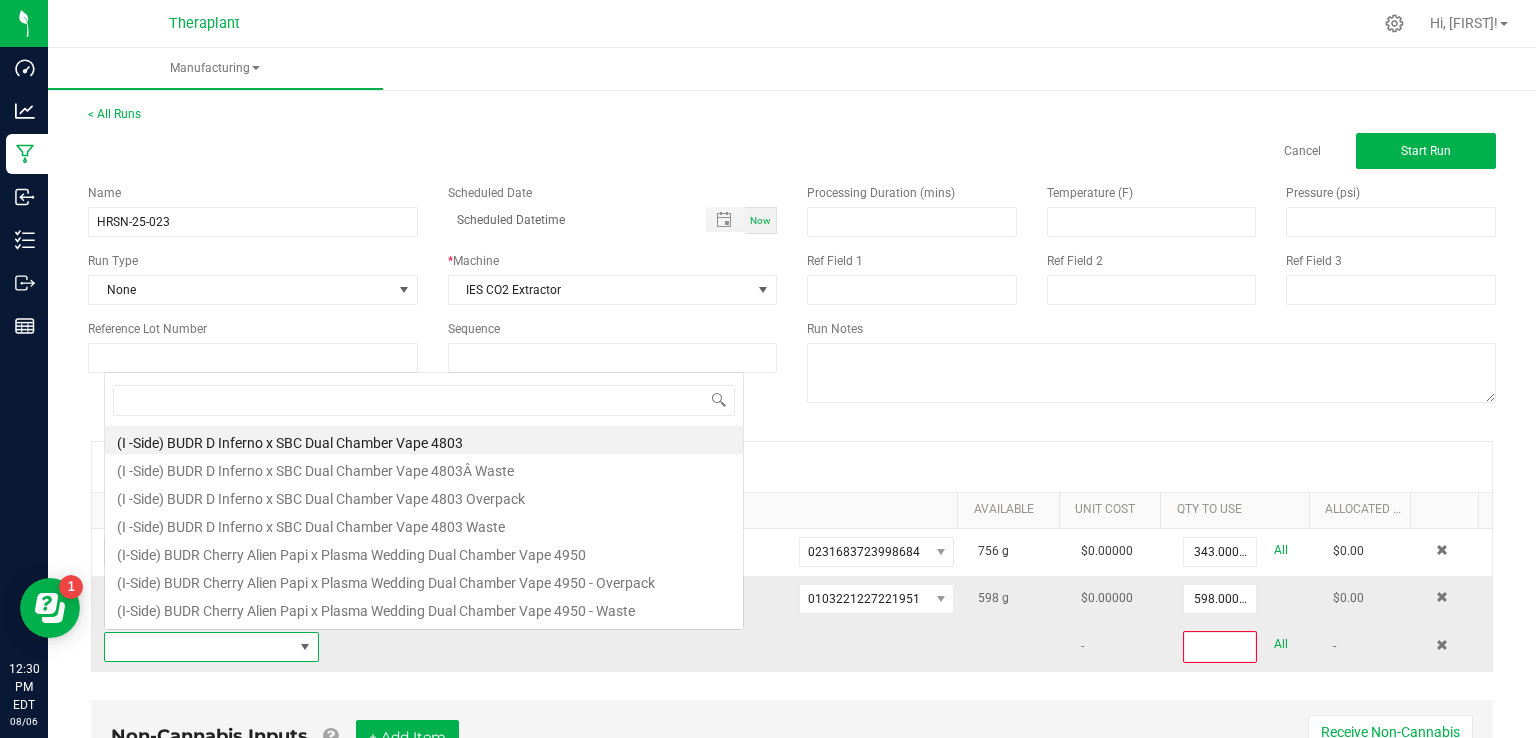 scroll, scrollTop: 0, scrollLeft: 0, axis: both 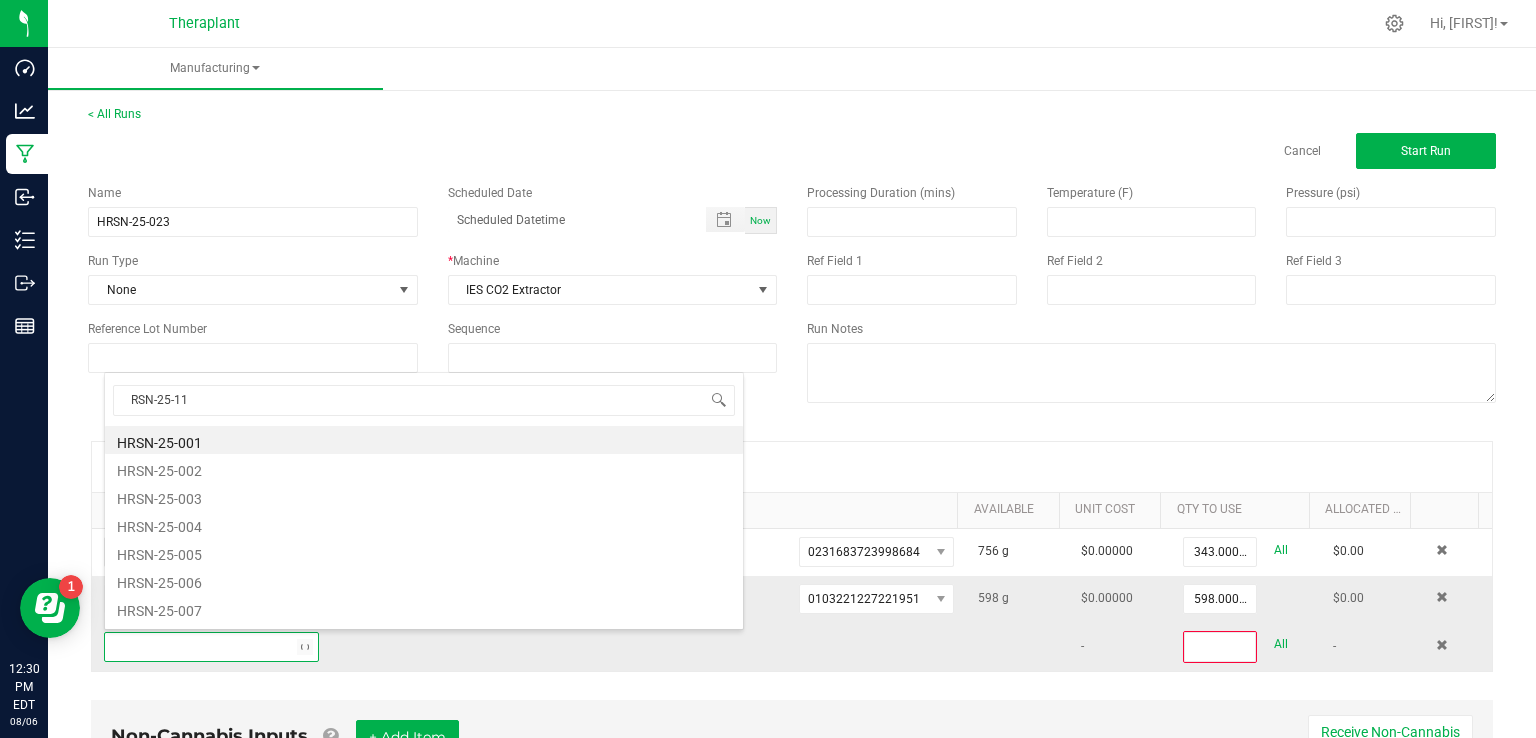 type on "RSN-25-112" 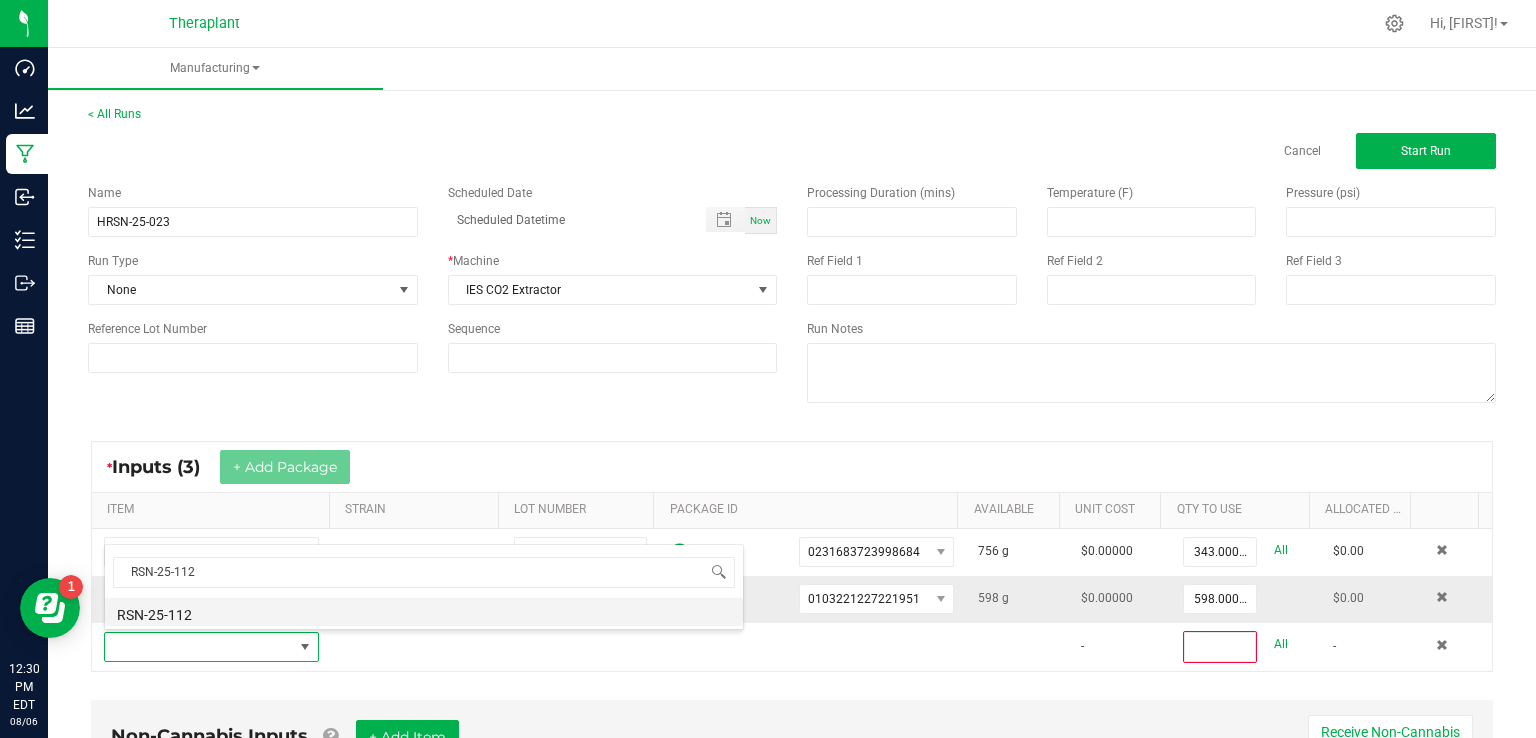 click on "RSN-25-112" at bounding box center [424, 612] 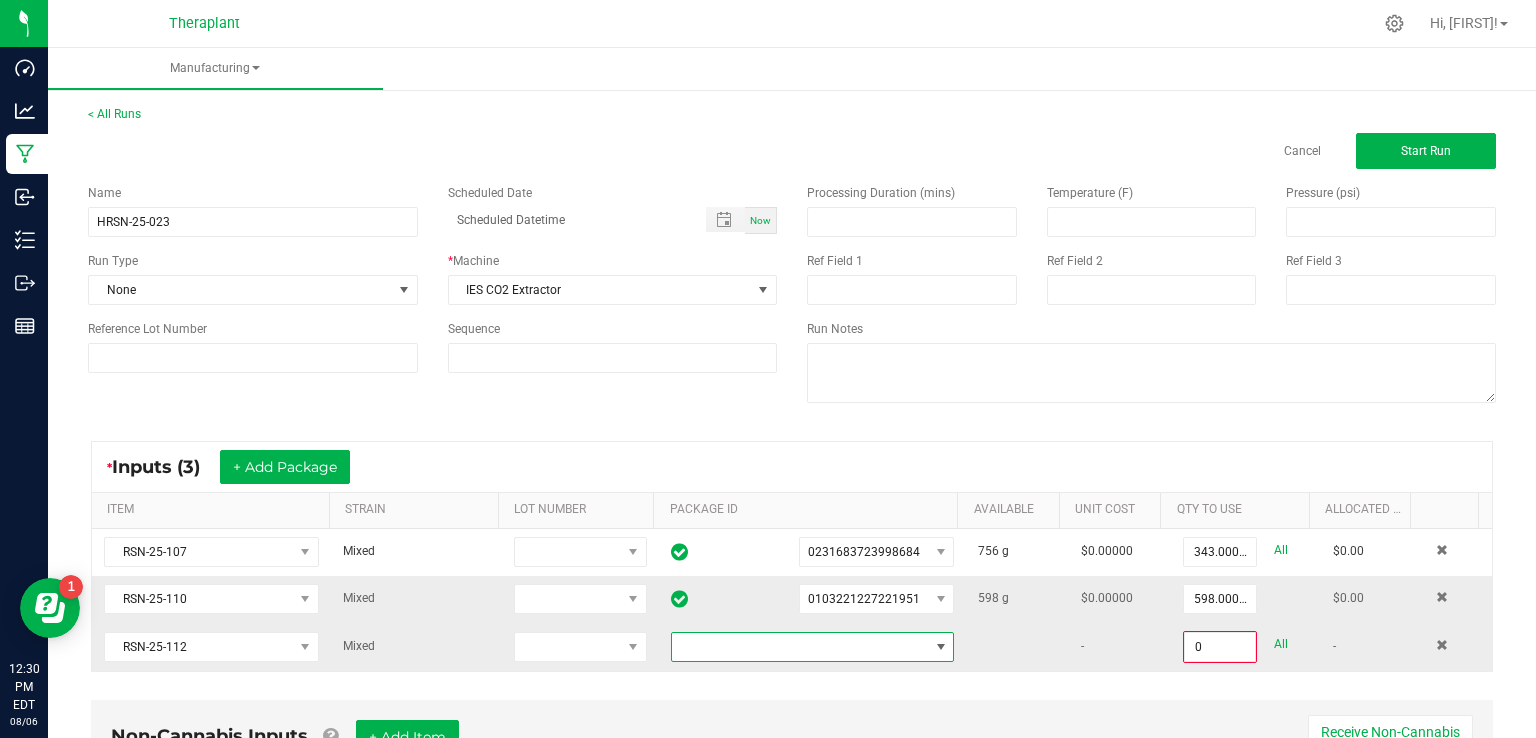 click at bounding box center [800, 647] 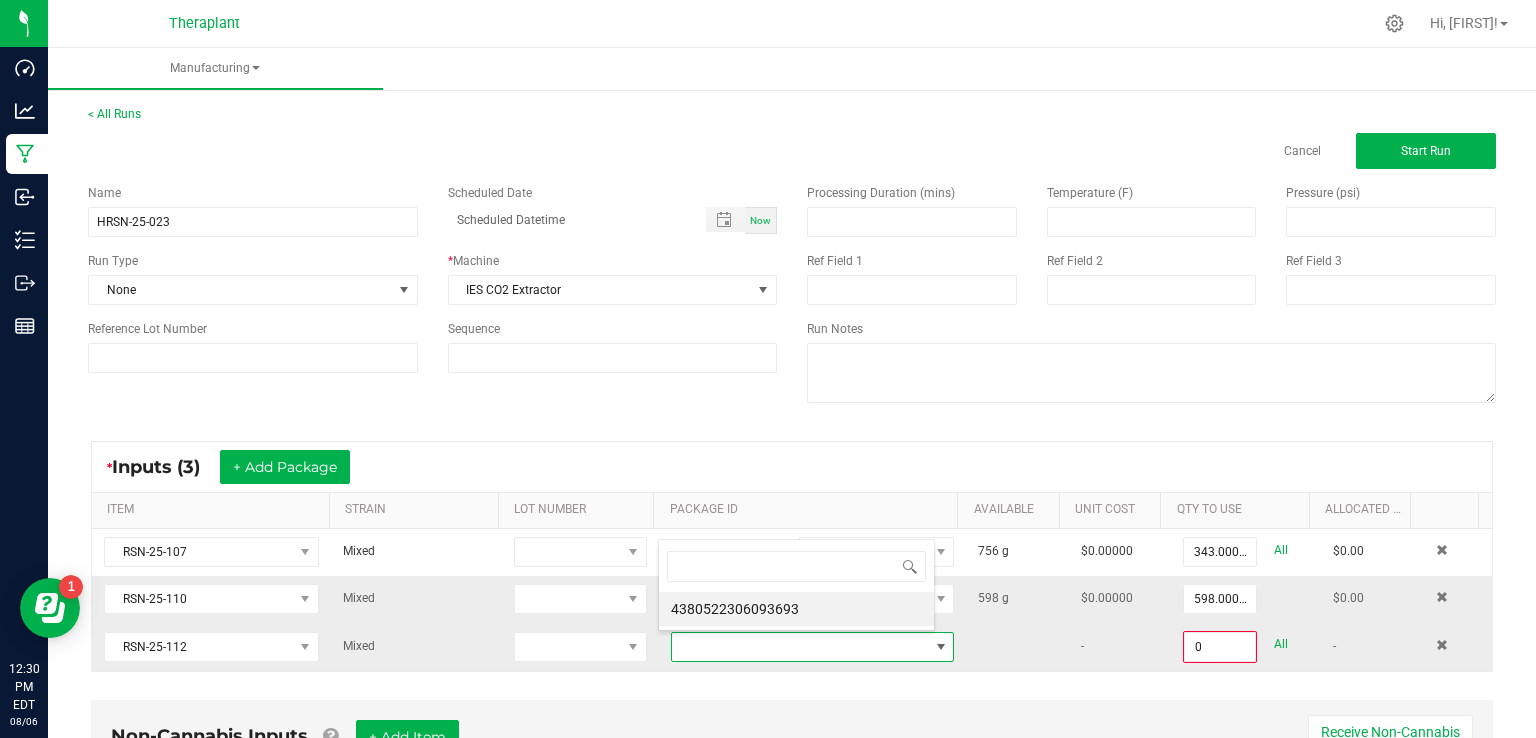 scroll, scrollTop: 99970, scrollLeft: 99723, axis: both 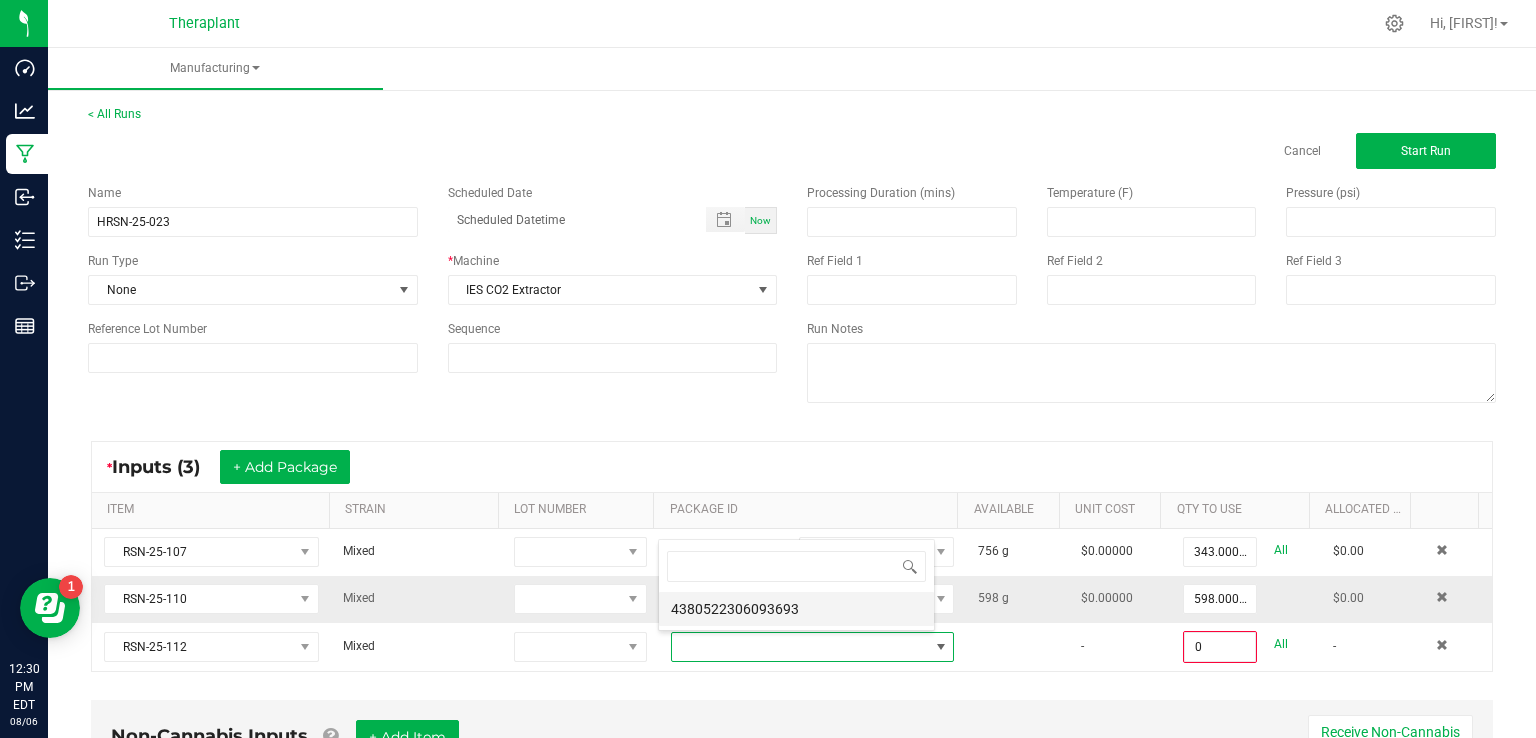 click on "4380522306093693" at bounding box center [796, 609] 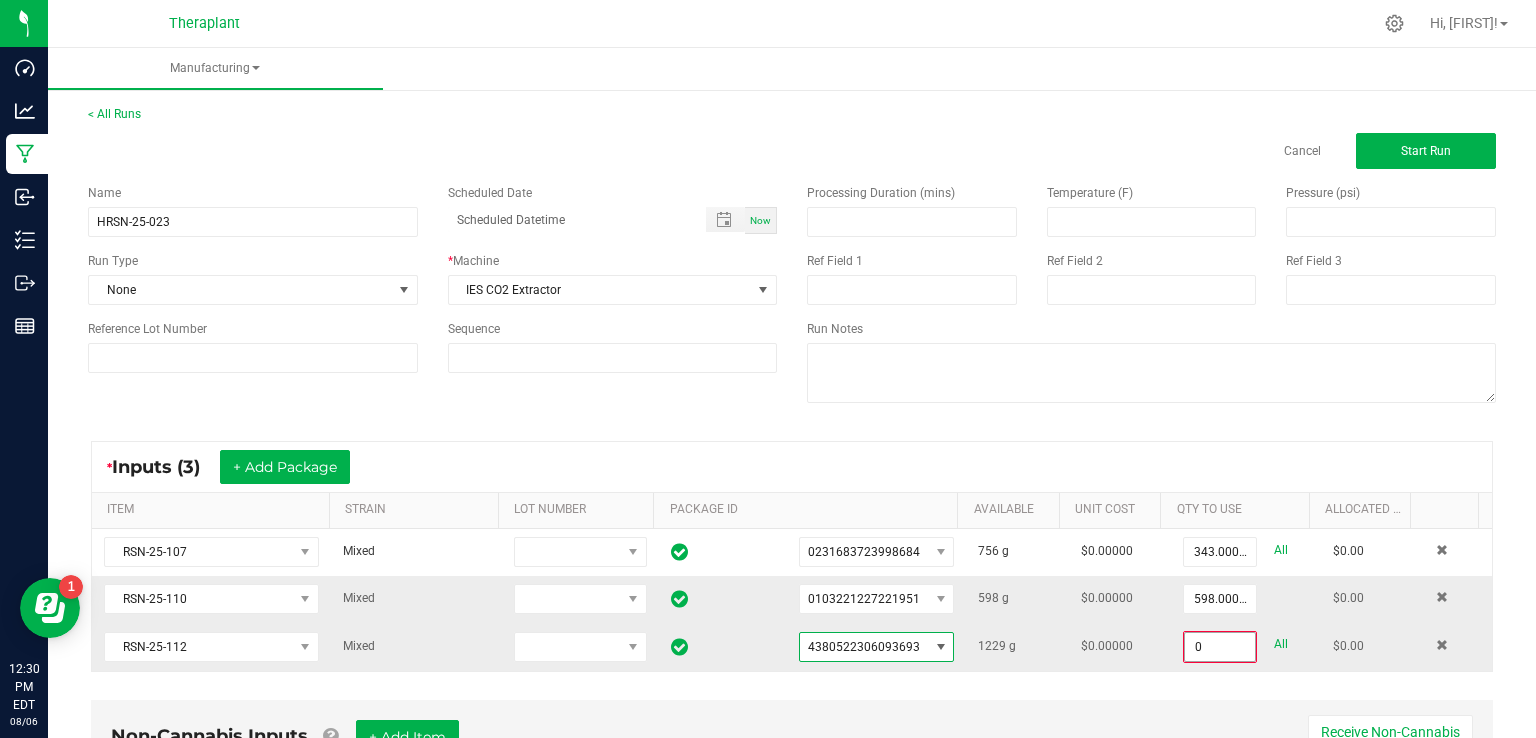 click on "0" at bounding box center (1220, 647) 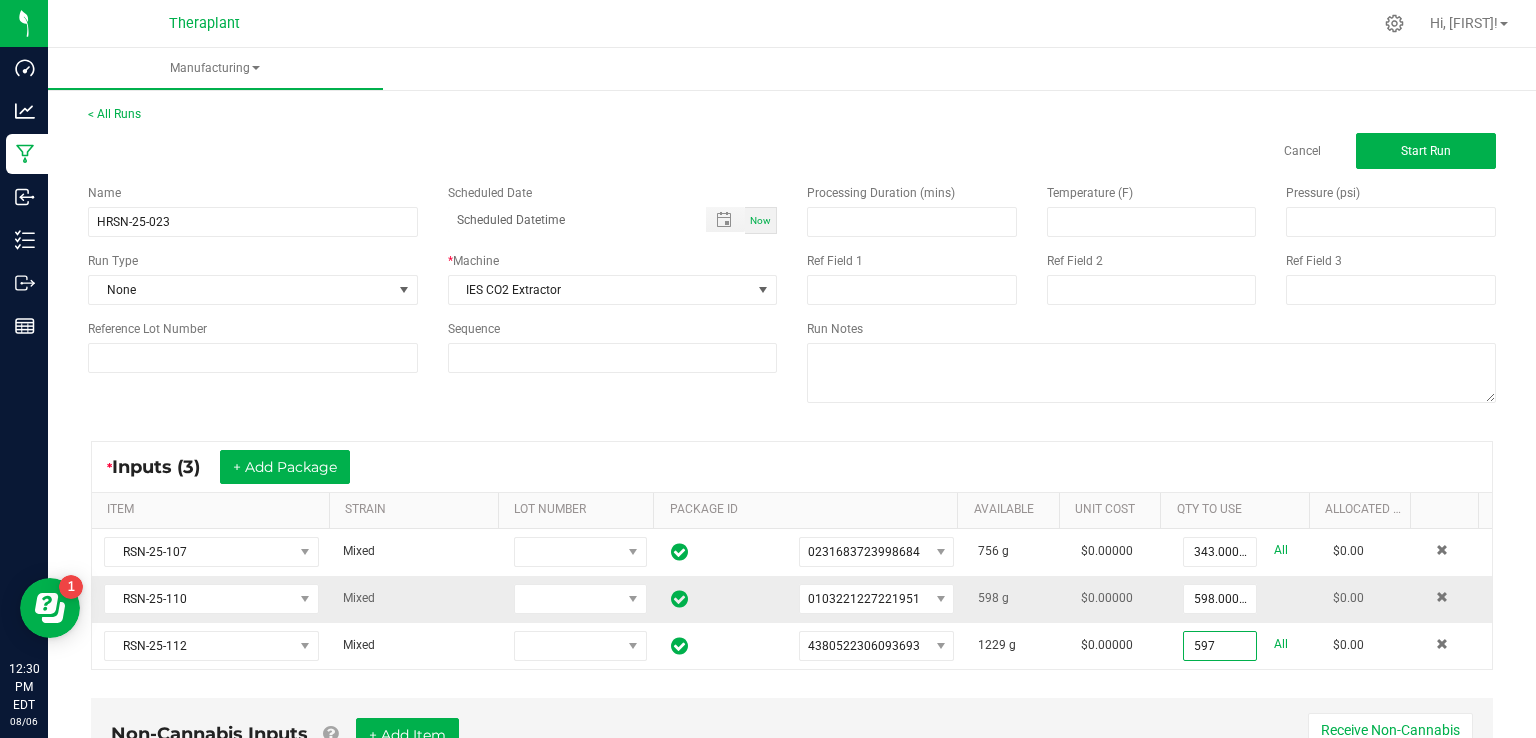 type on "597.0000 g" 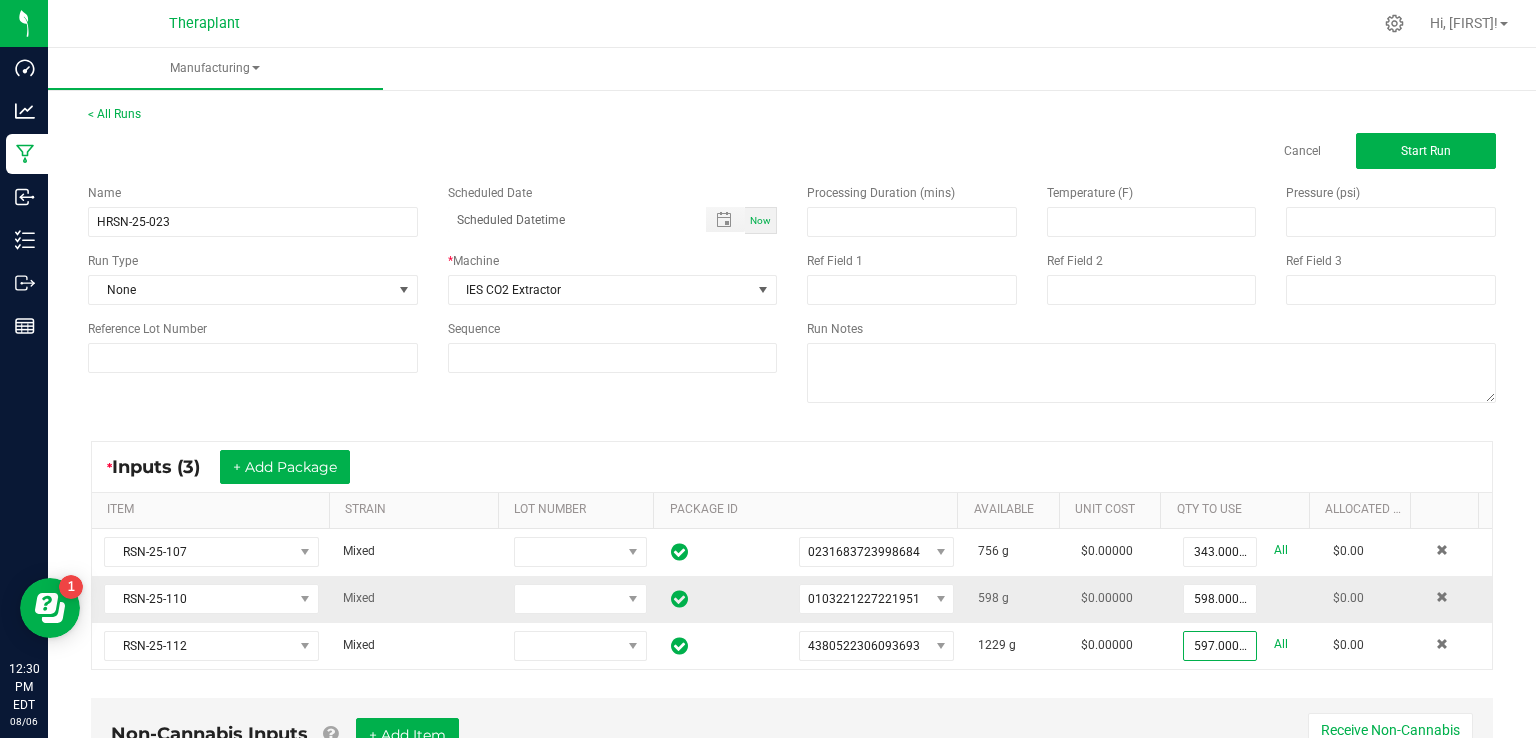 click on "Non-Cannabis Inputs   + Add Item   Receive Non-Cannabis  ITEM LOT NUMBER AREA/LOCATION AVAILABLE Unit Cost QTY TO USE Allocated Cost  No records available." at bounding box center [792, 793] 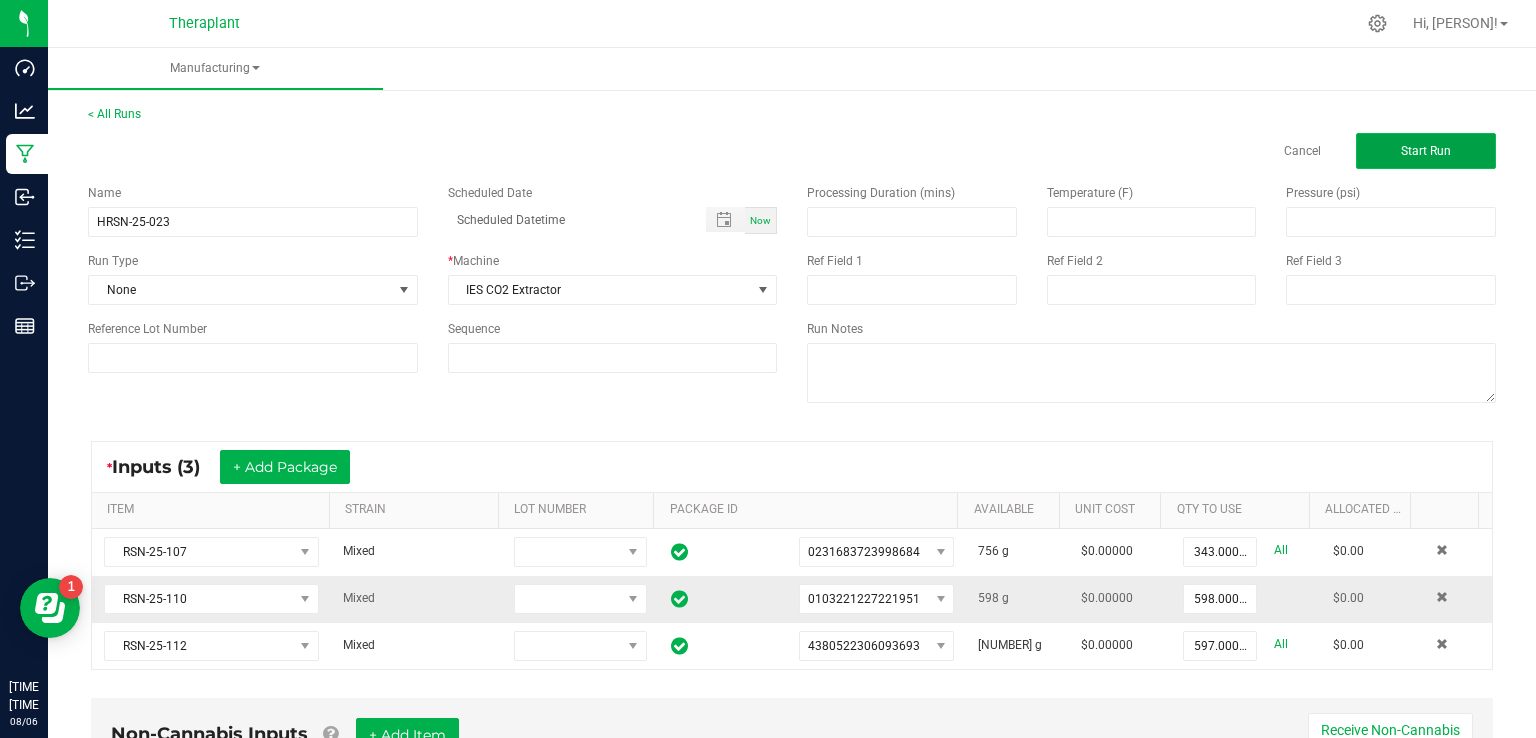 click on "Start Run" 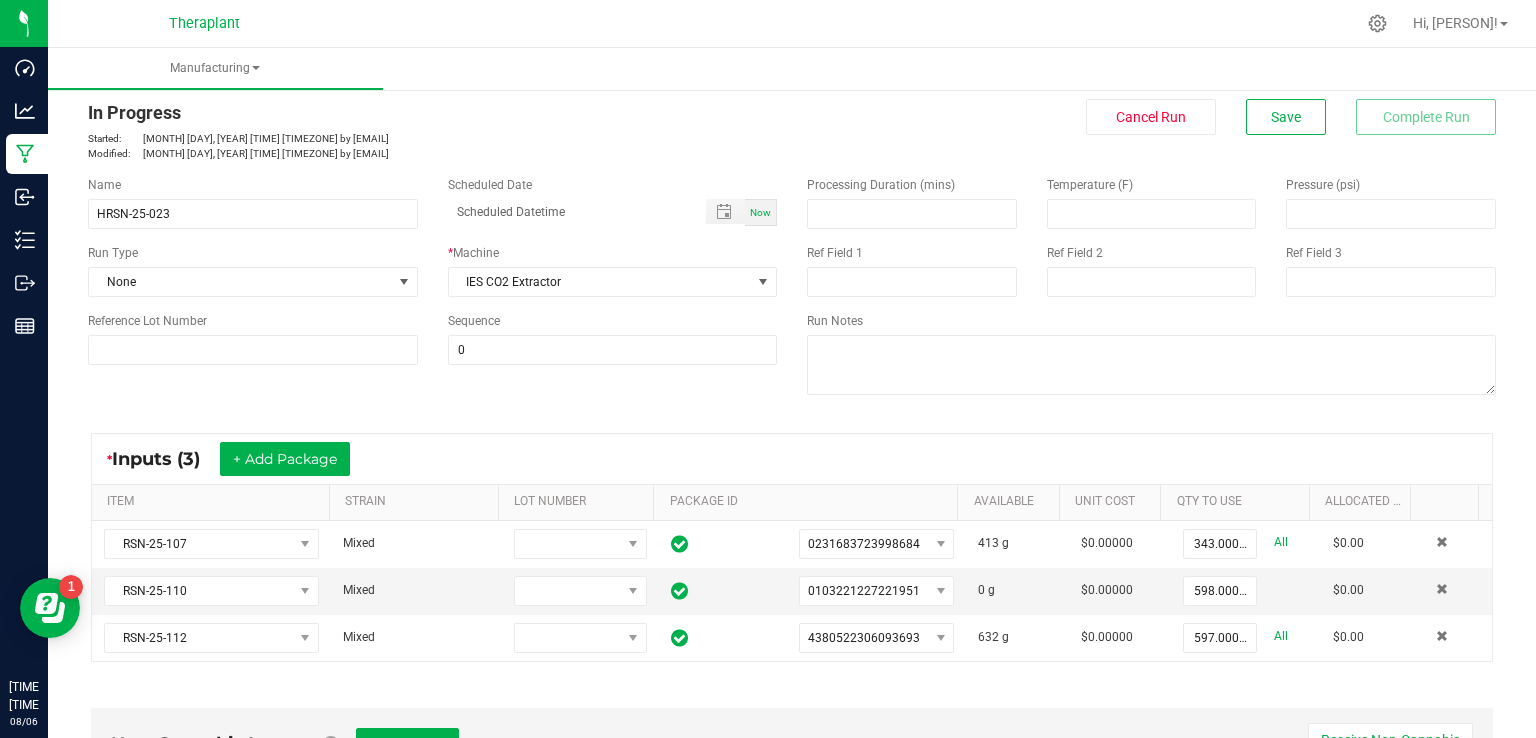 scroll, scrollTop: 0, scrollLeft: 0, axis: both 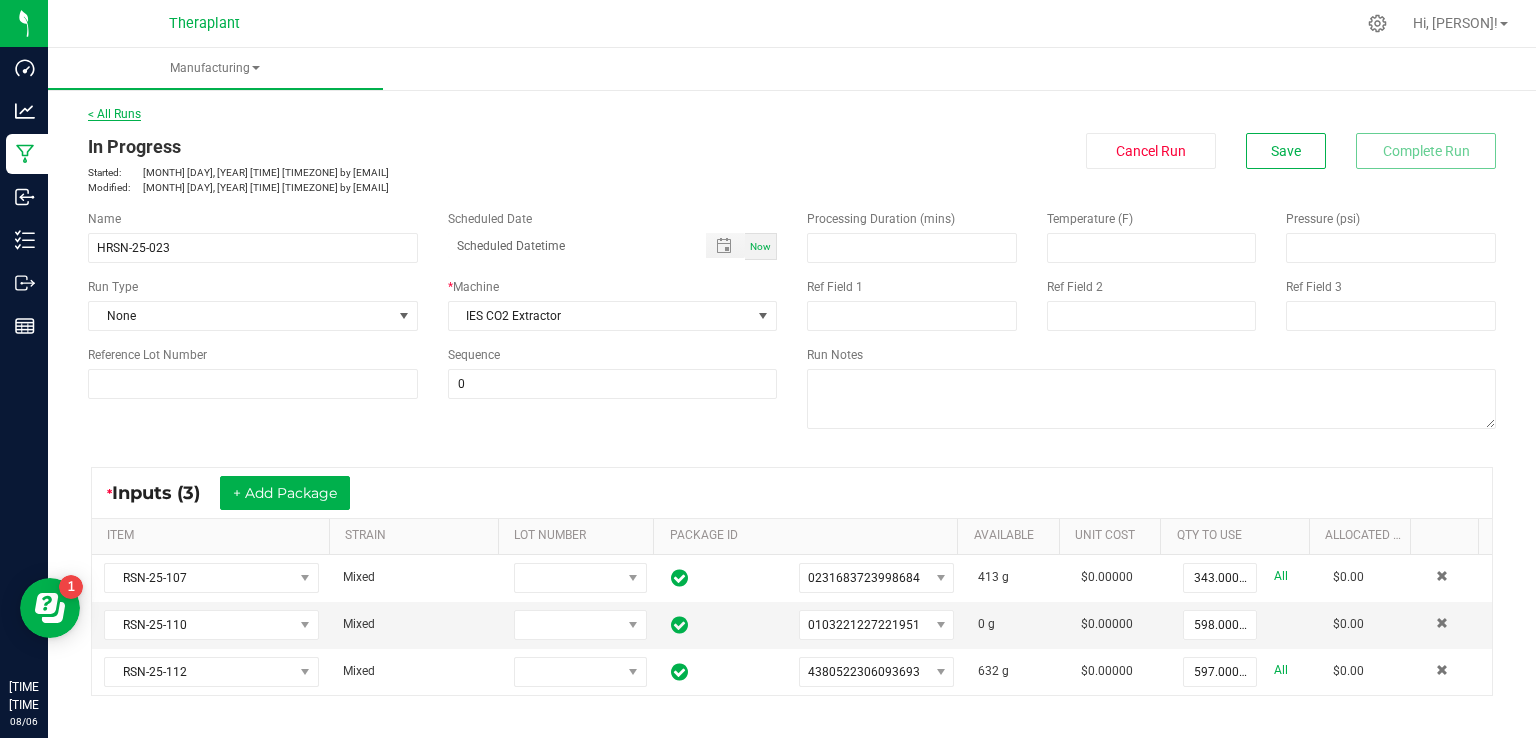 click on "< All Runs" 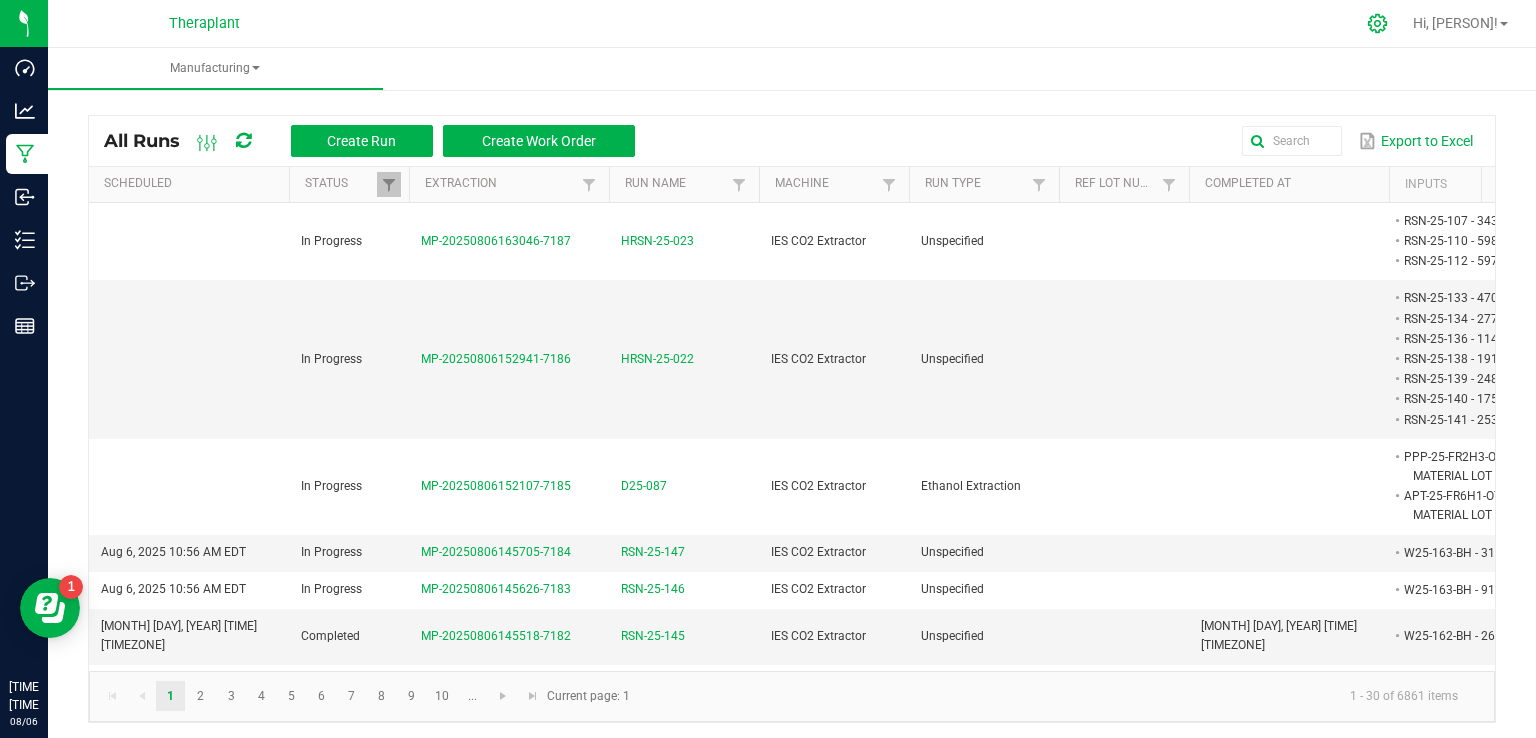 click 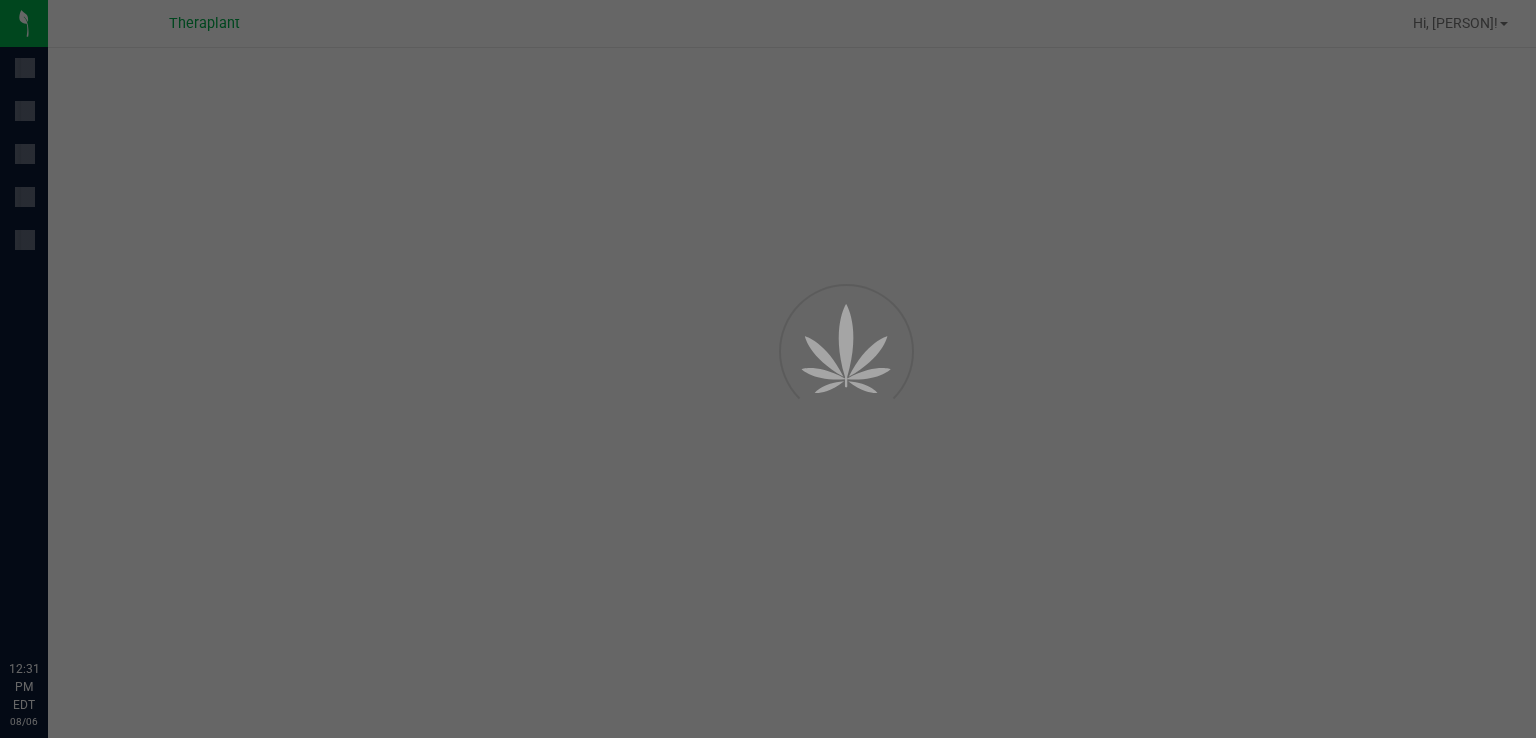 scroll, scrollTop: 0, scrollLeft: 0, axis: both 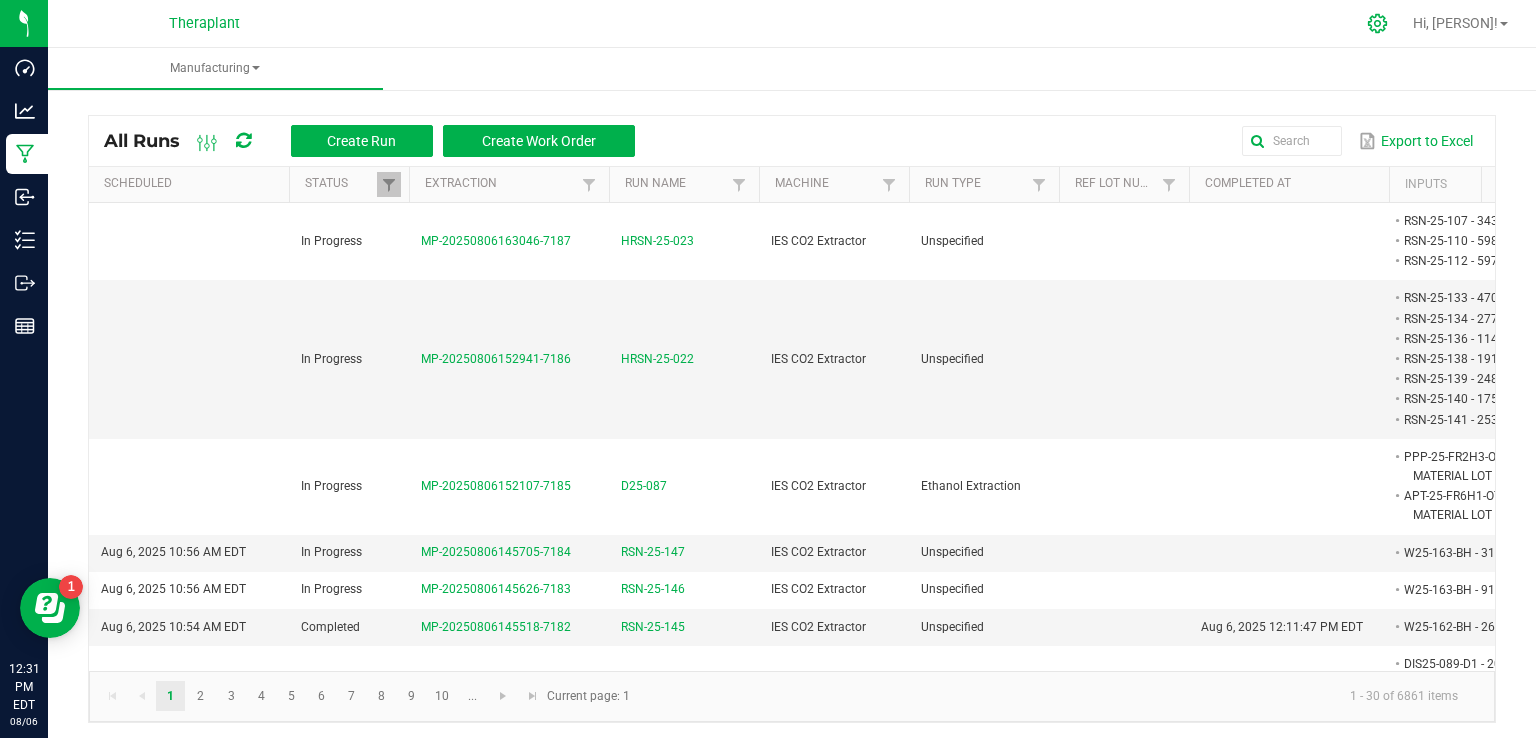 click 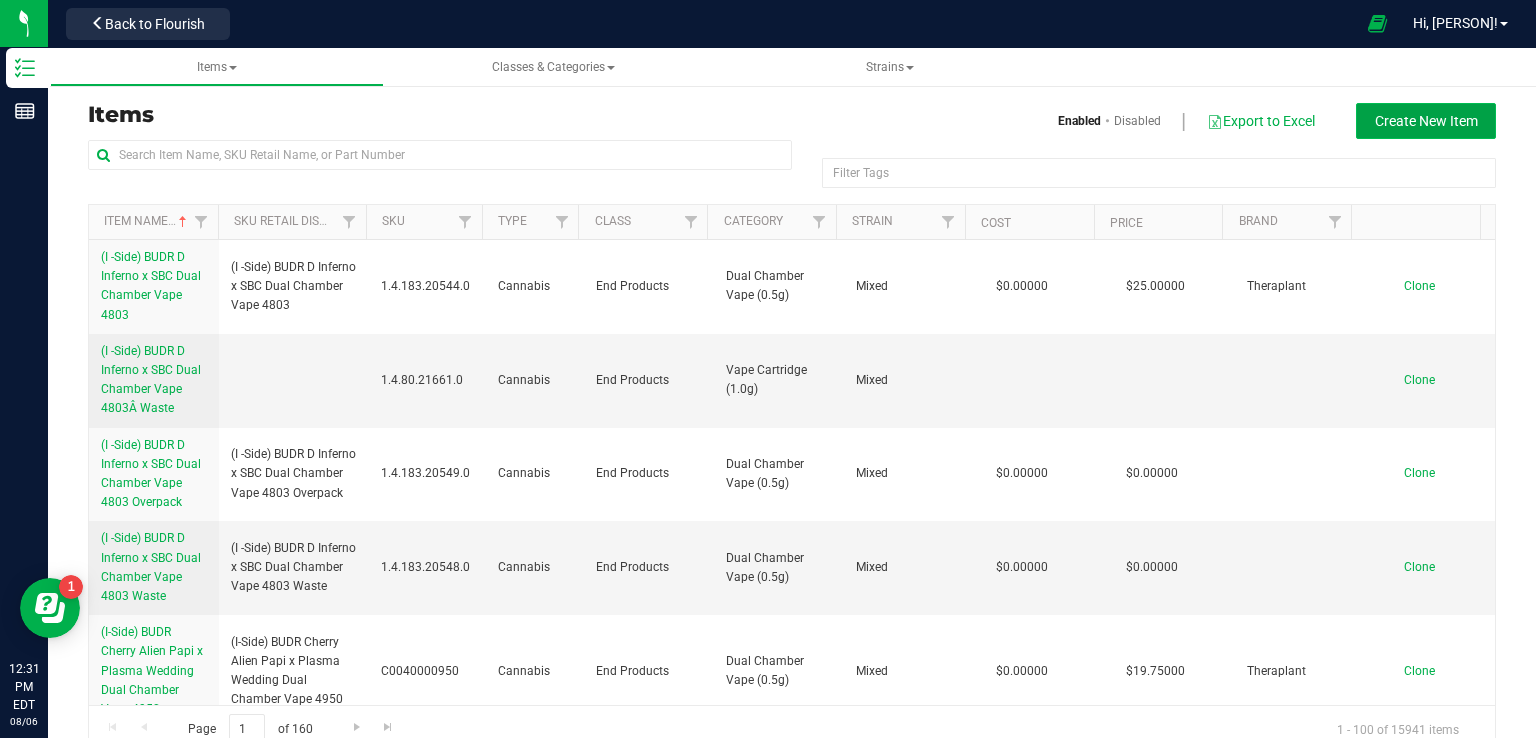 click on "Create New Item" at bounding box center [1426, 121] 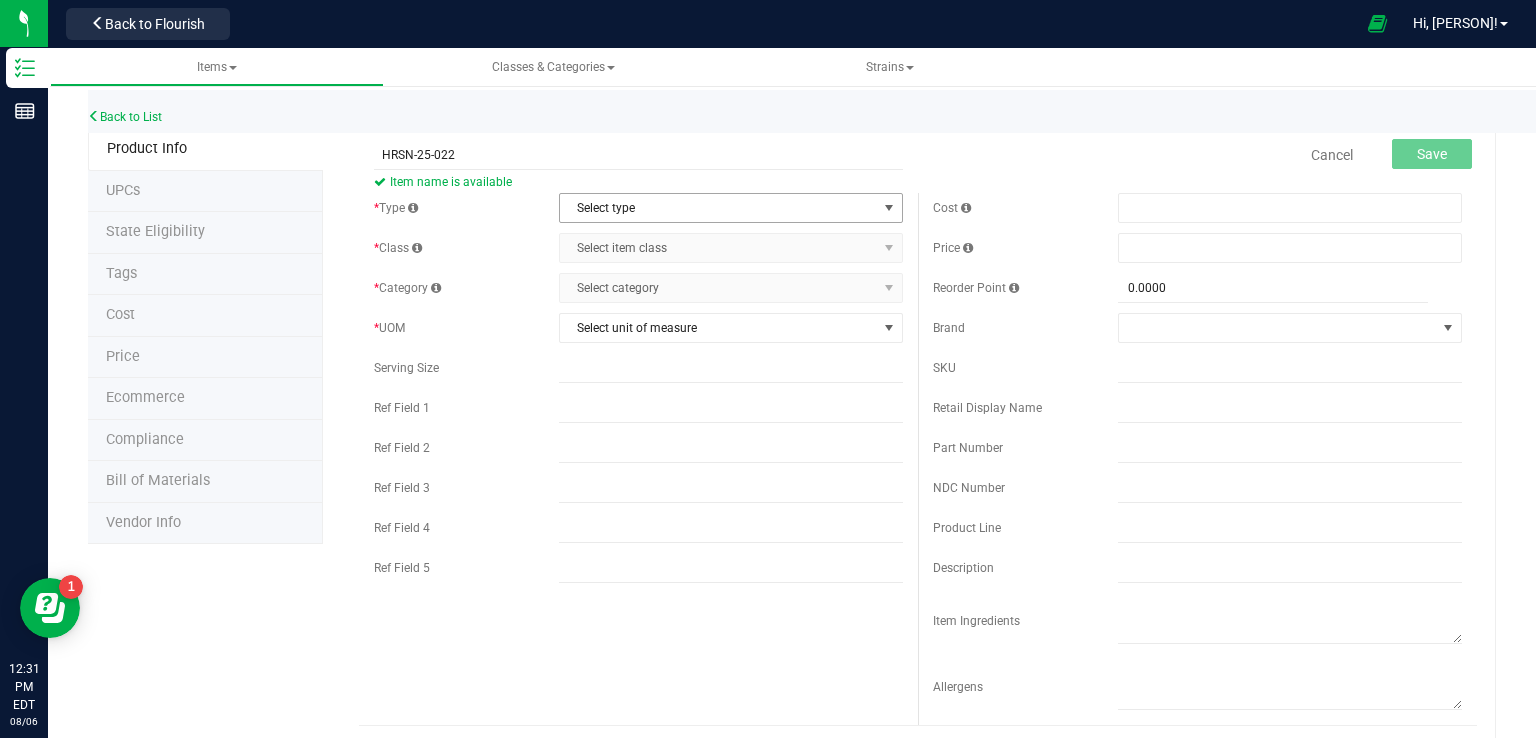 type on "HRSN-25-022" 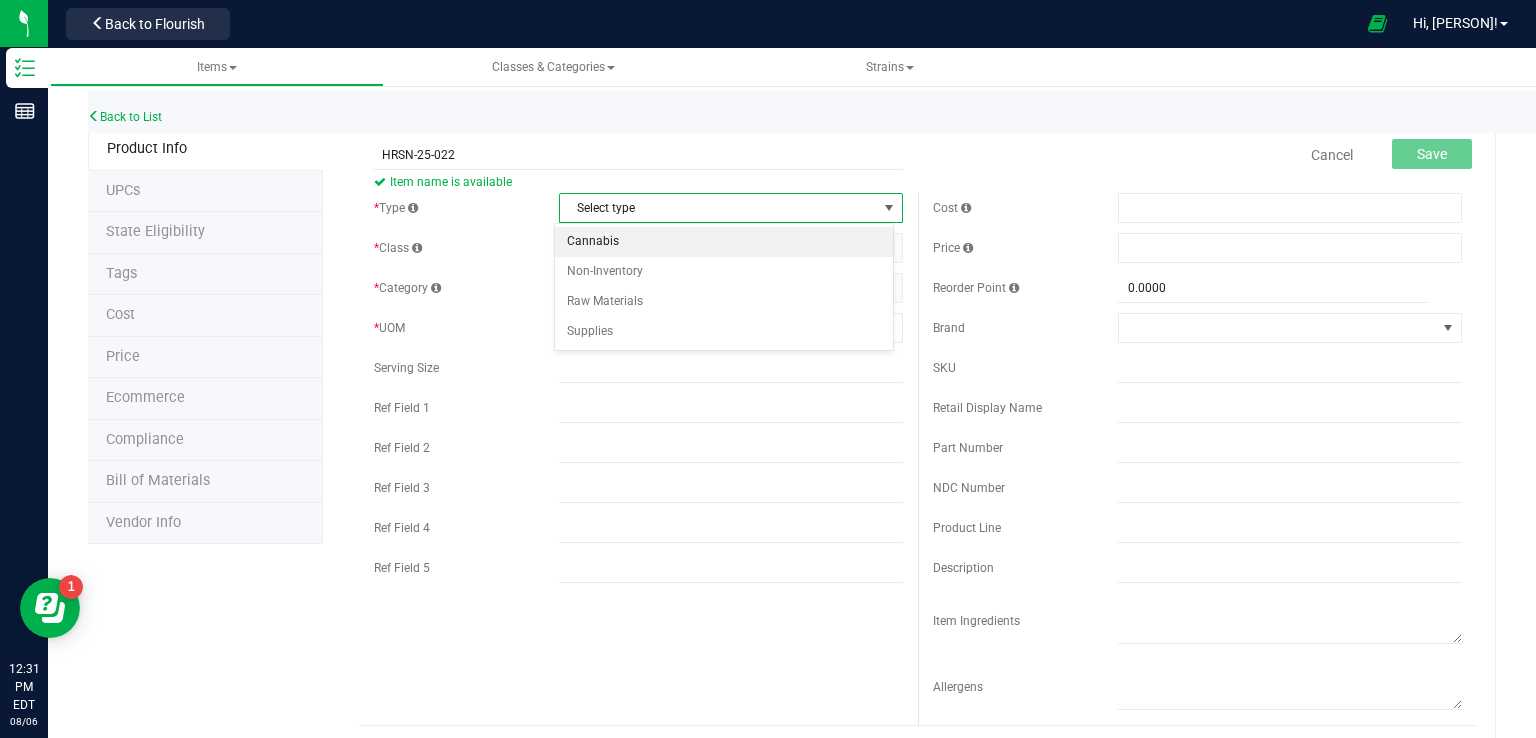 click on "Cannabis" at bounding box center (724, 242) 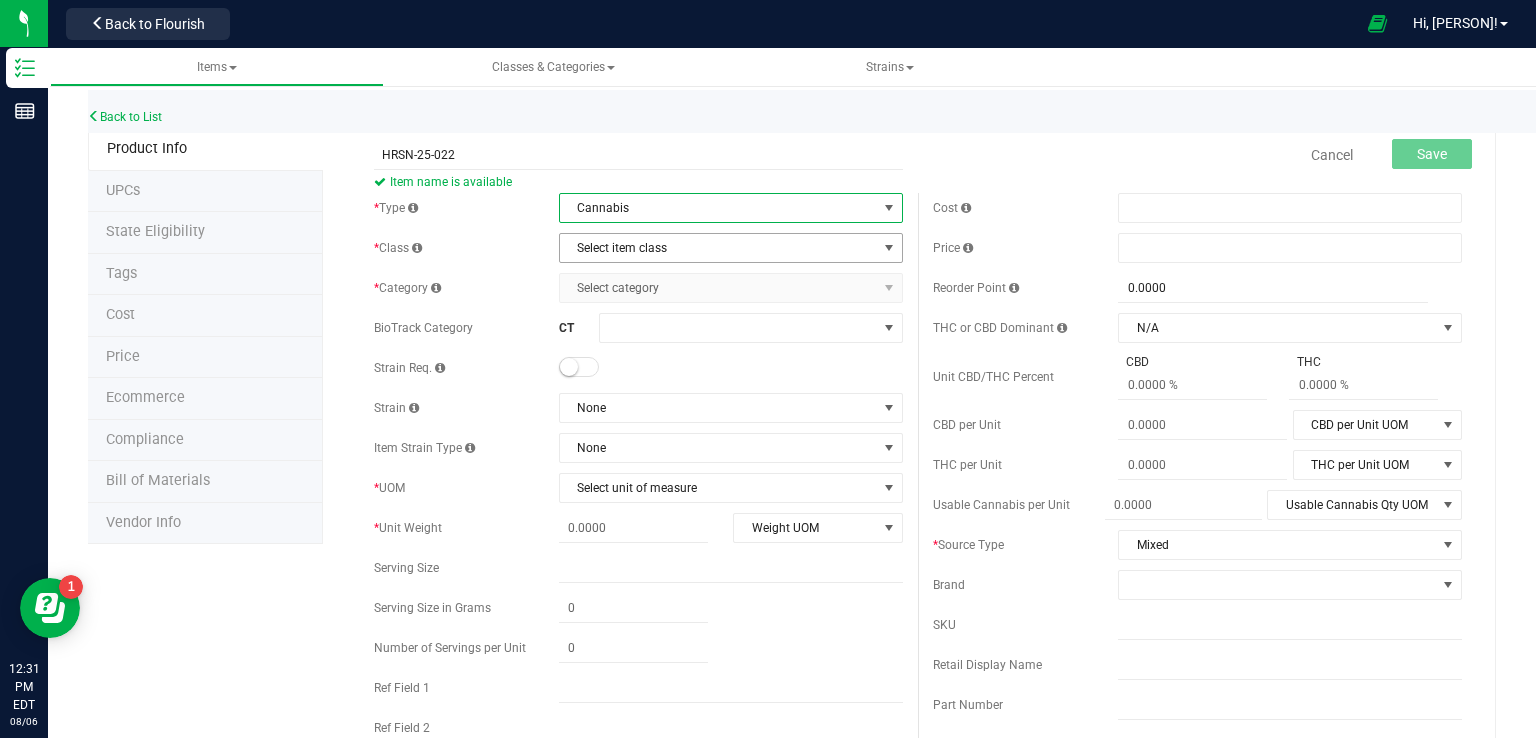 click on "Select item class" at bounding box center [718, 248] 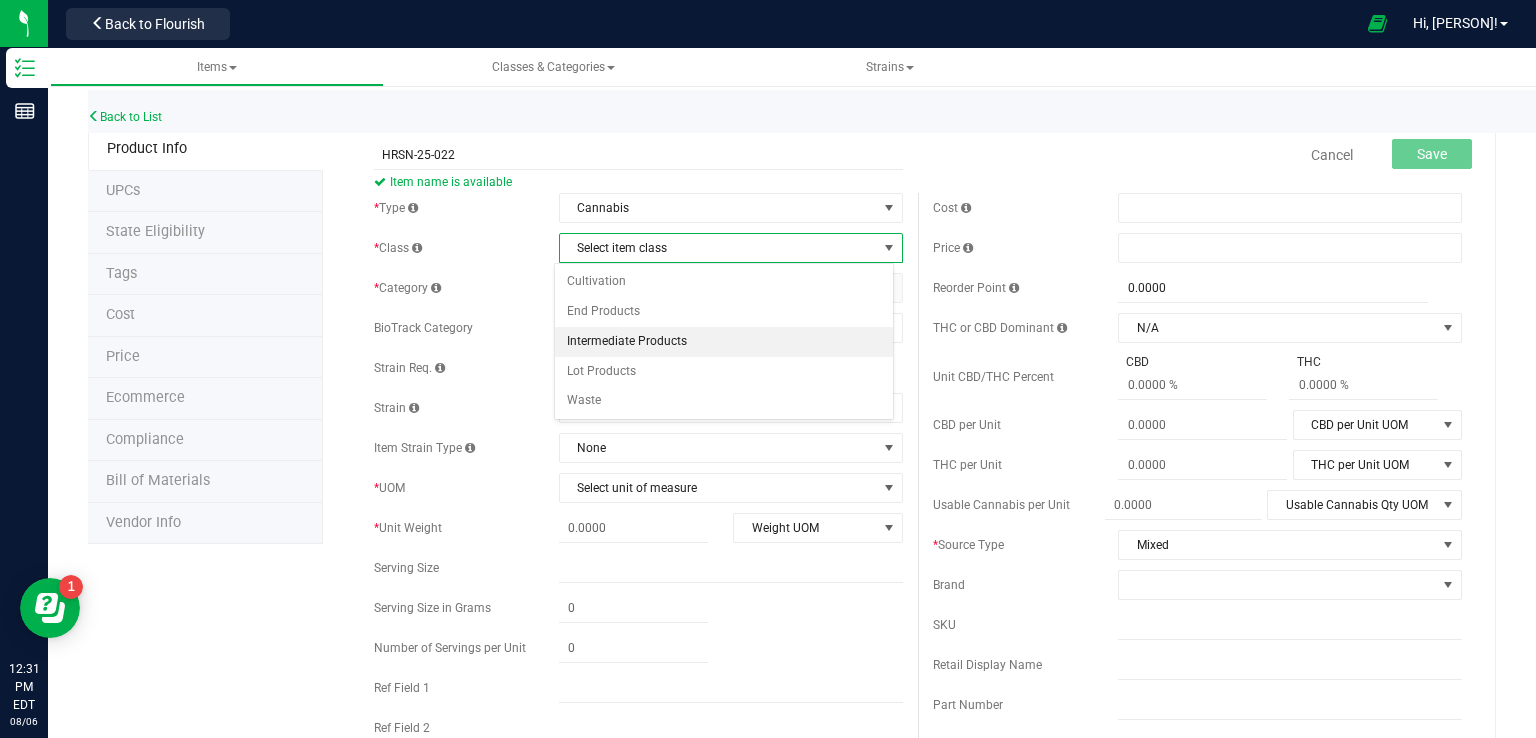 click on "Intermediate Products" at bounding box center (724, 342) 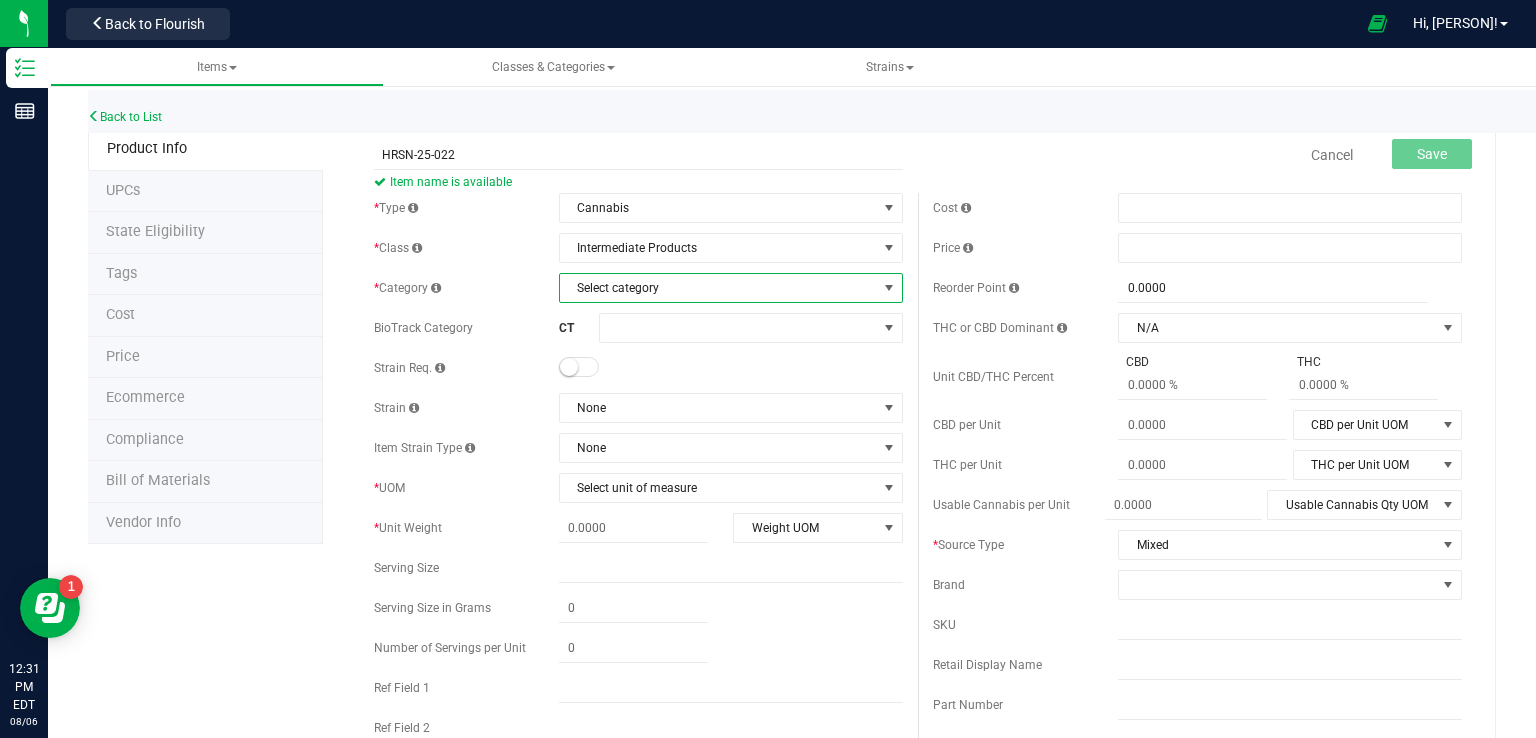click on "Select category" at bounding box center [718, 288] 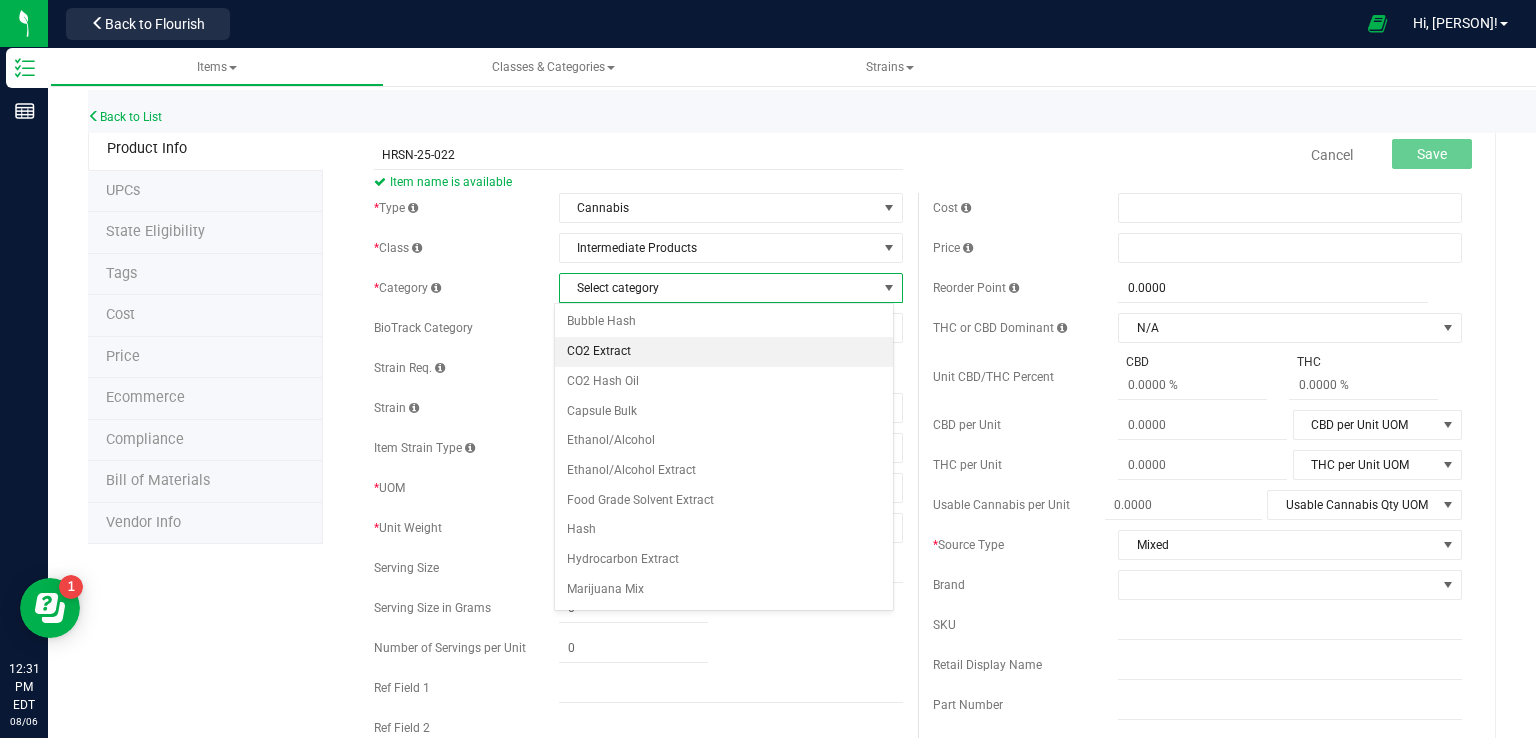 click on "CO2 Extract" at bounding box center [724, 352] 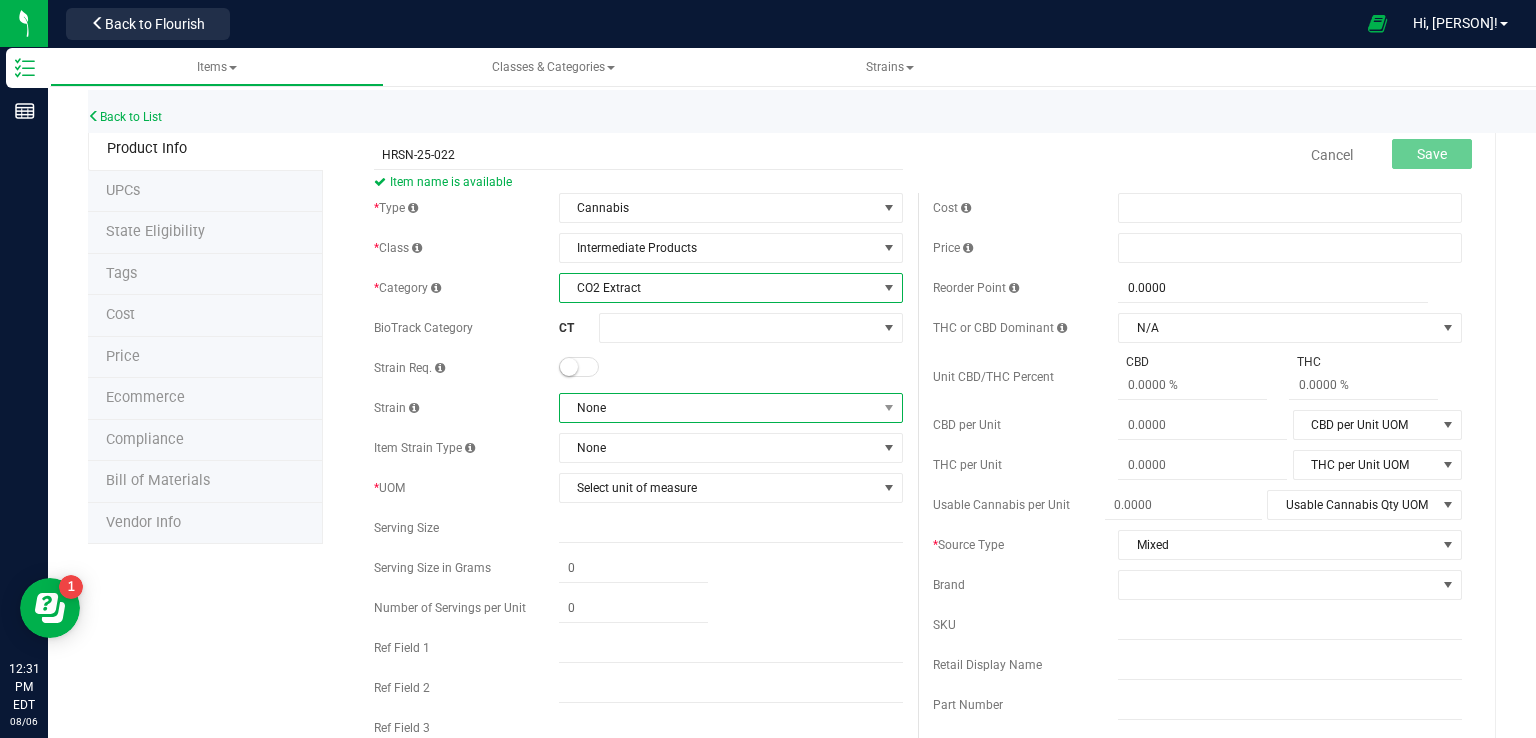 click on "None" at bounding box center [718, 408] 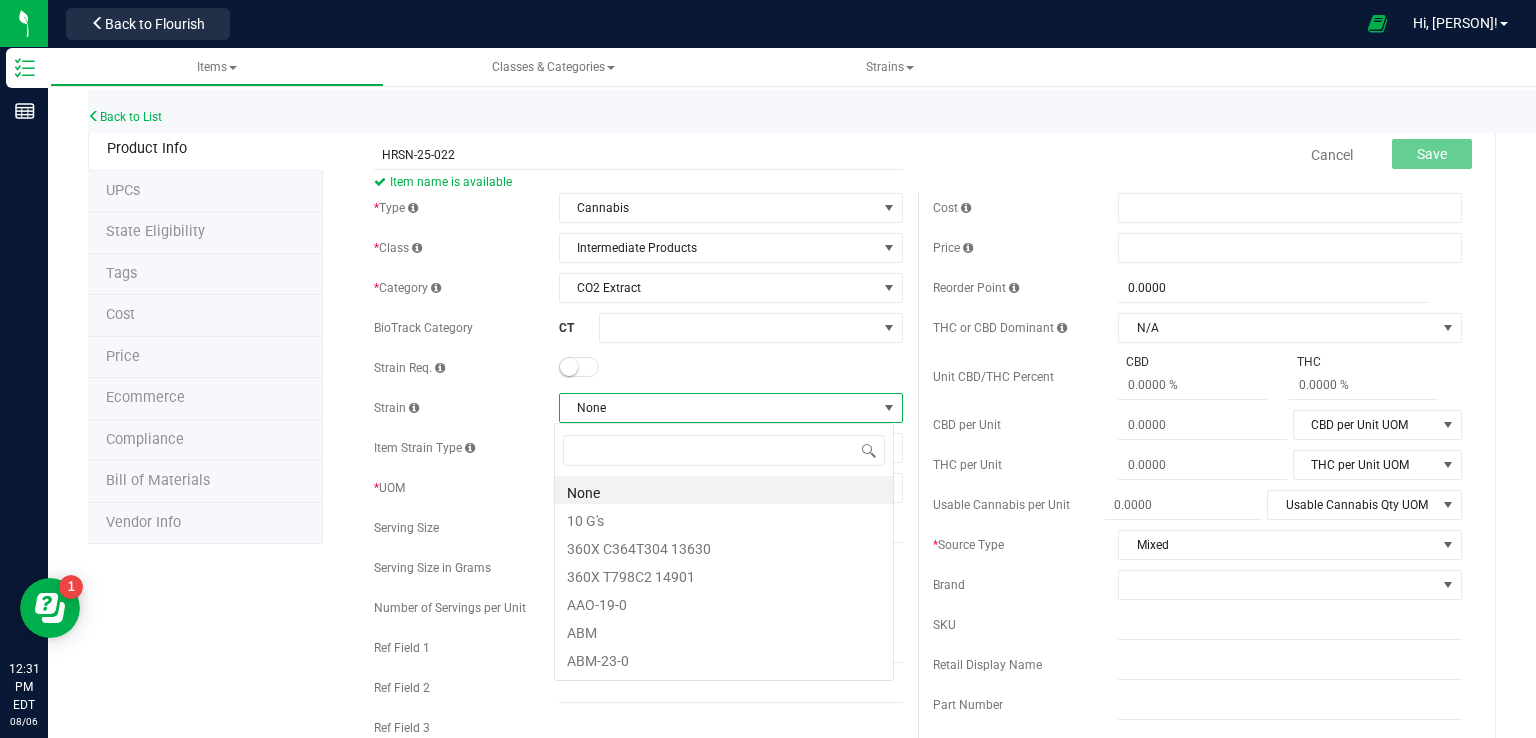 scroll, scrollTop: 99970, scrollLeft: 99660, axis: both 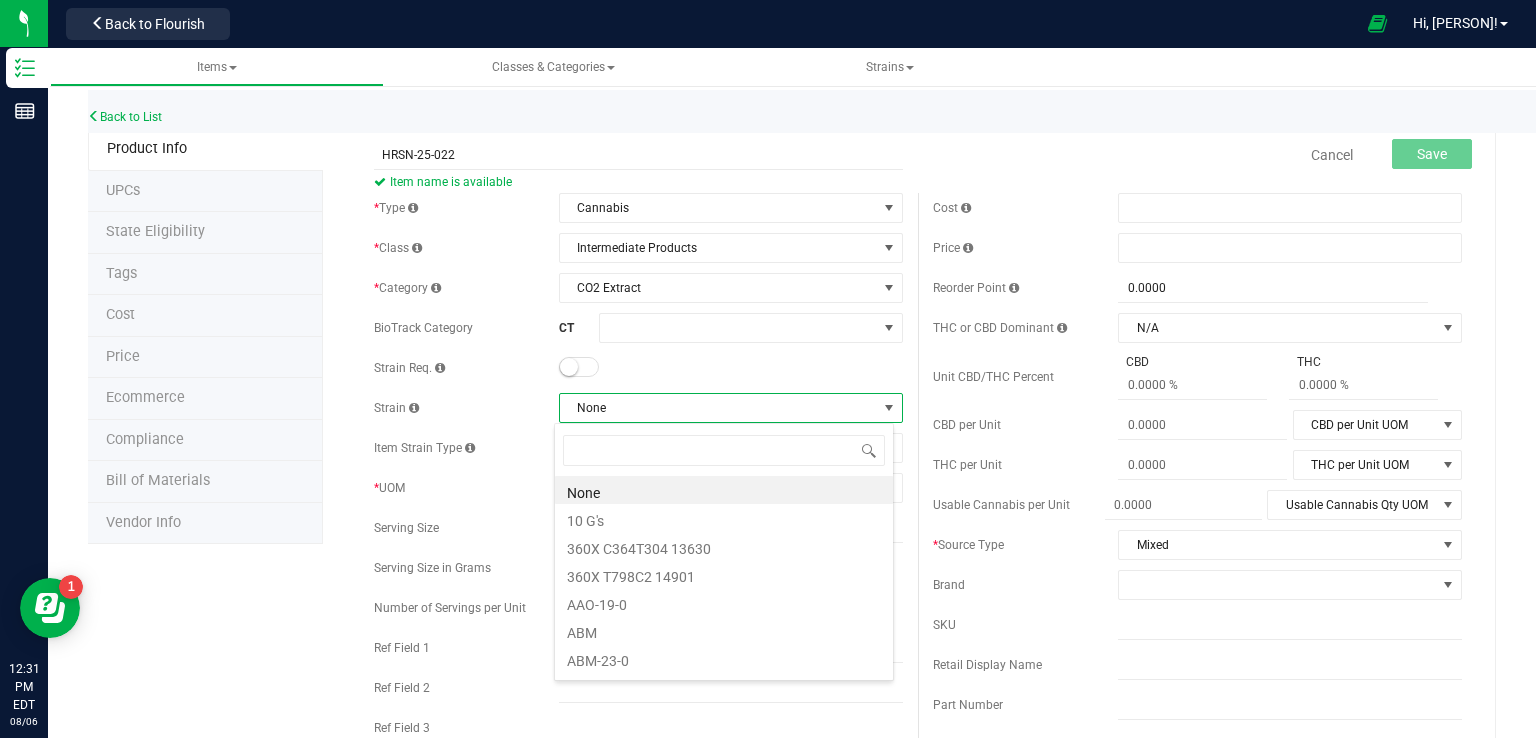 drag, startPoint x: 593, startPoint y: 414, endPoint x: 593, endPoint y: 426, distance: 12 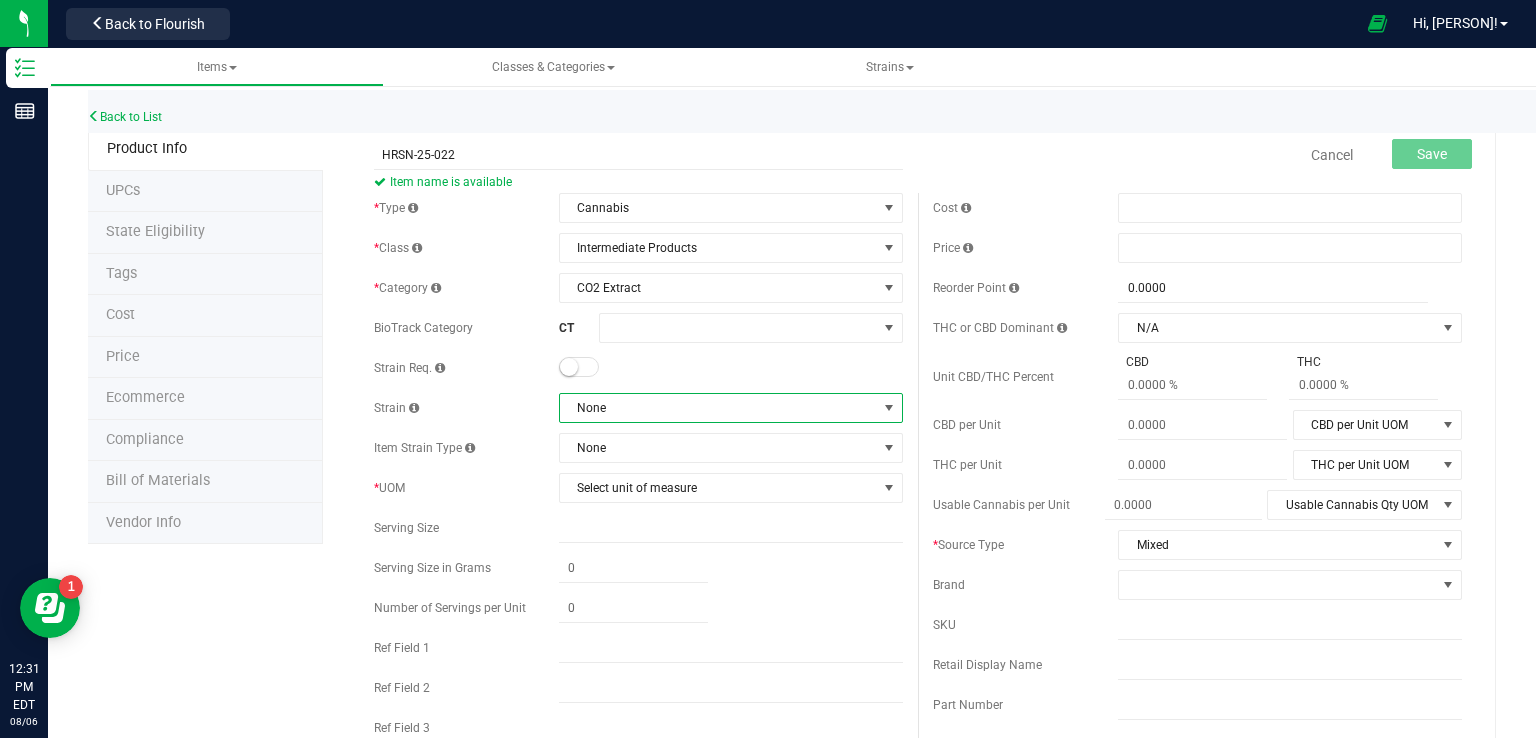 click on "None" at bounding box center (718, 408) 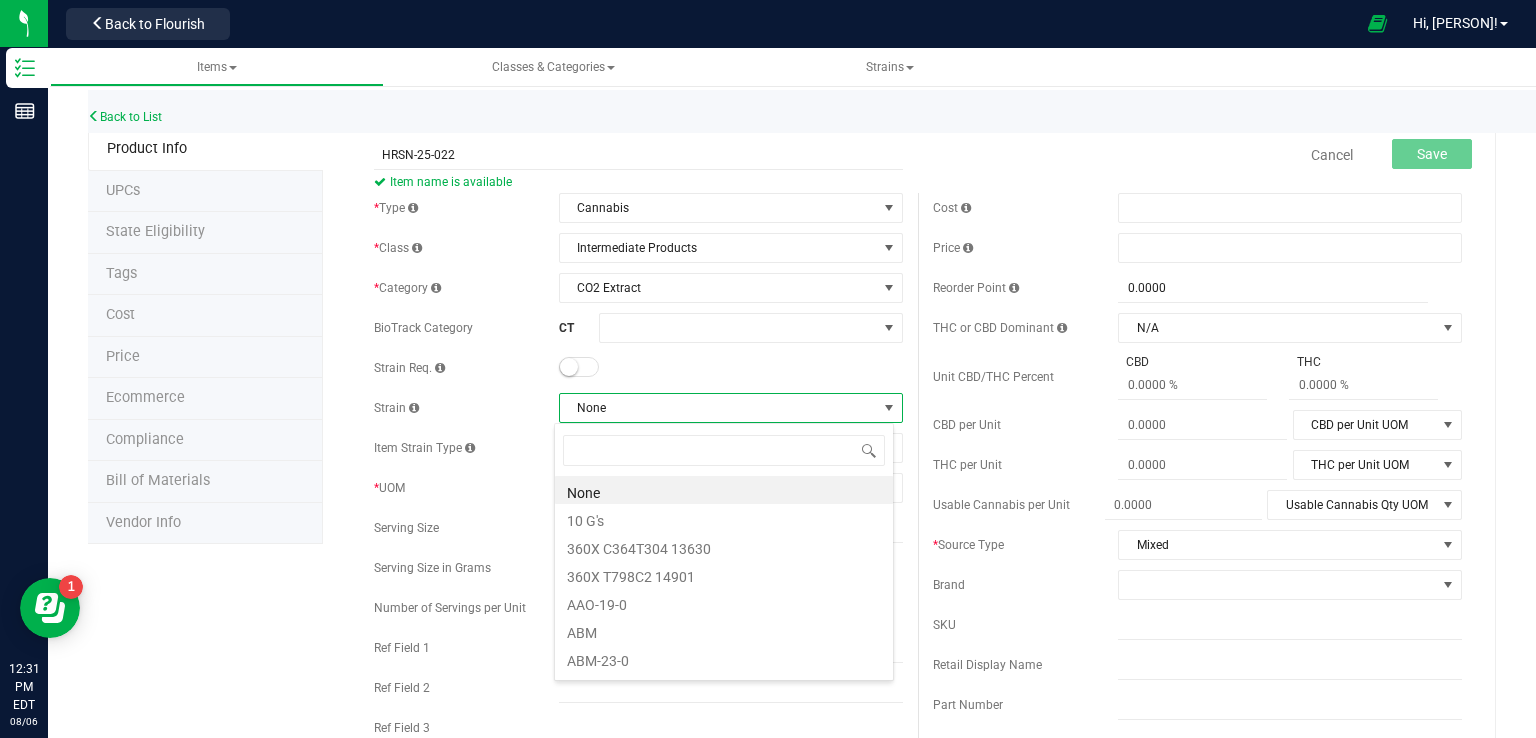 scroll, scrollTop: 99970, scrollLeft: 99660, axis: both 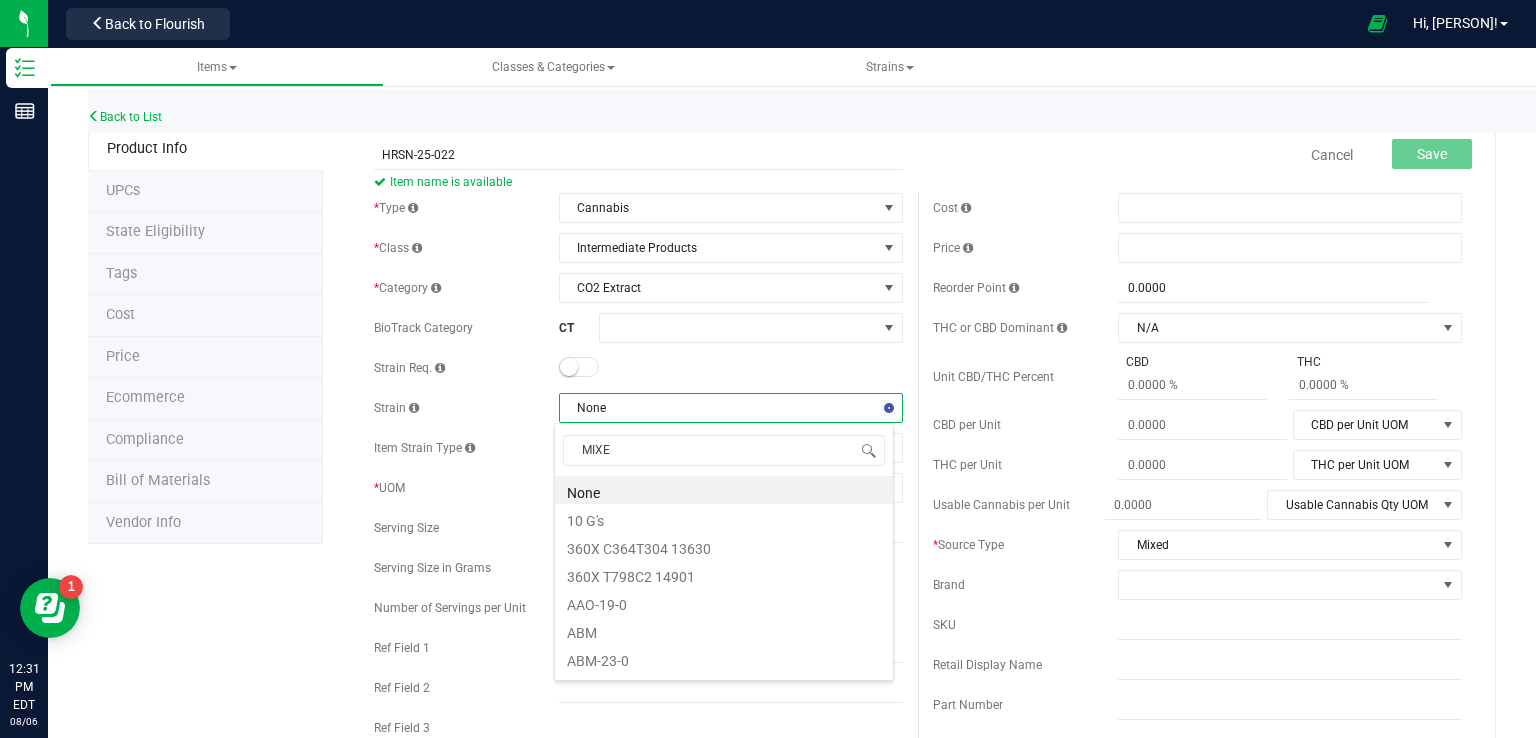 type on "MIXED" 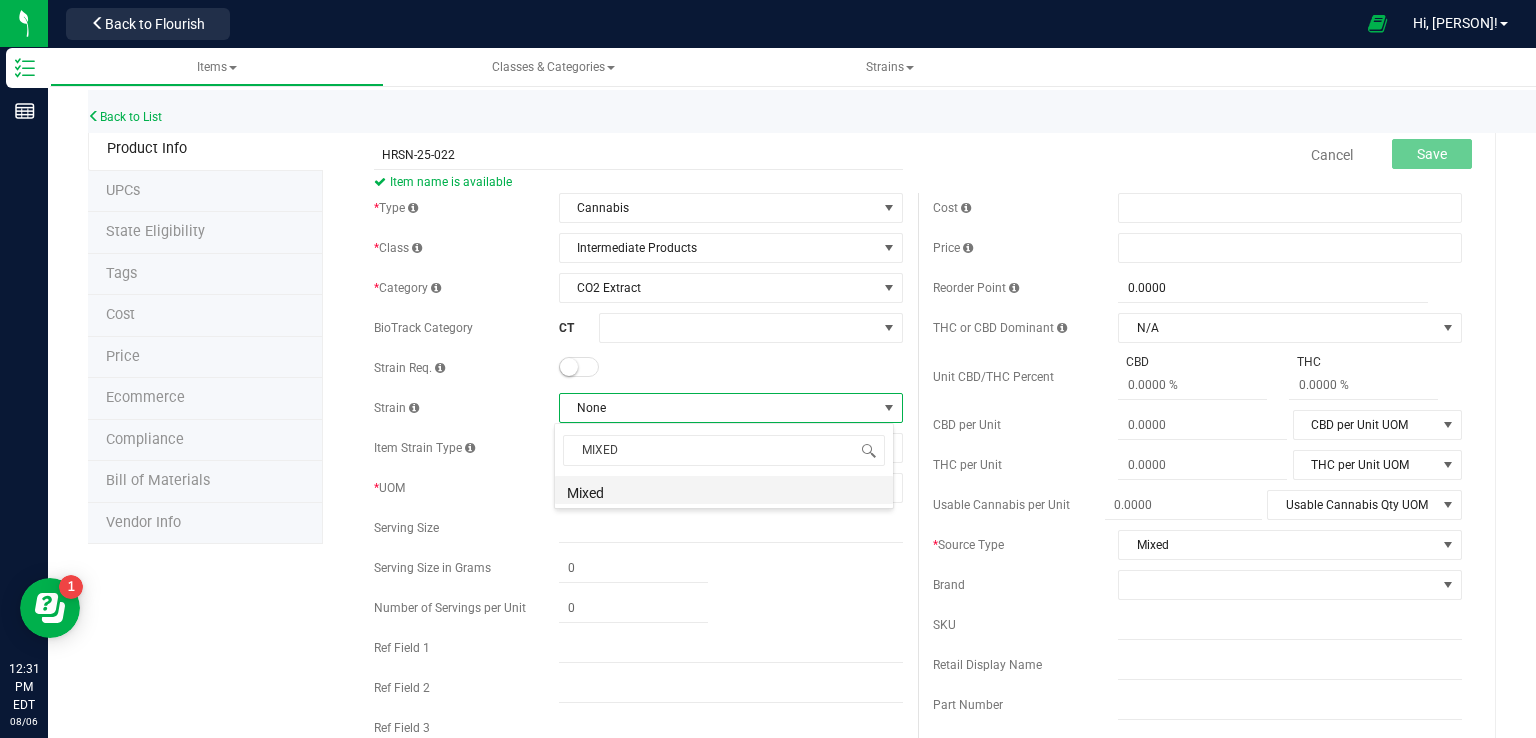 click on "Mixed" at bounding box center (724, 490) 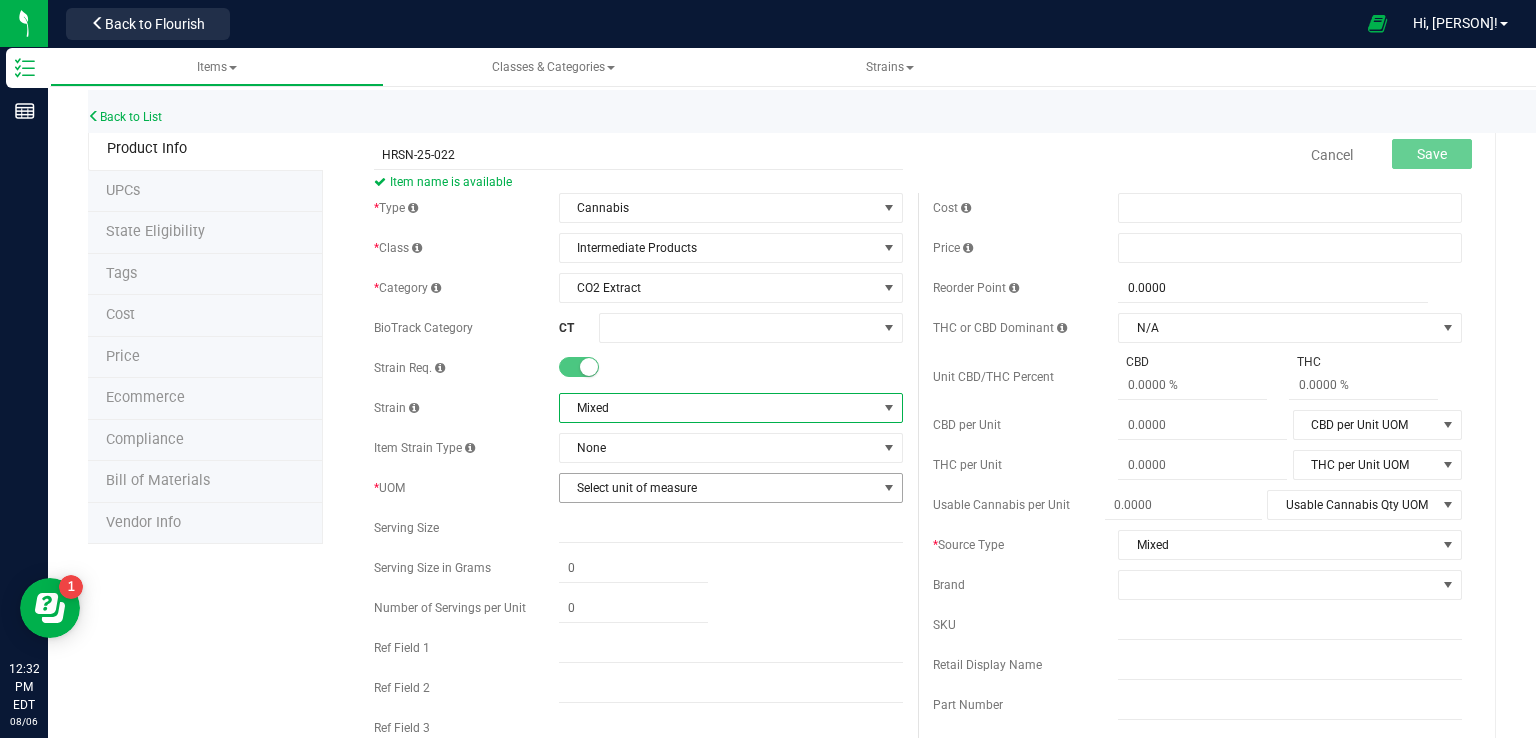click on "Select unit of measure" at bounding box center (718, 488) 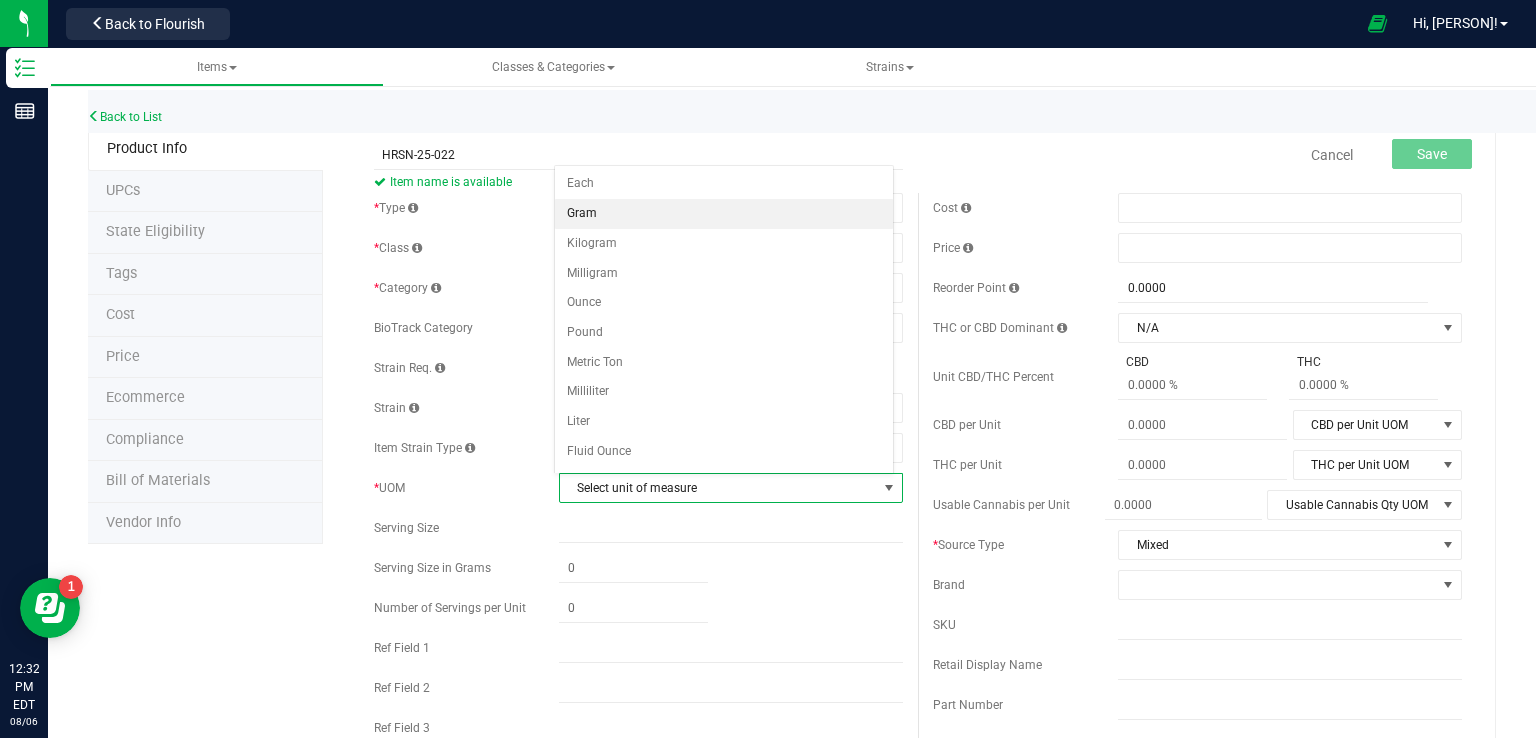 click on "Gram" at bounding box center (724, 214) 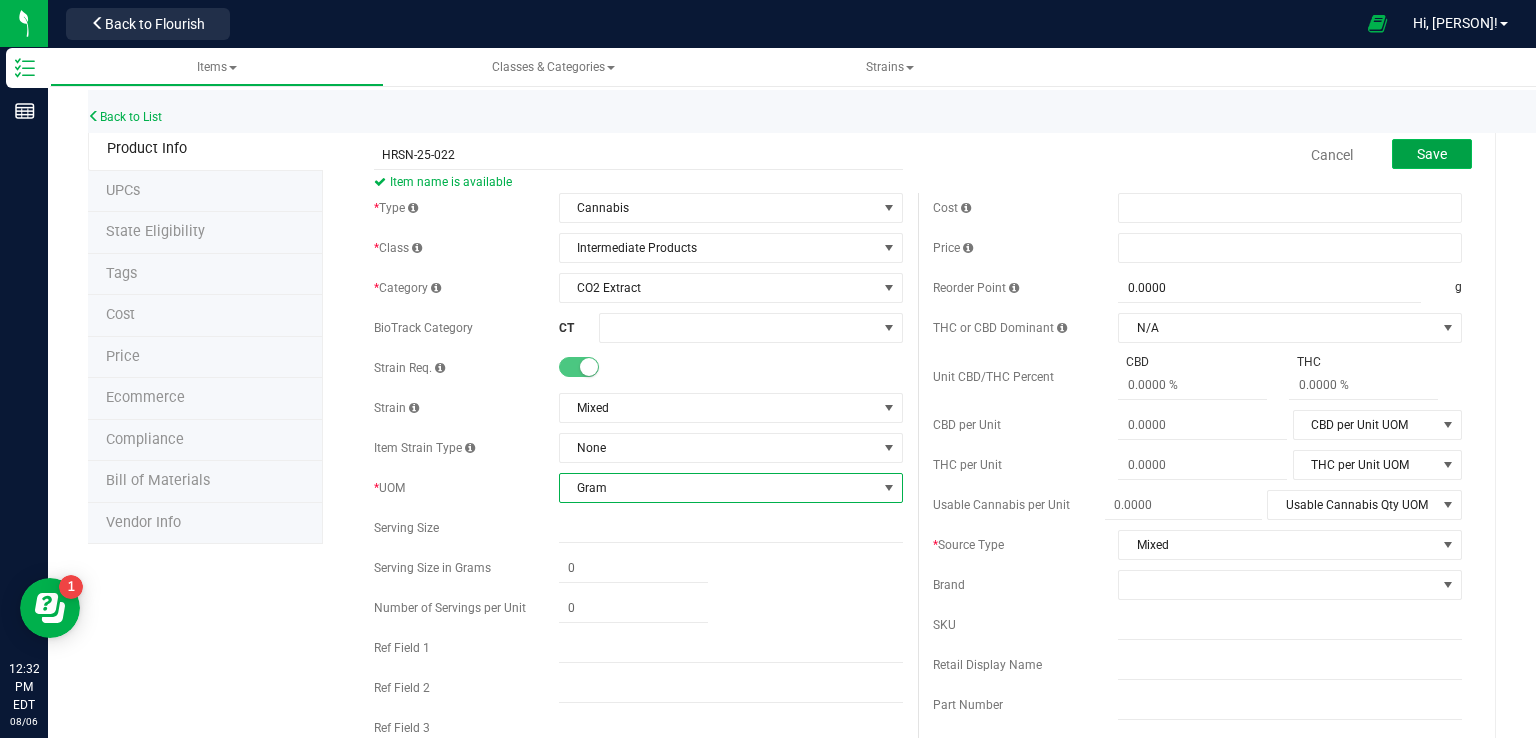click on "Save" at bounding box center [1432, 154] 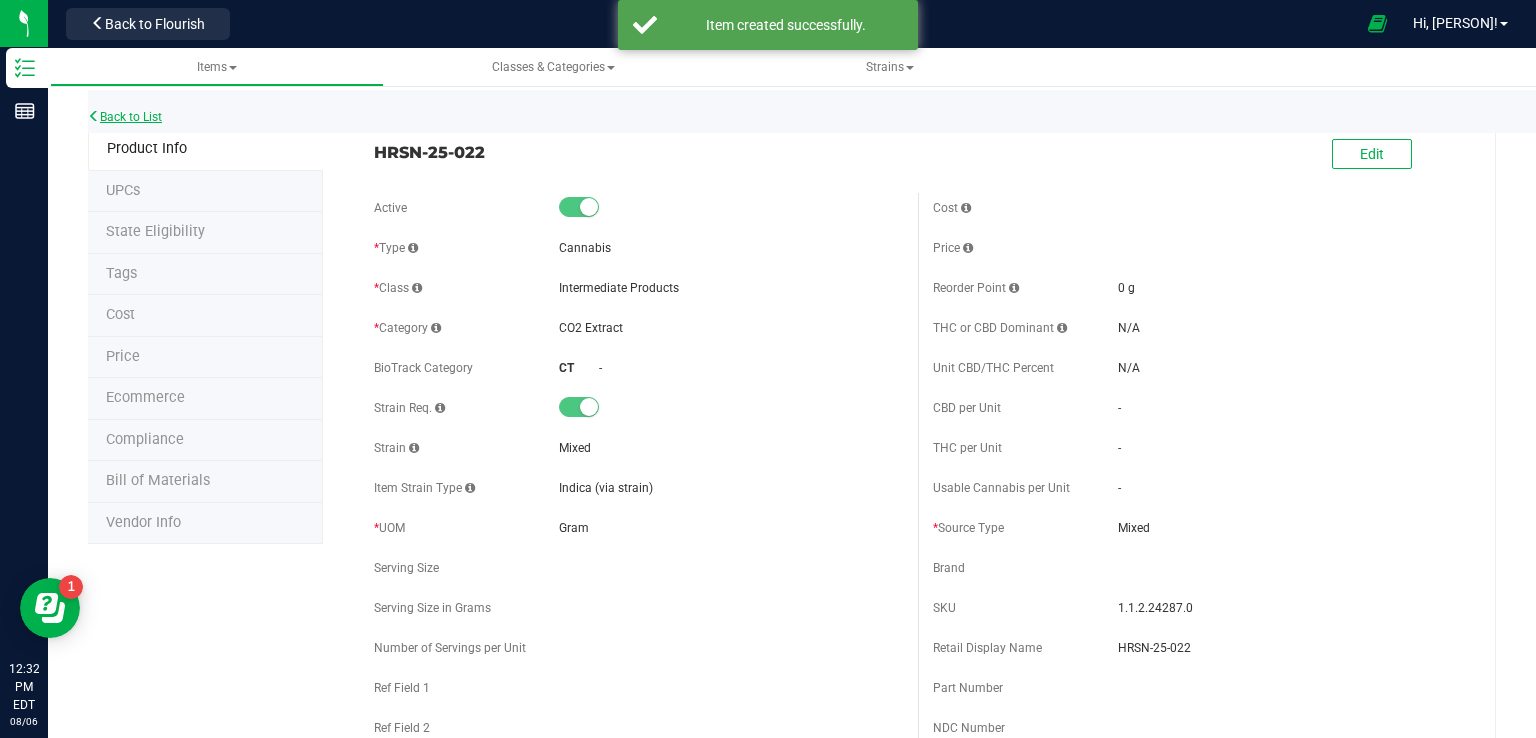 click on "Back to List" at bounding box center (125, 117) 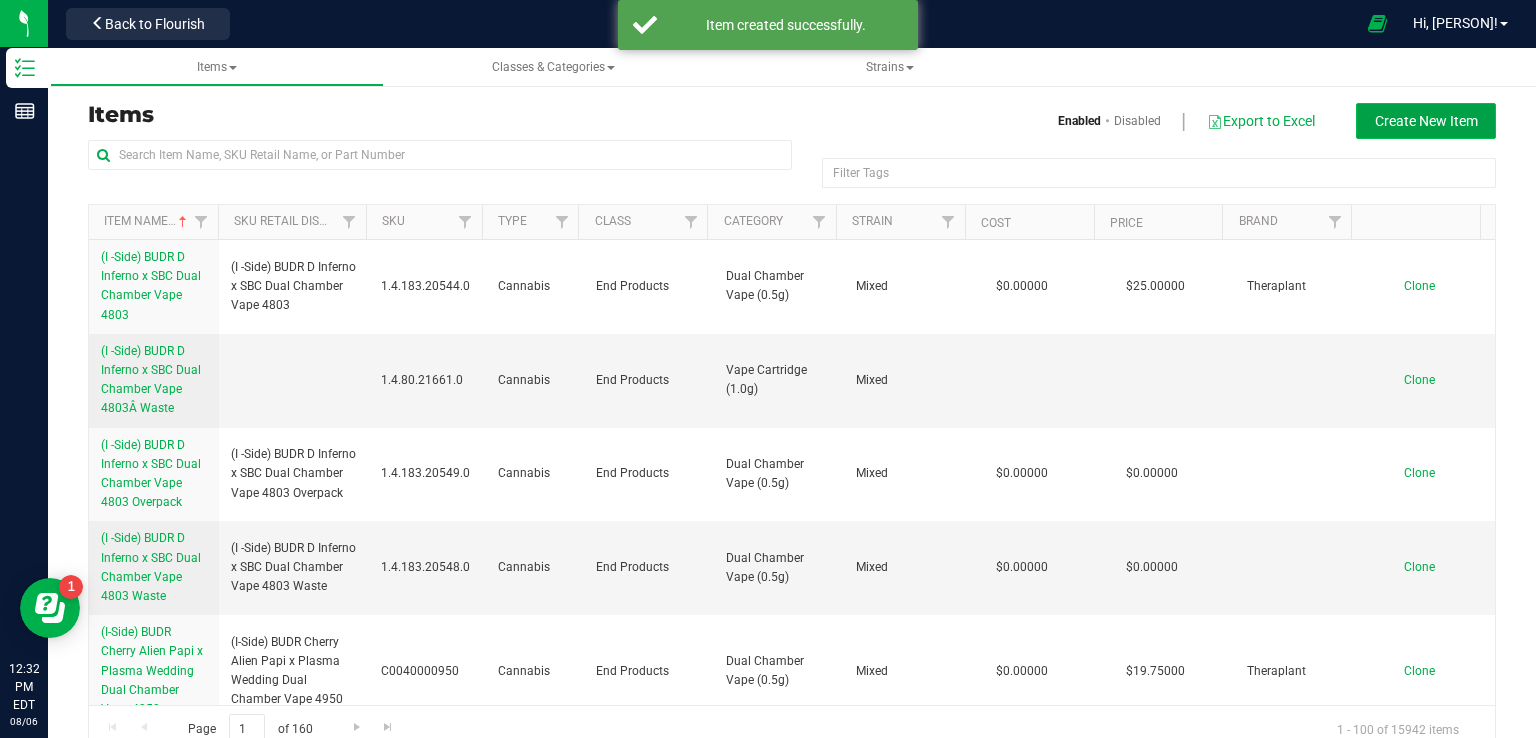 click on "Create New Item" at bounding box center [1426, 121] 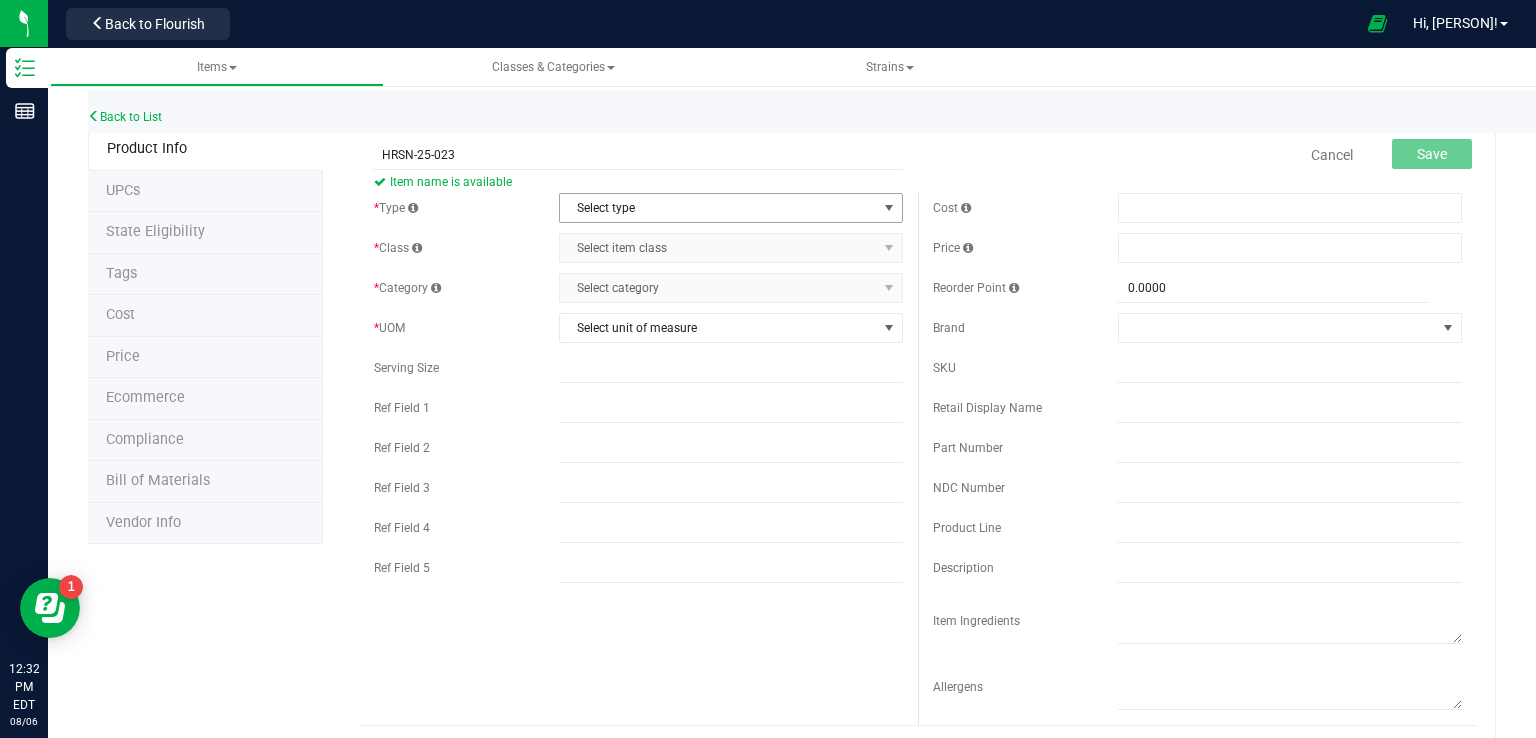 type on "HRSN-25-023" 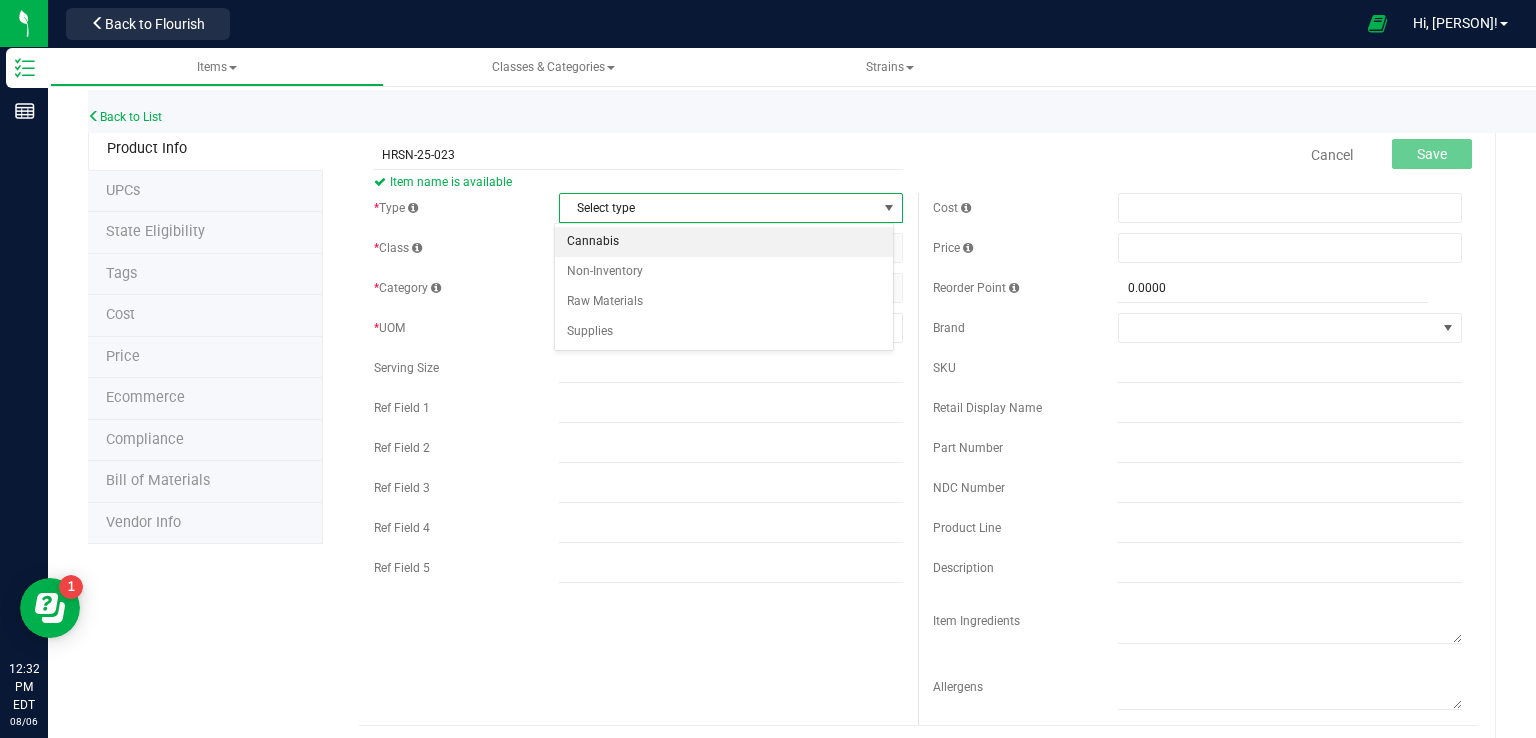 click on "Cannabis" at bounding box center (724, 242) 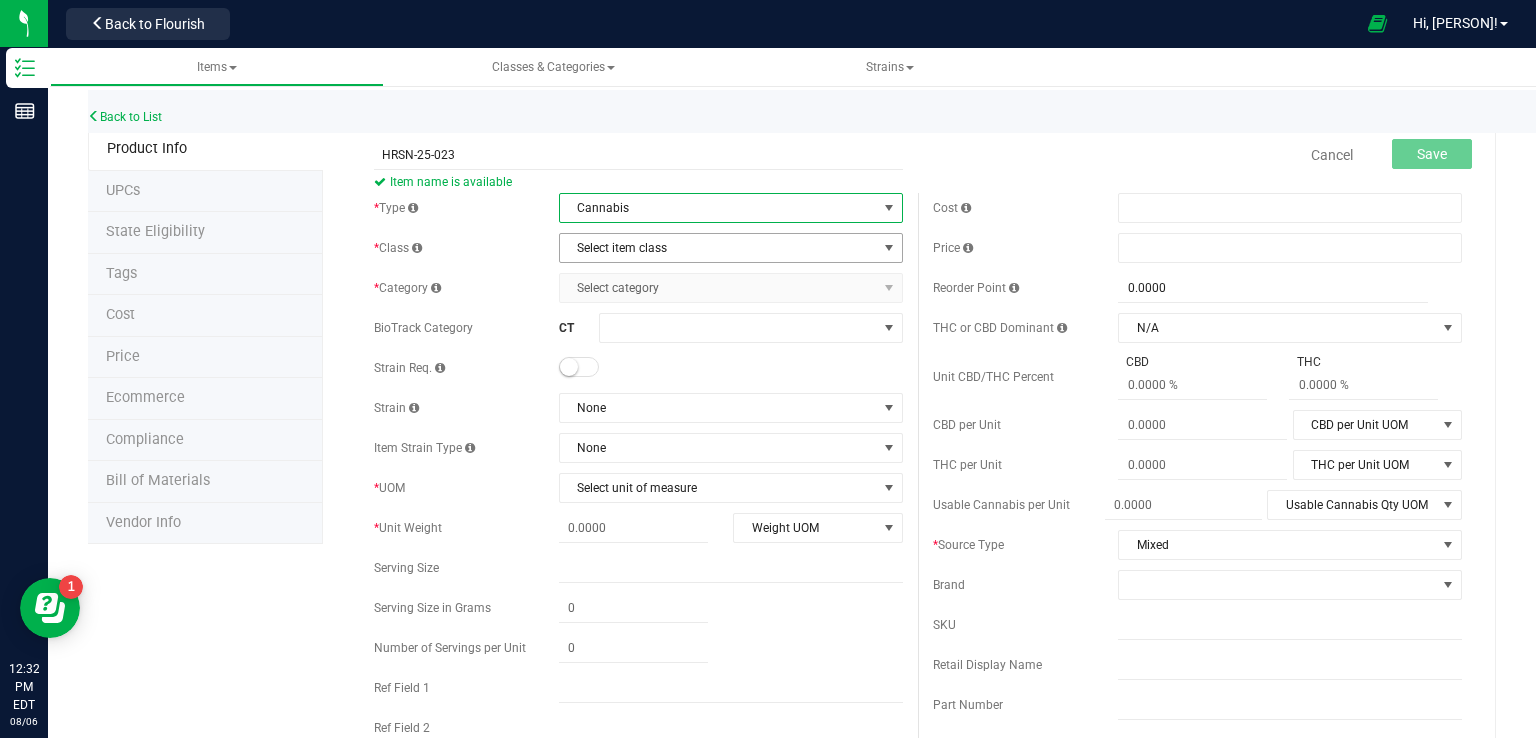 click on "Select item class" at bounding box center [718, 248] 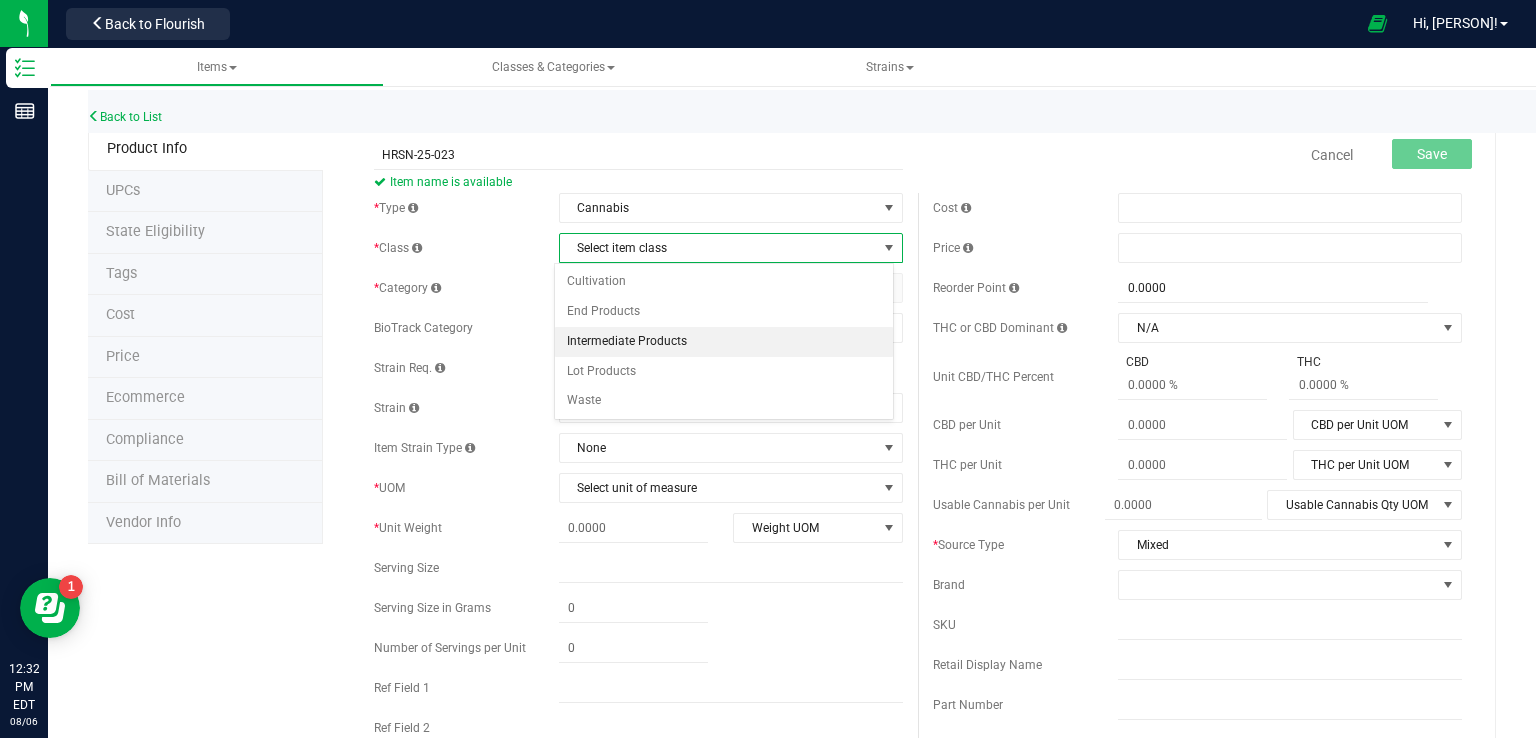 click on "Intermediate Products" at bounding box center (724, 342) 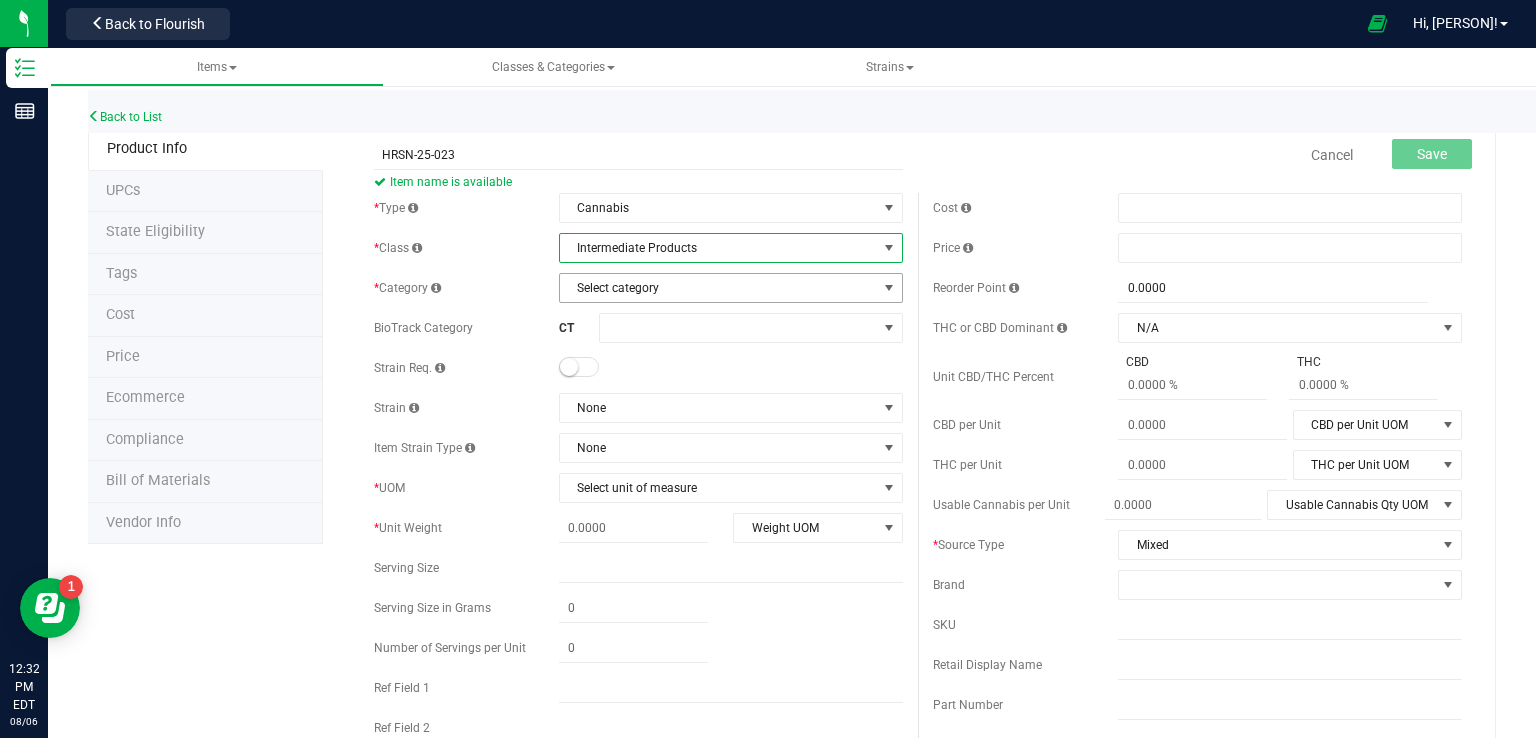 click on "Select category" at bounding box center [718, 288] 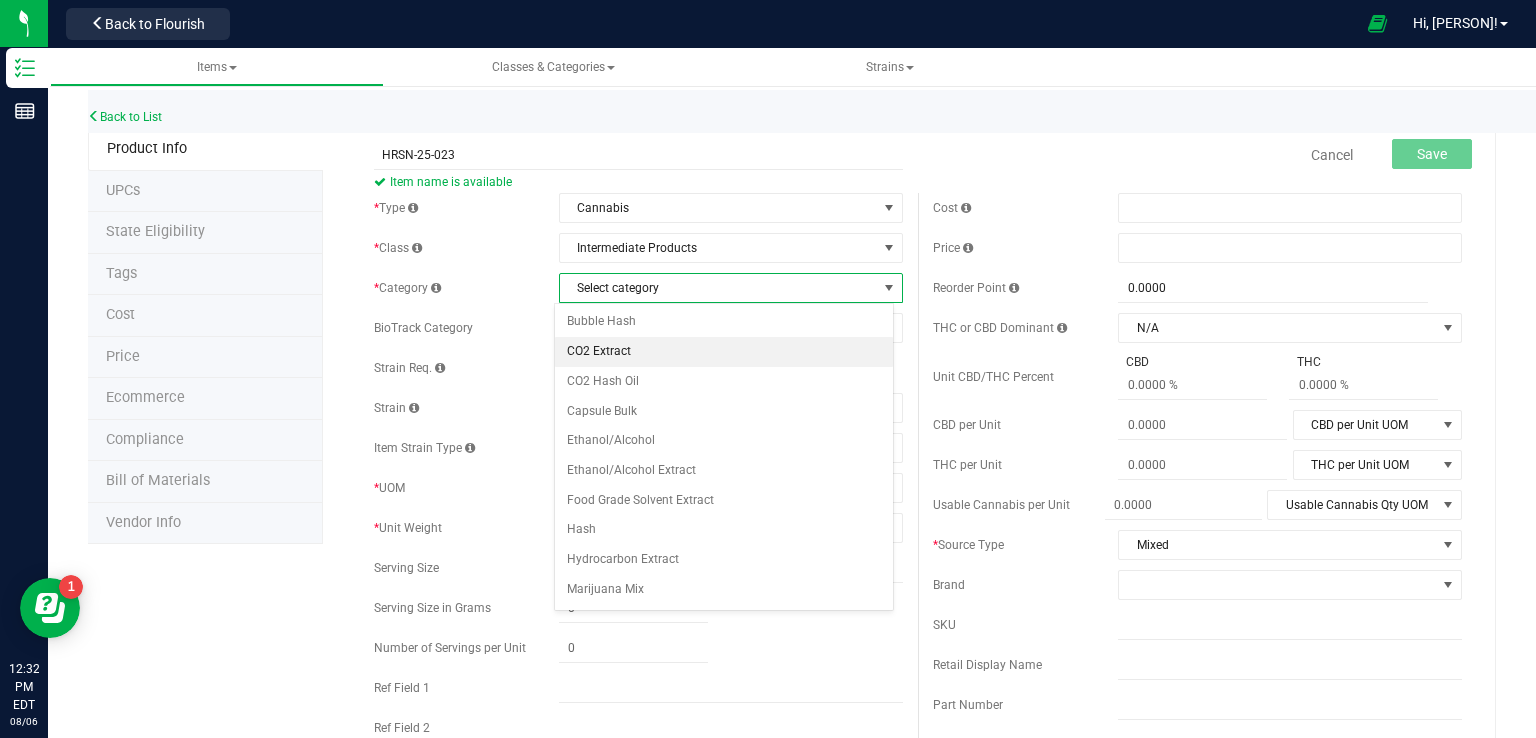click on "CO2 Extract" at bounding box center (724, 352) 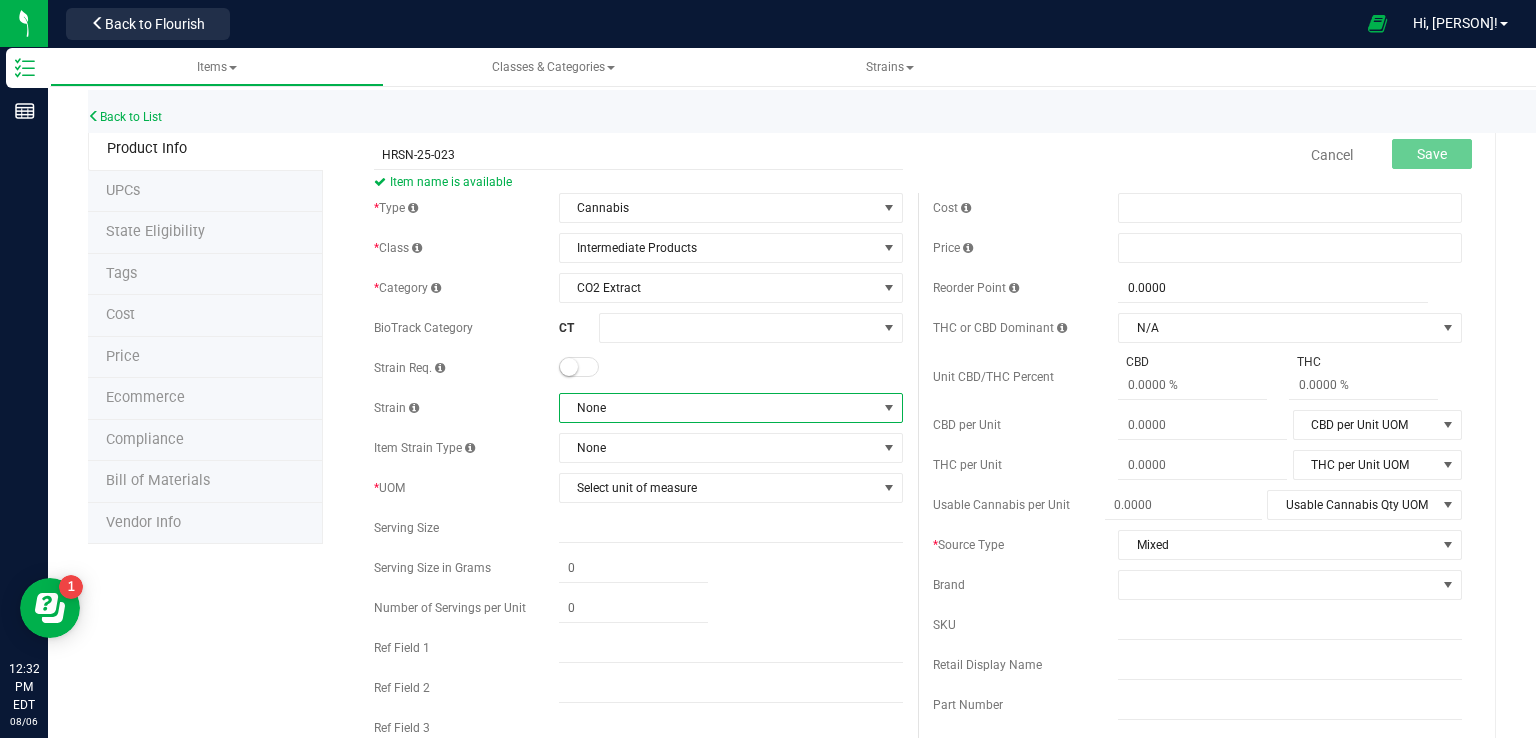 click on "None" at bounding box center [718, 408] 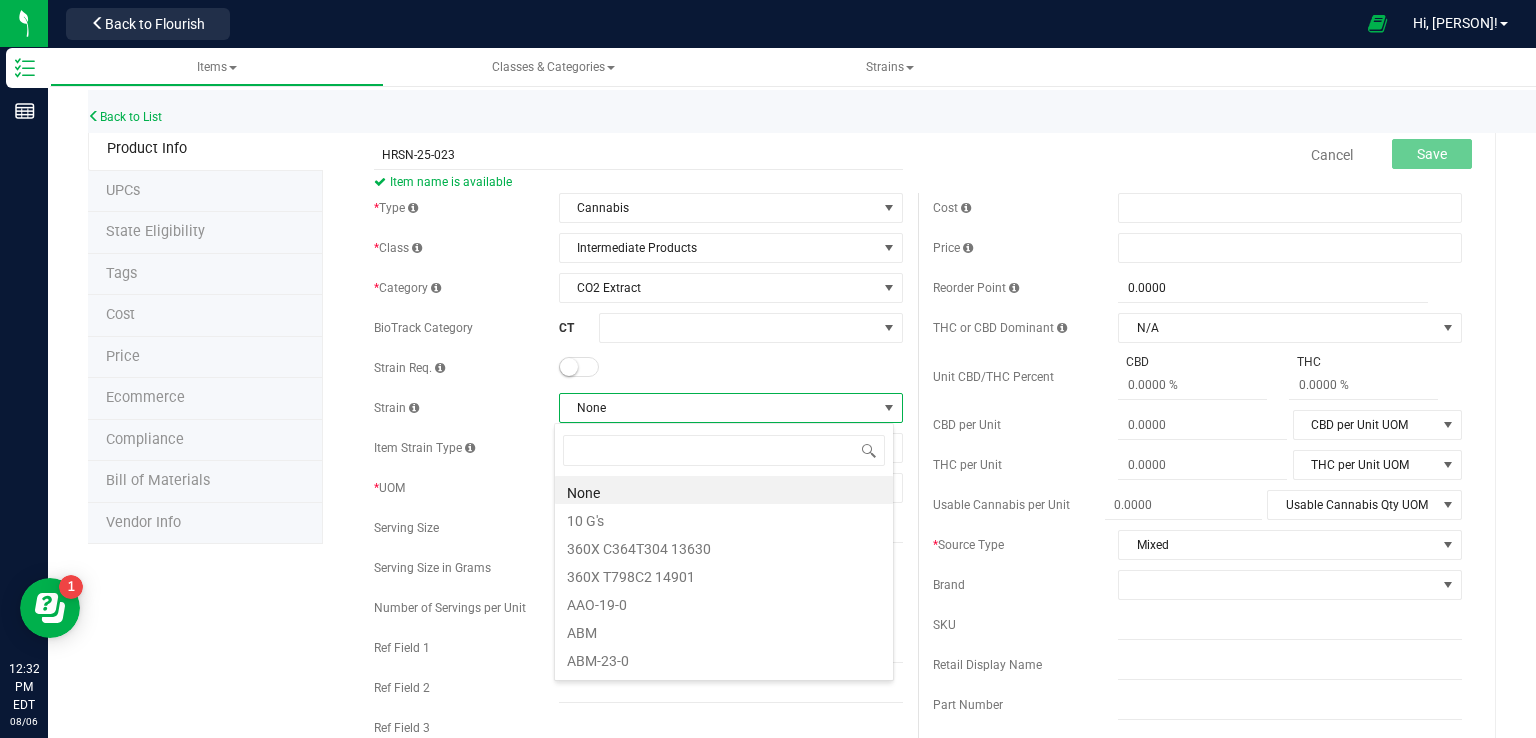 scroll, scrollTop: 99970, scrollLeft: 99660, axis: both 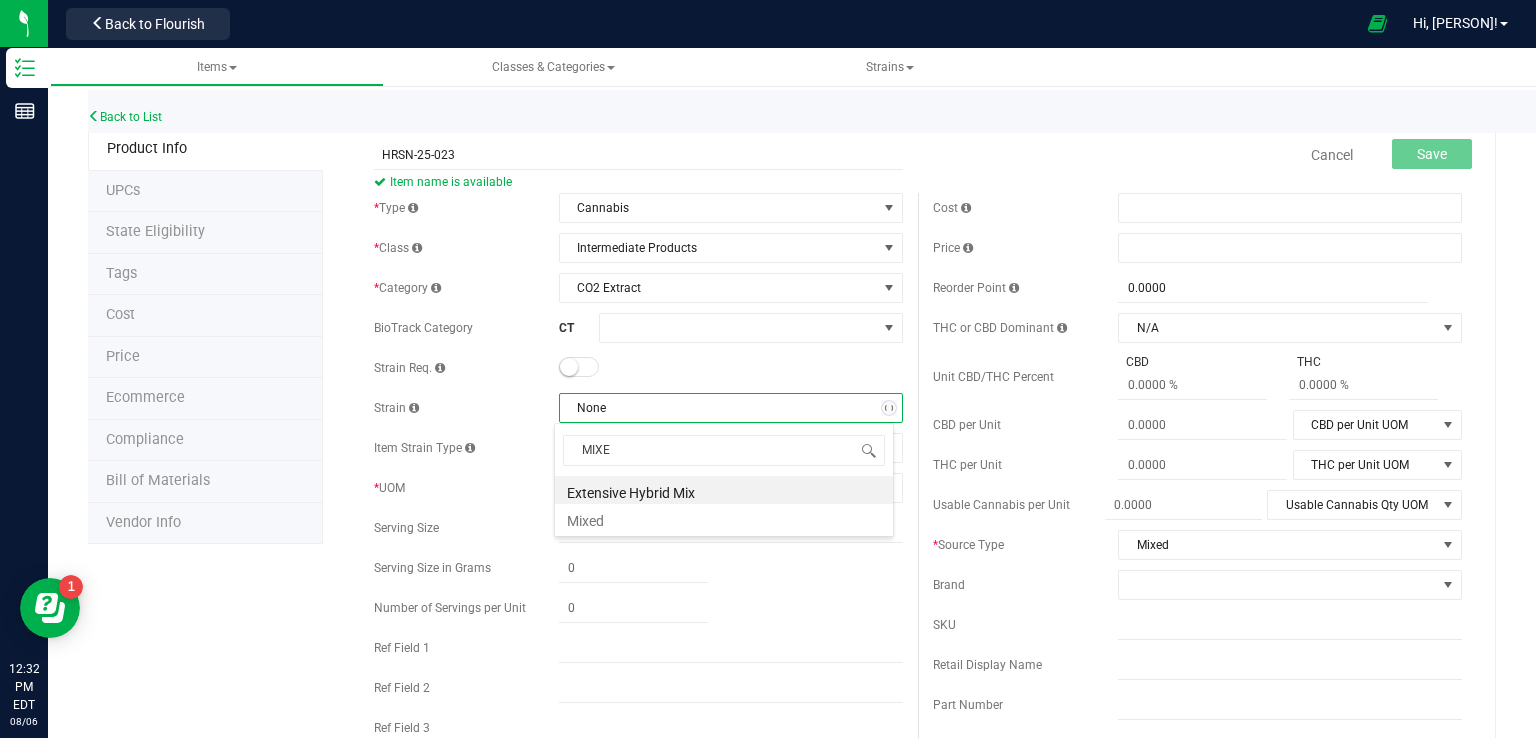 type on "MIXED" 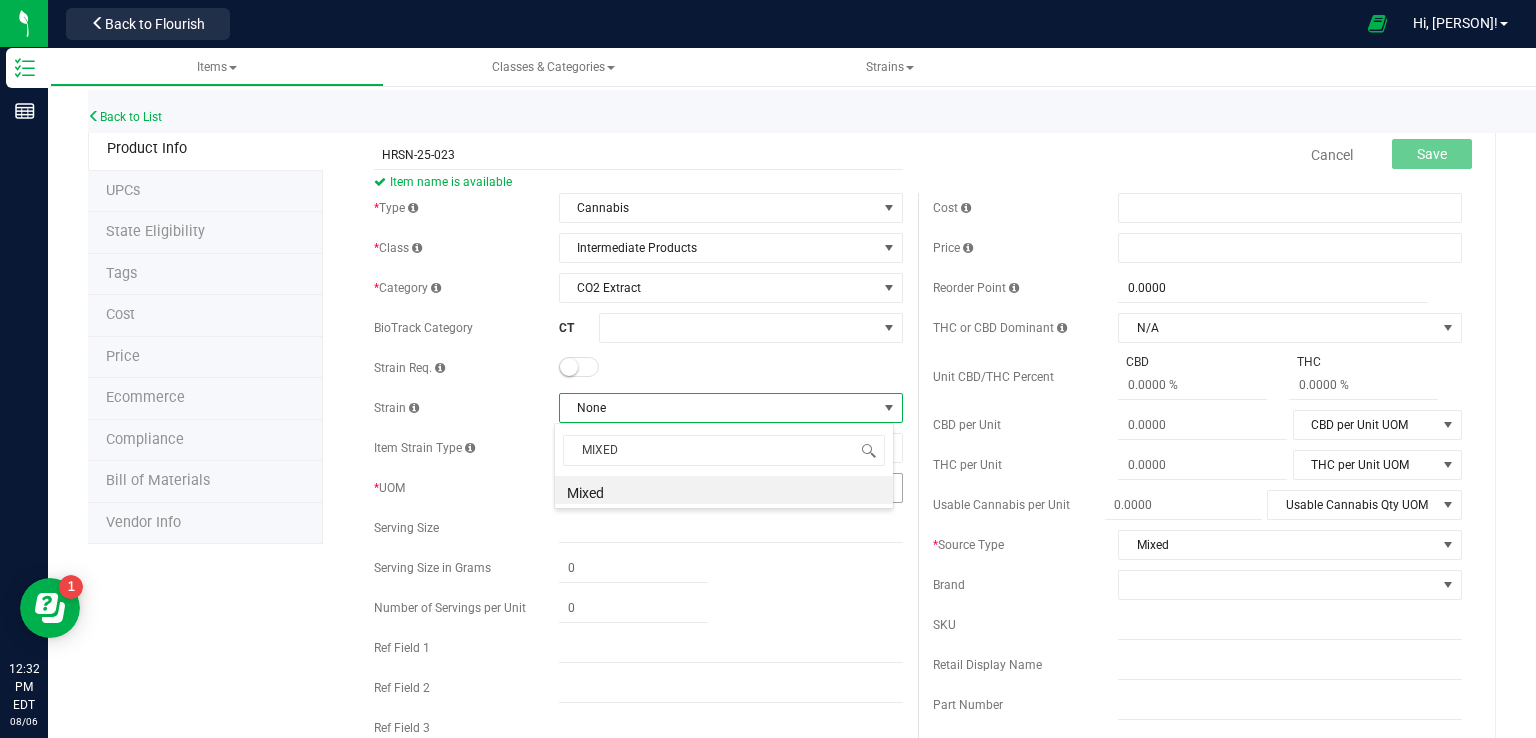click on "Mixed" at bounding box center (724, 490) 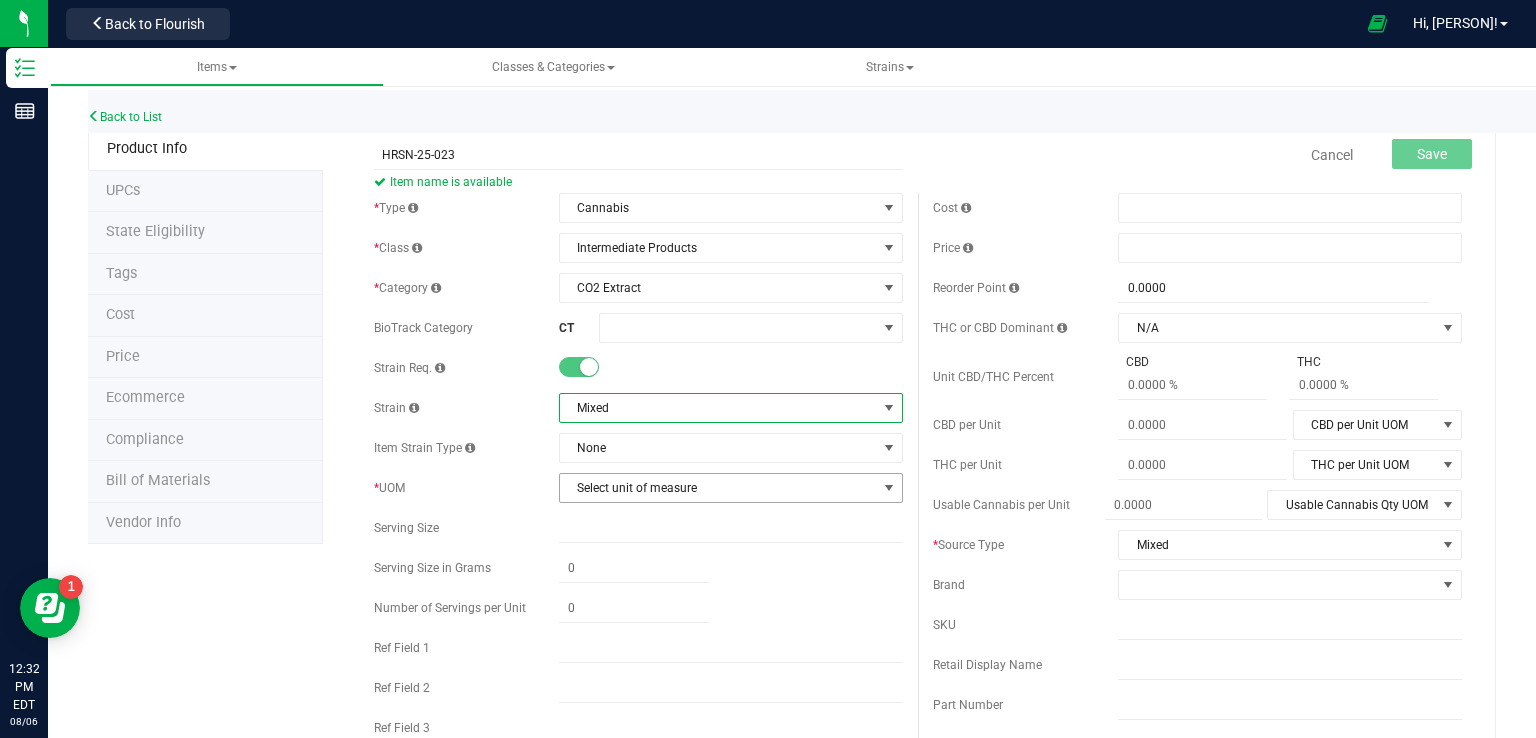 click on "Select unit of measure" at bounding box center (718, 488) 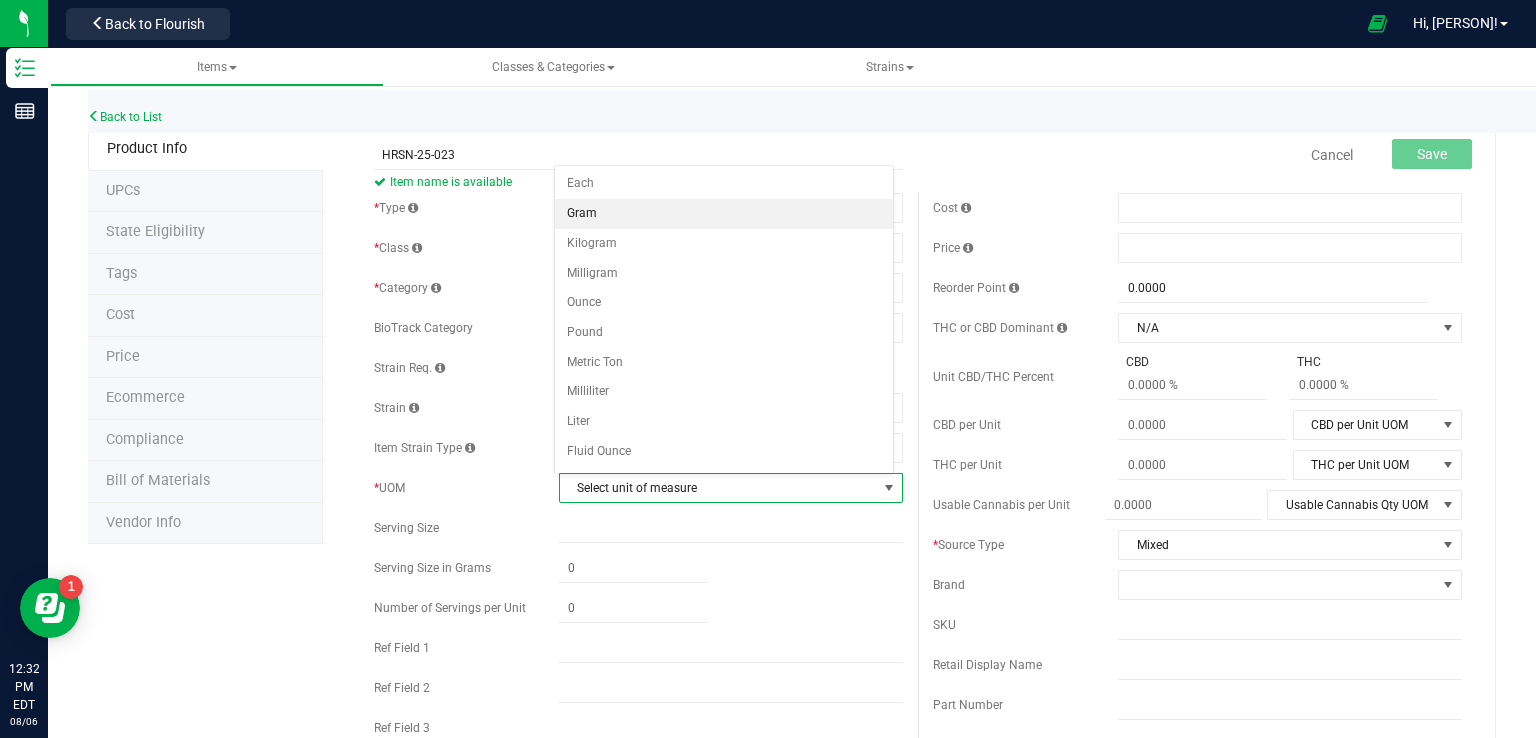 click on "Gram" at bounding box center (724, 214) 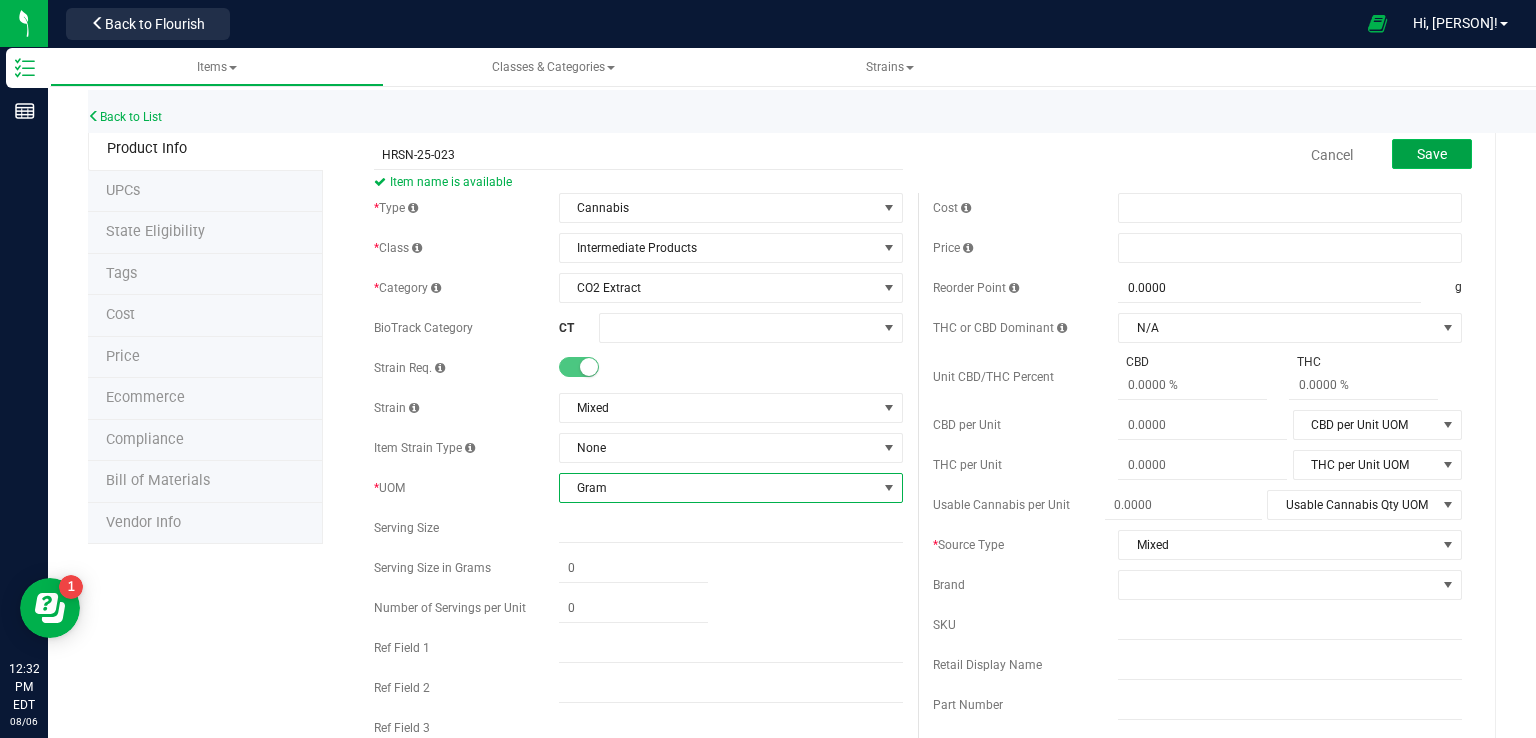 click on "Save" at bounding box center (1432, 154) 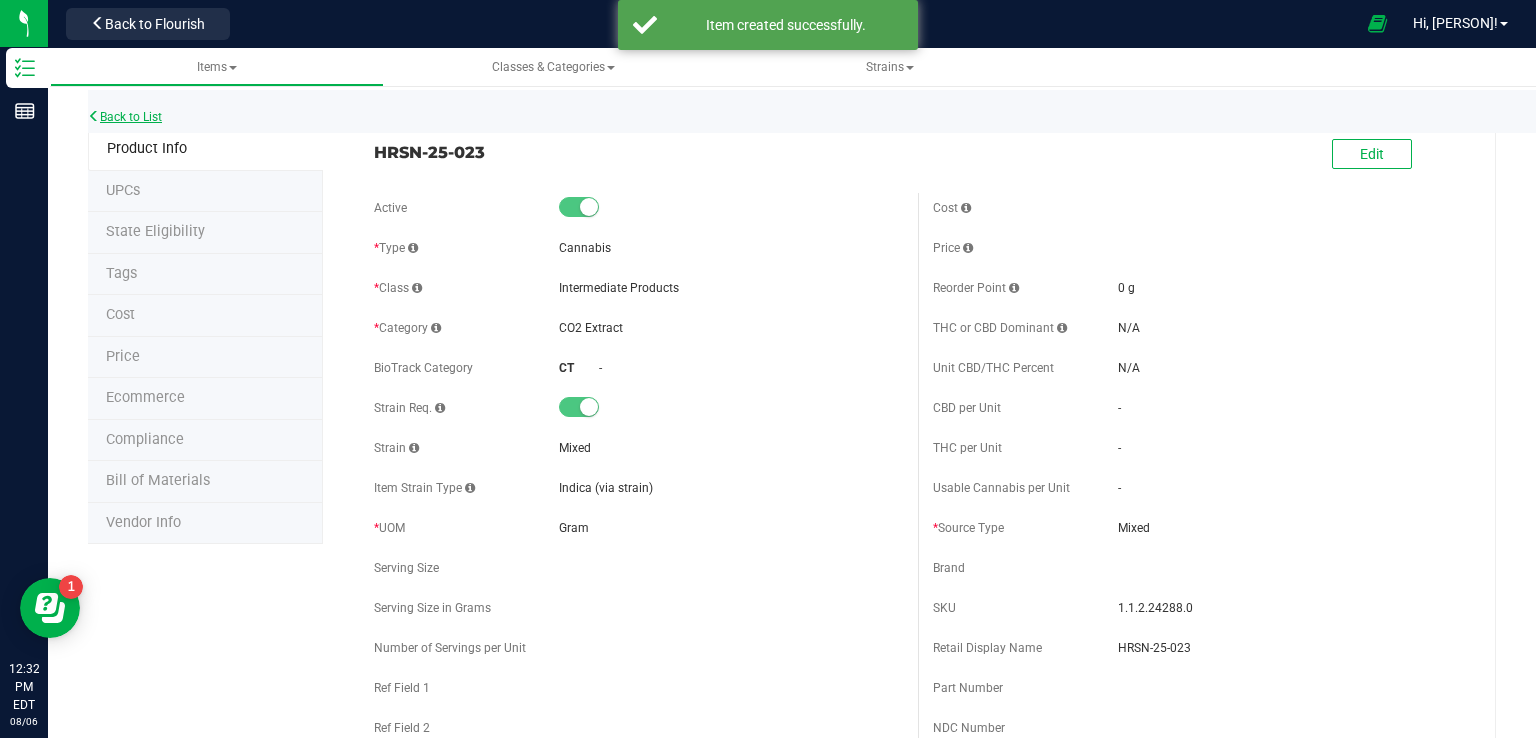 click on "Back to List" at bounding box center (125, 117) 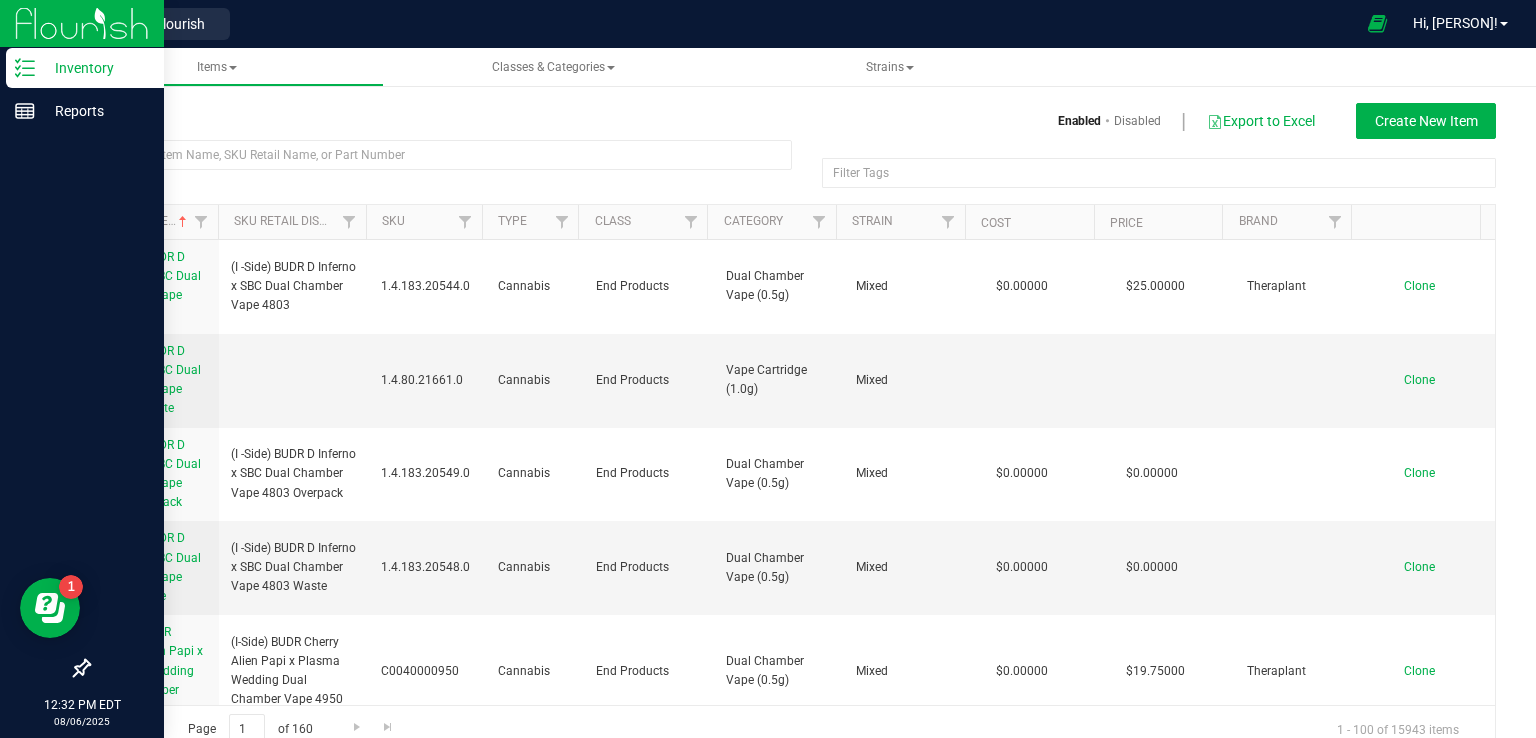 click at bounding box center [82, 23] 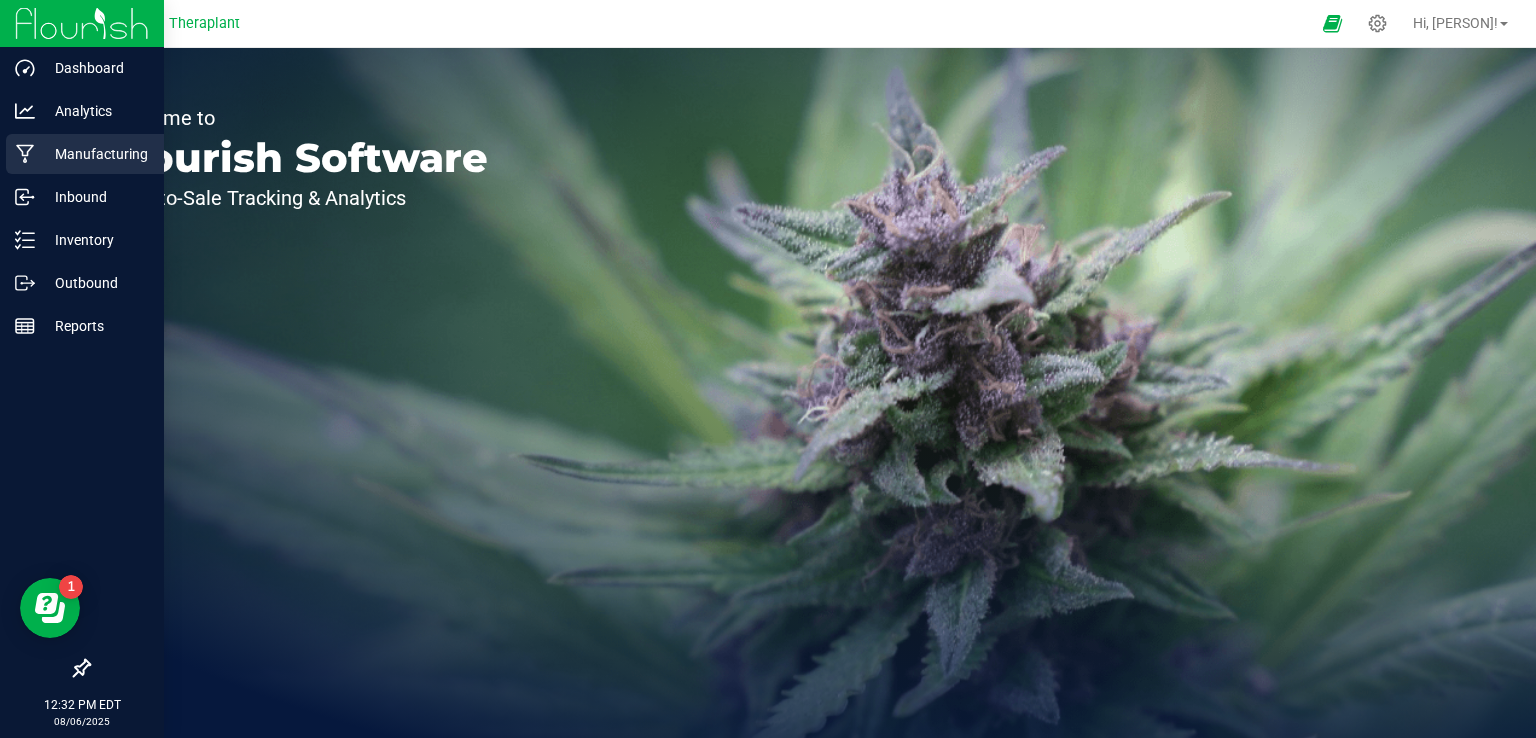 click on "Manufacturing" at bounding box center [95, 154] 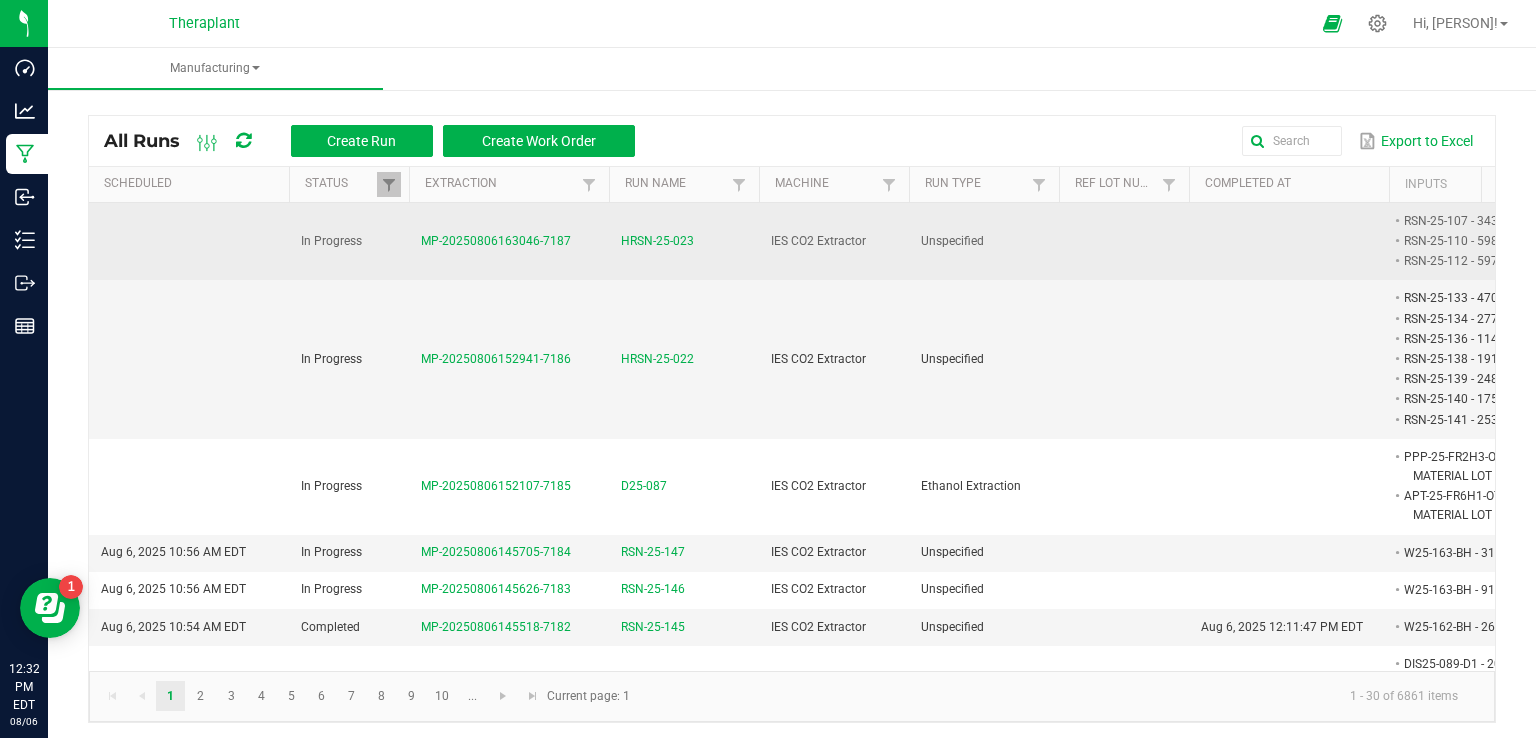 click on "HRSN-25-023" at bounding box center (657, 241) 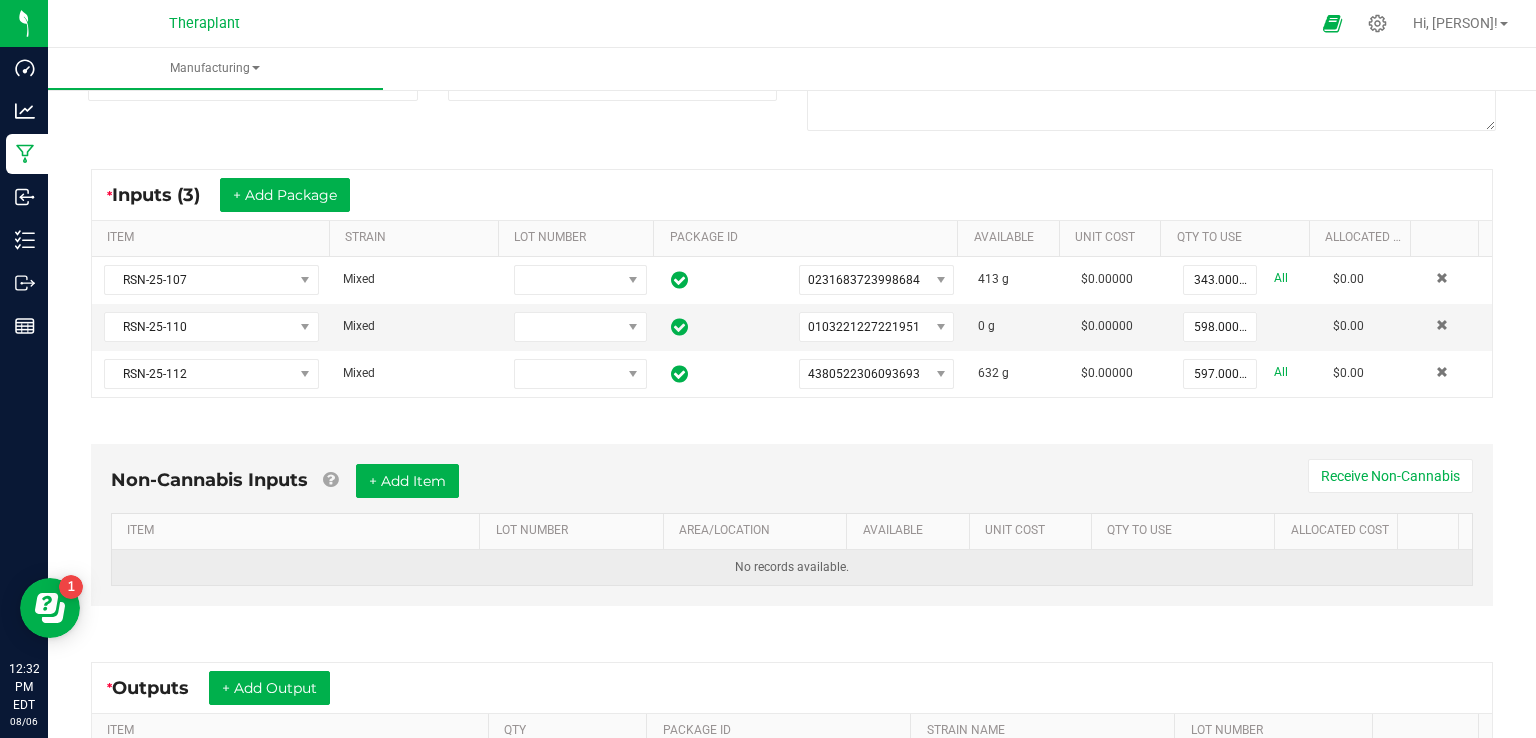 scroll, scrollTop: 400, scrollLeft: 0, axis: vertical 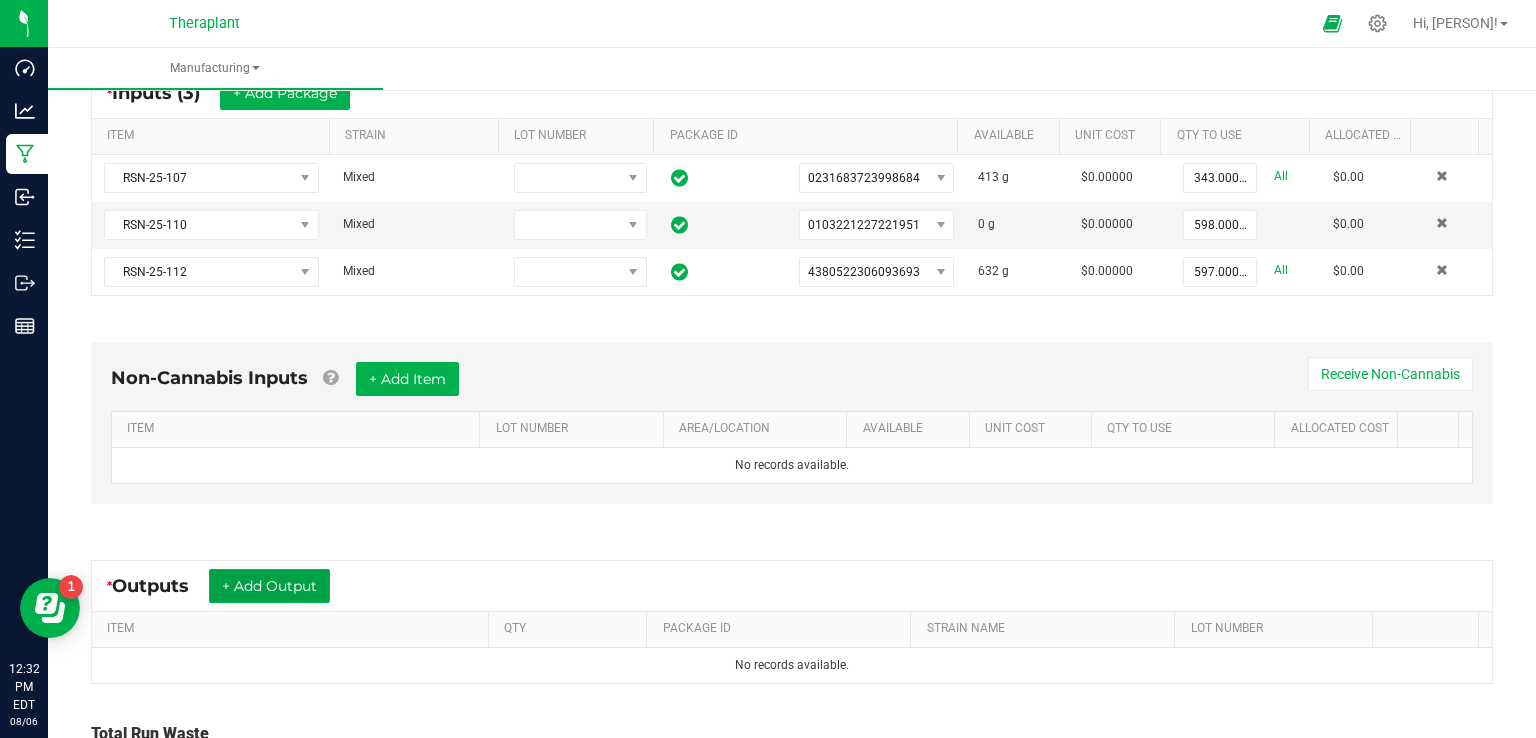 click on "+ Add Output" at bounding box center (269, 586) 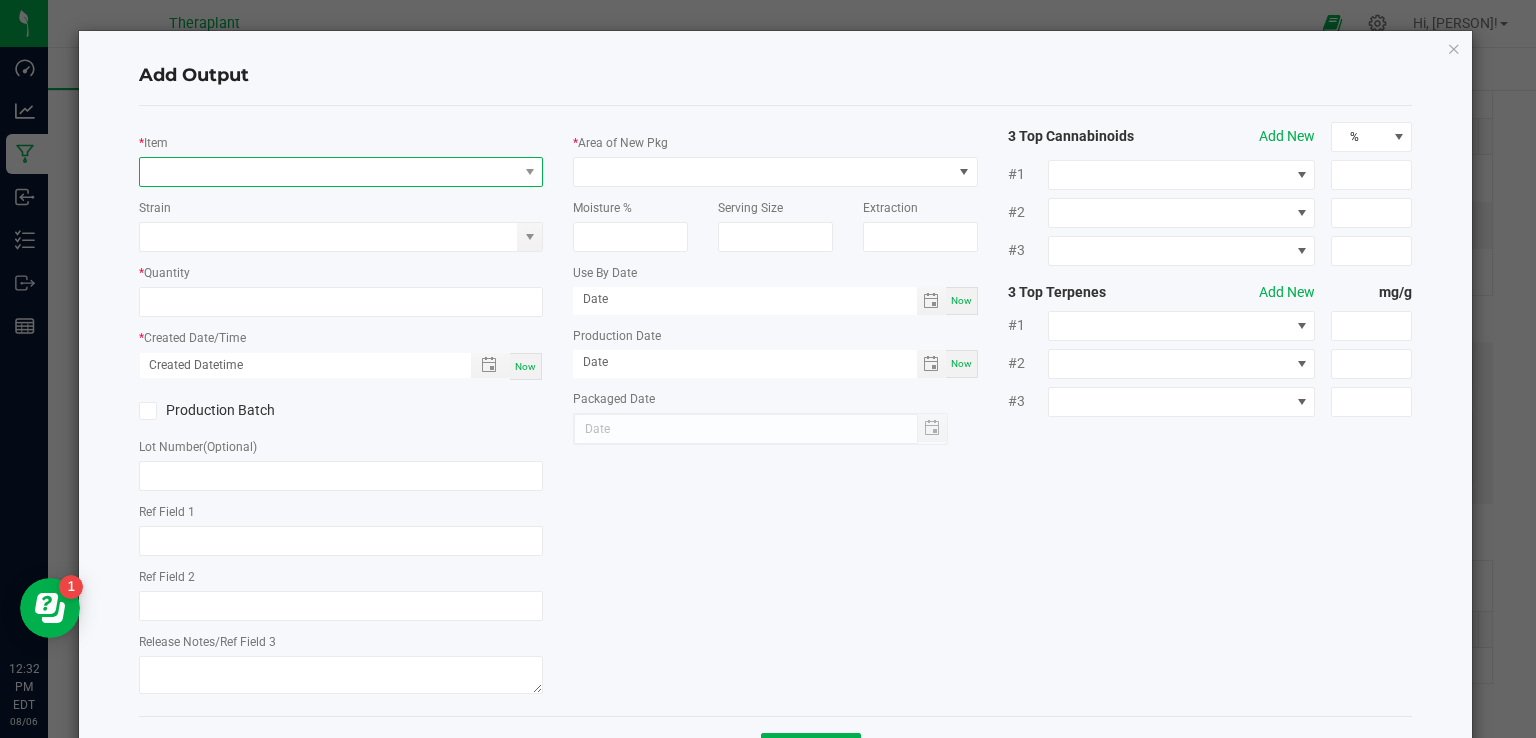 click at bounding box center (329, 172) 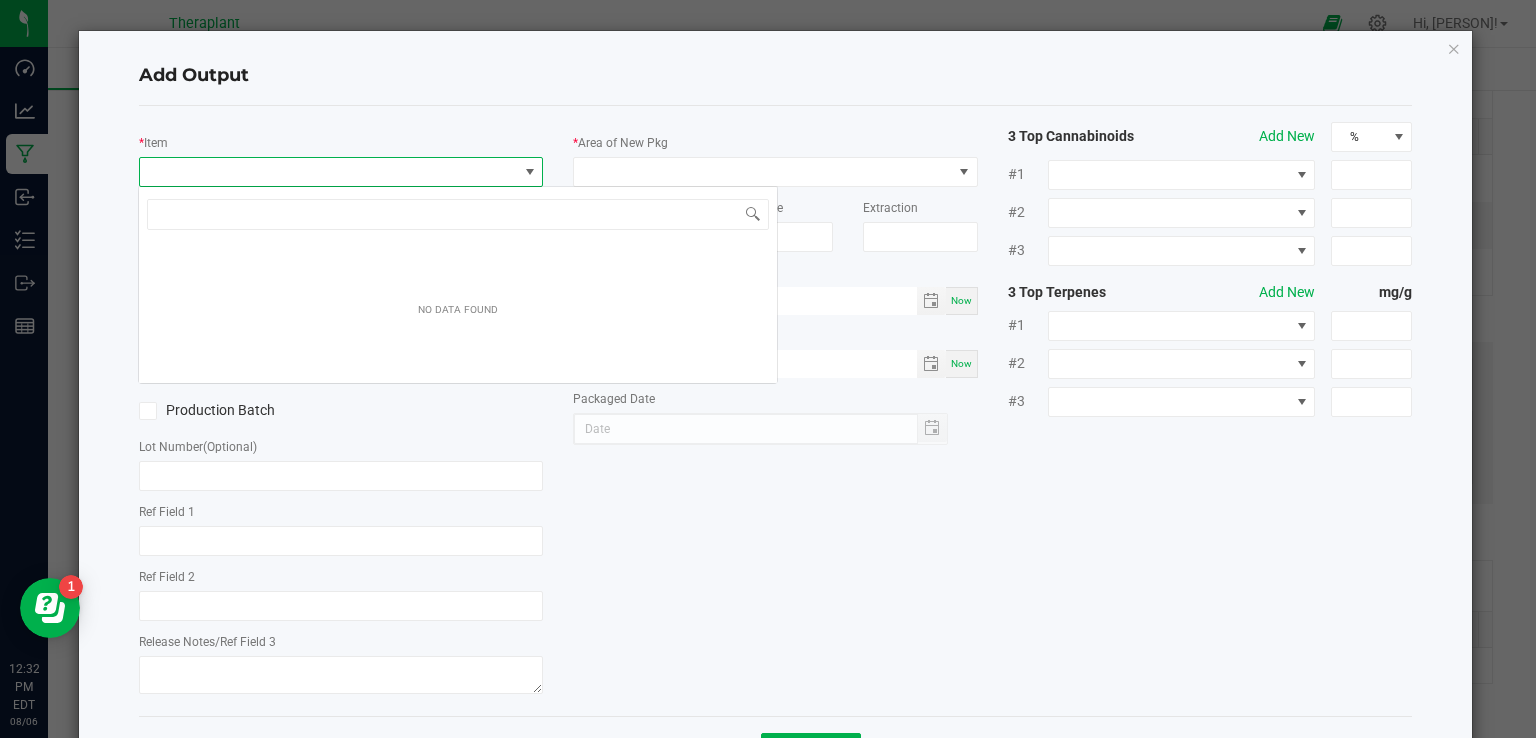 scroll, scrollTop: 99970, scrollLeft: 99600, axis: both 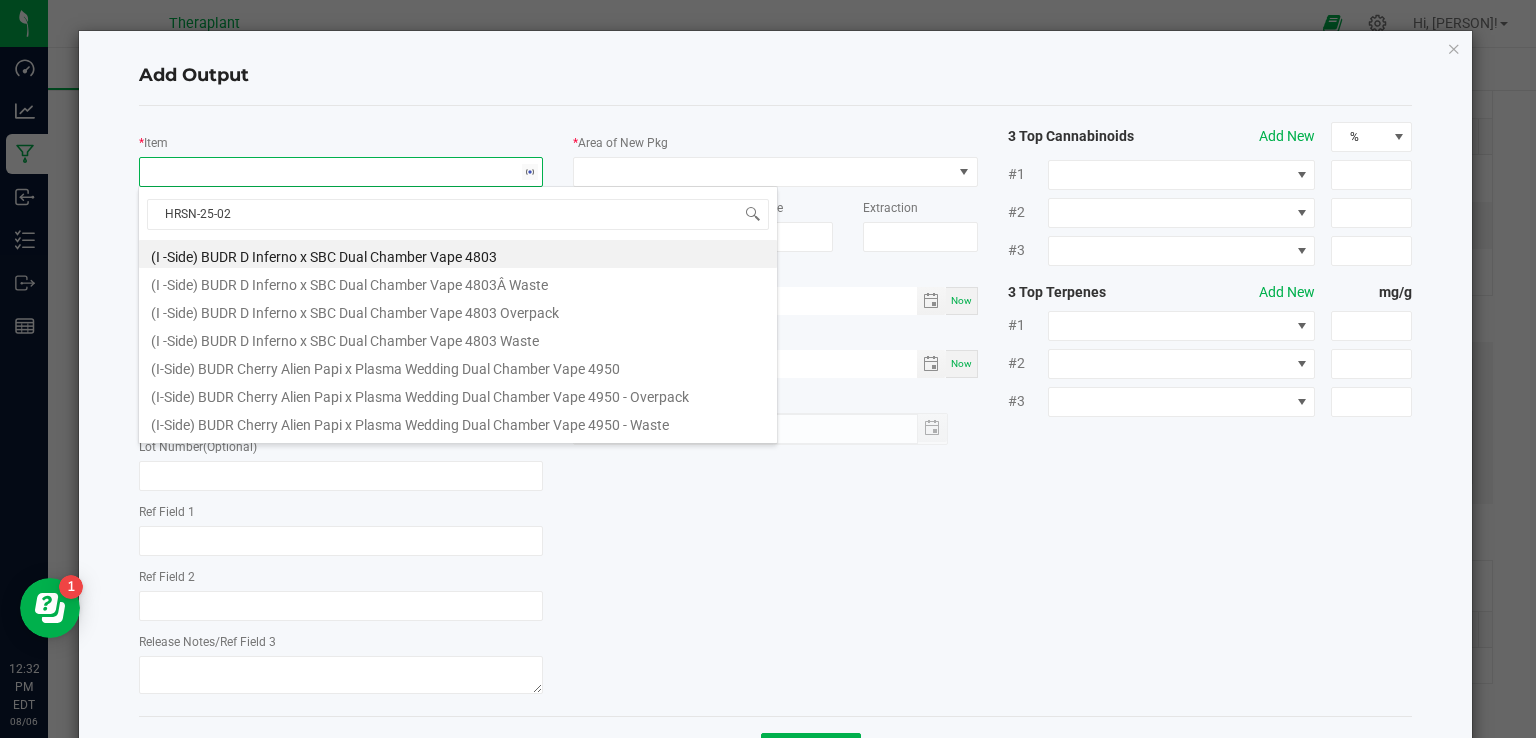 type on "HRSN-25-023" 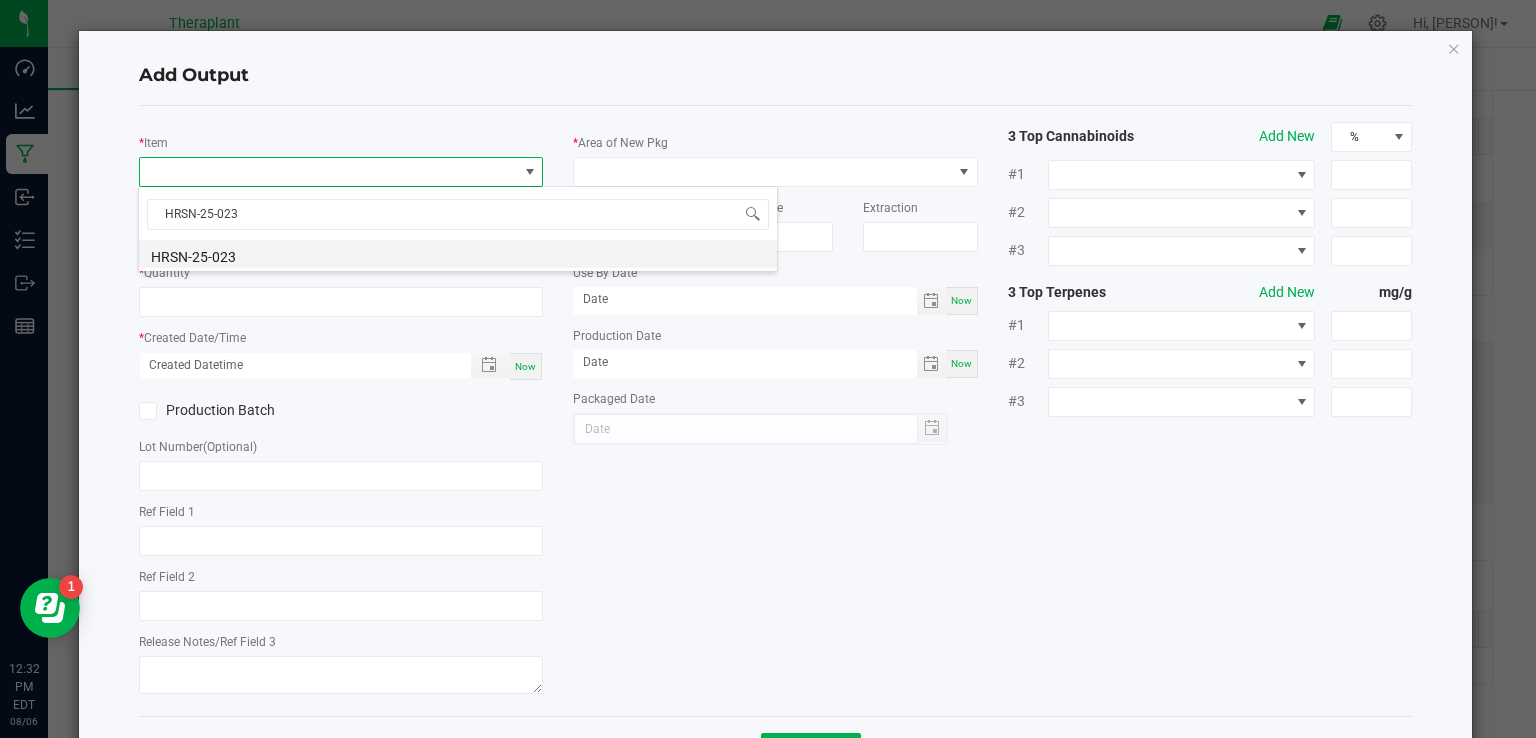 click on "HRSN-25-023" at bounding box center [458, 254] 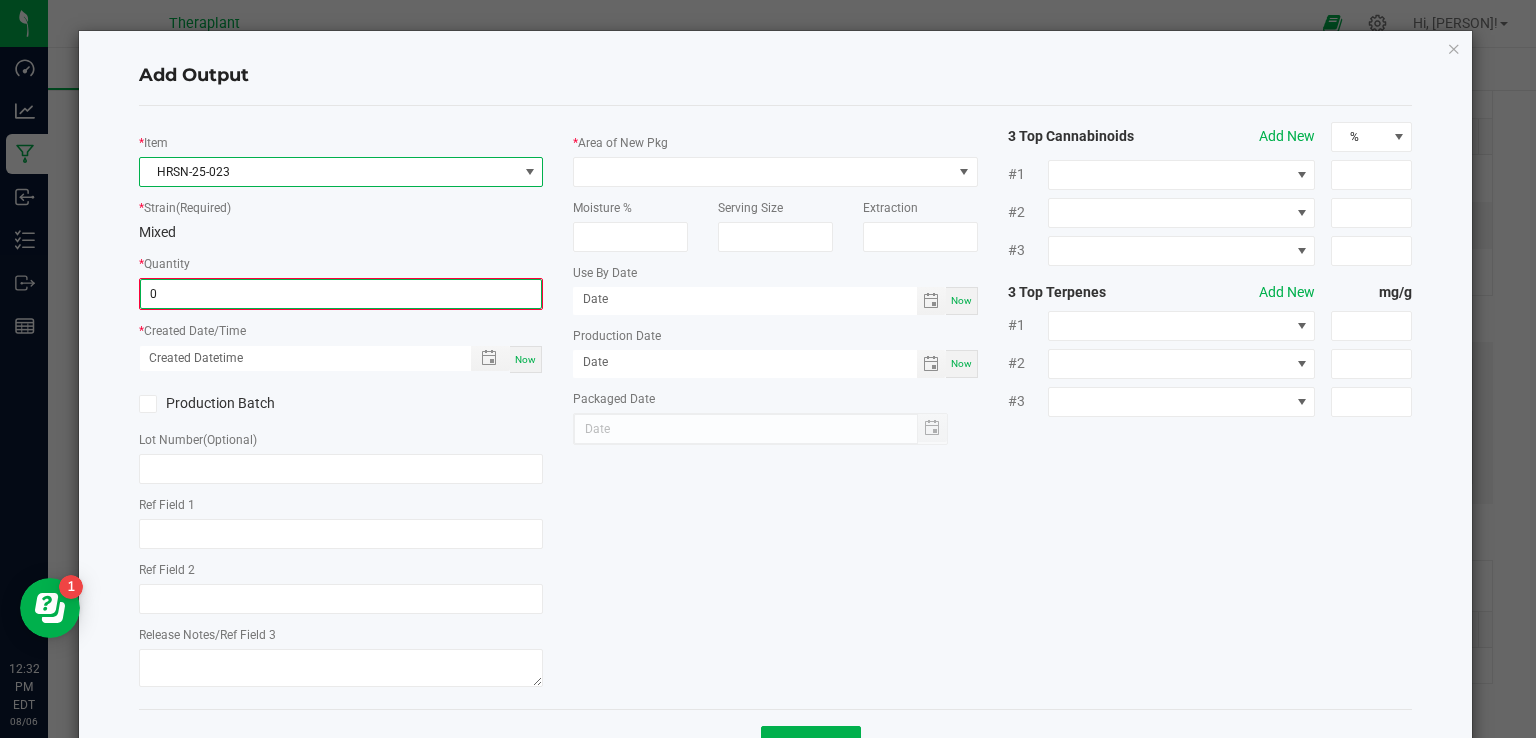click on "0" at bounding box center [341, 294] 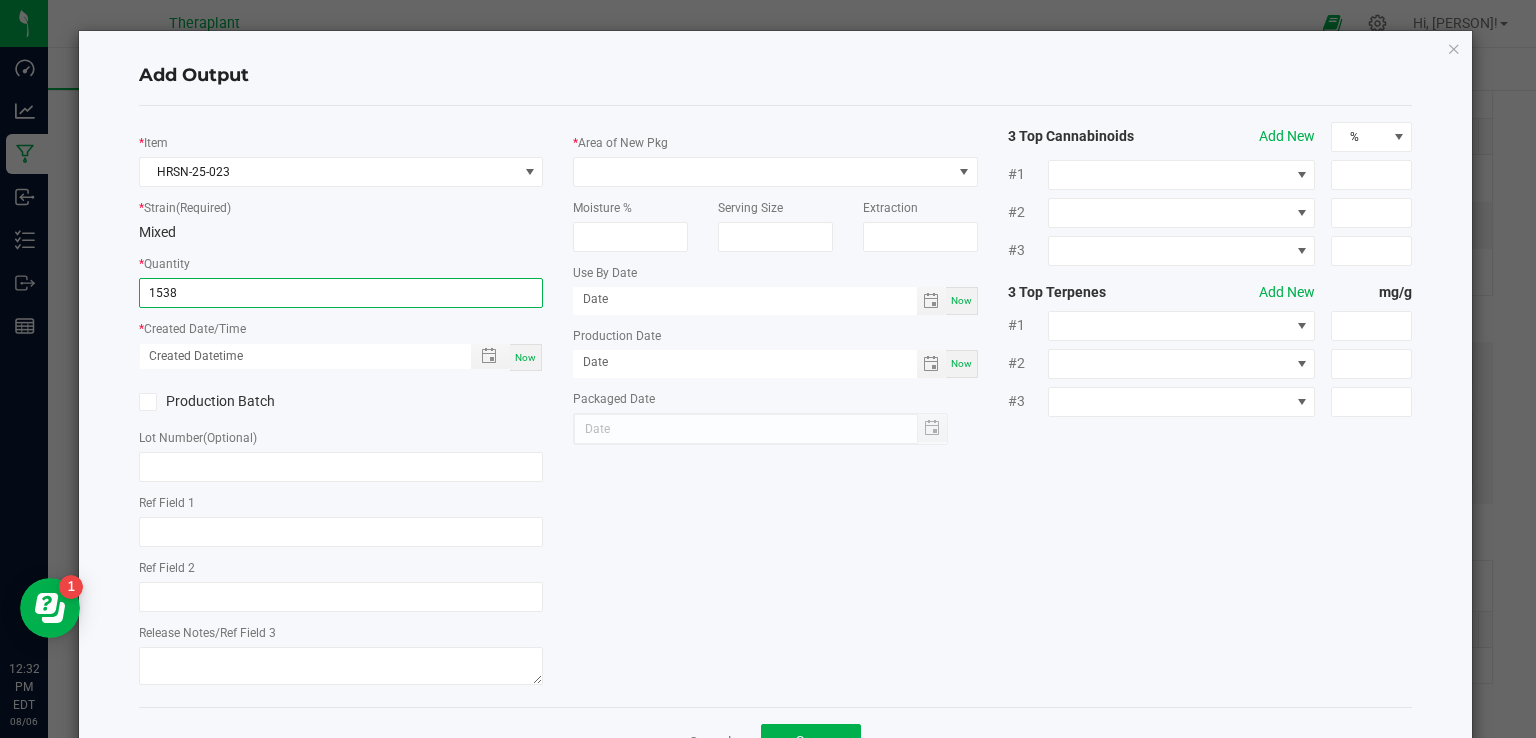 type on "1538.0000 g" 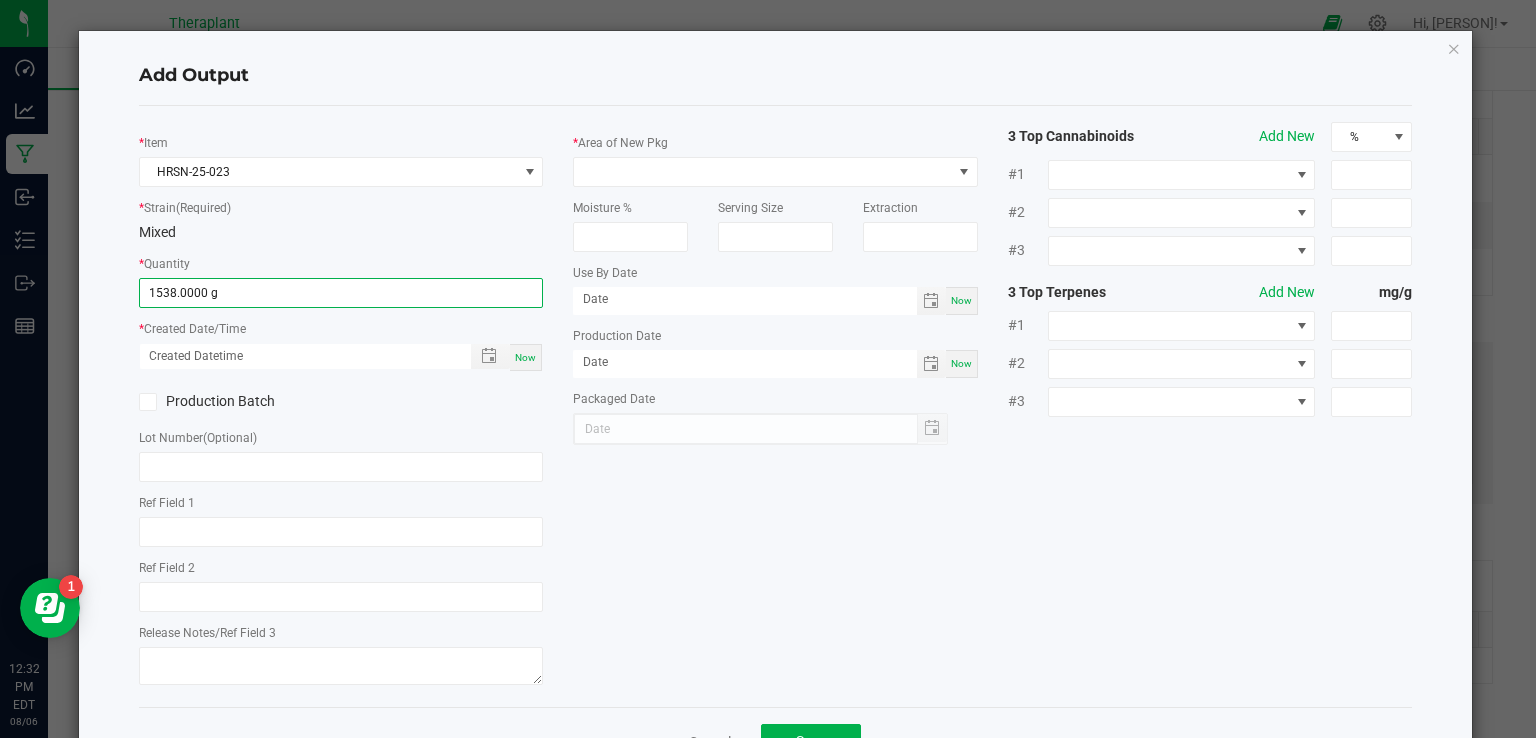 click on "Now" at bounding box center [525, 357] 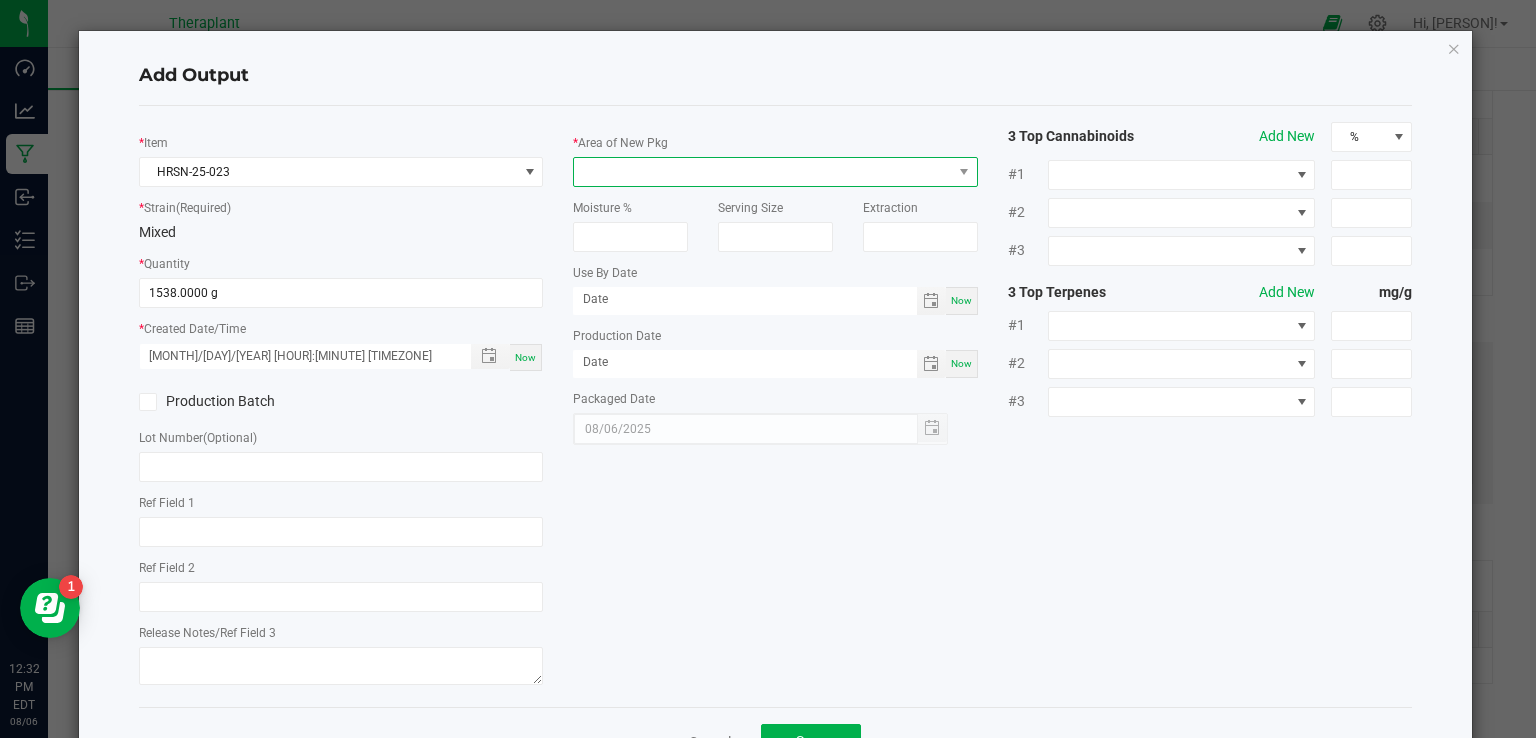 click at bounding box center [763, 172] 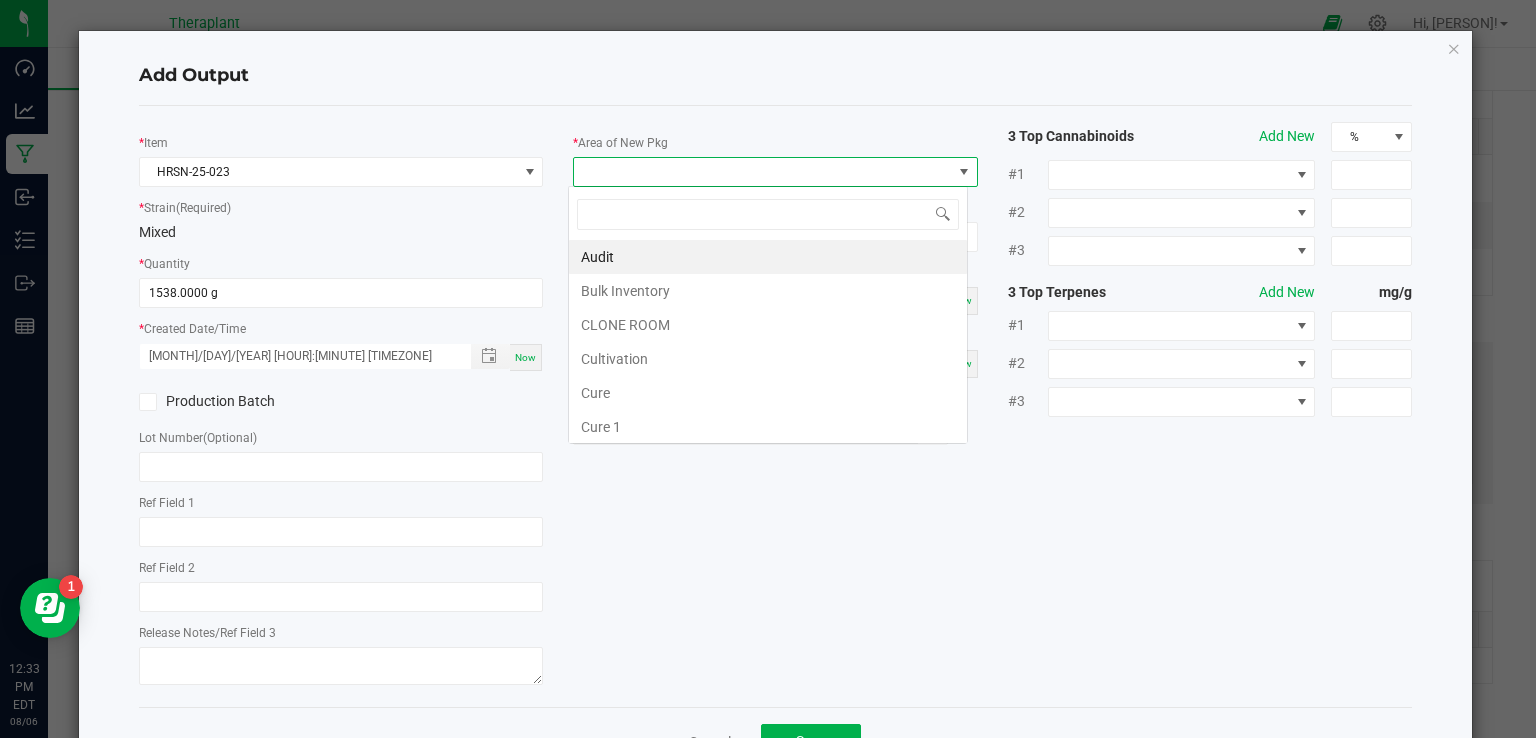 scroll, scrollTop: 99970, scrollLeft: 99600, axis: both 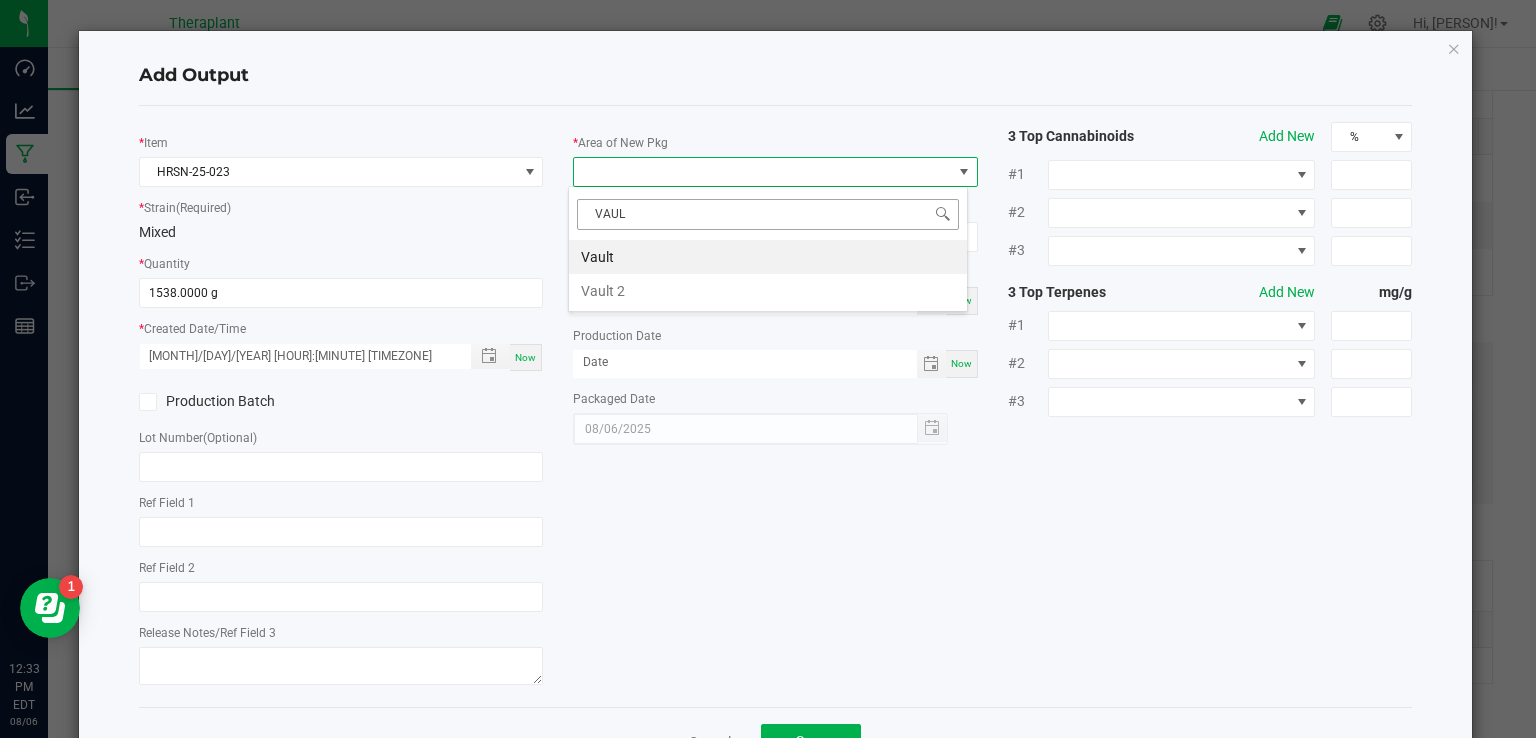 type on "VAULT" 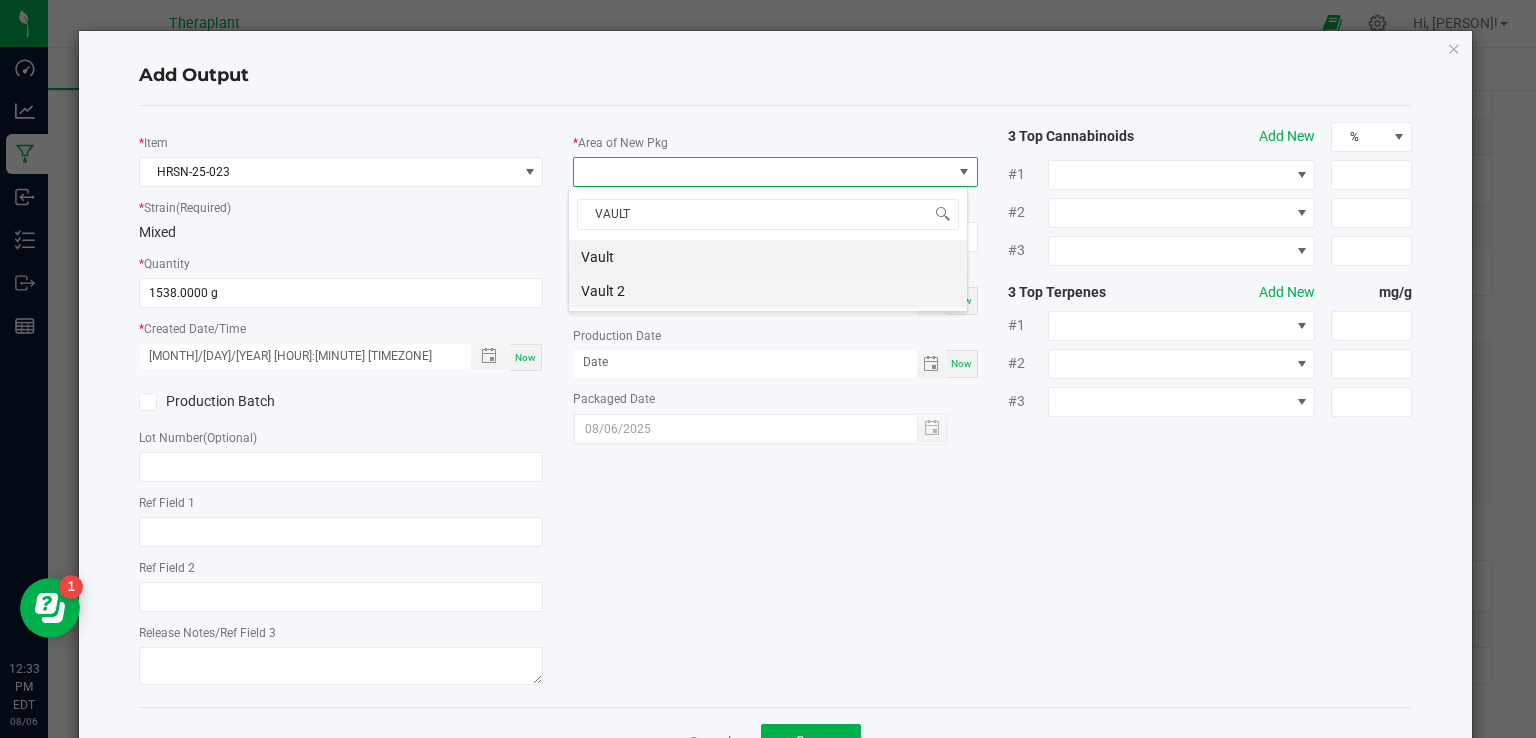 click on "Vault 2" at bounding box center [768, 291] 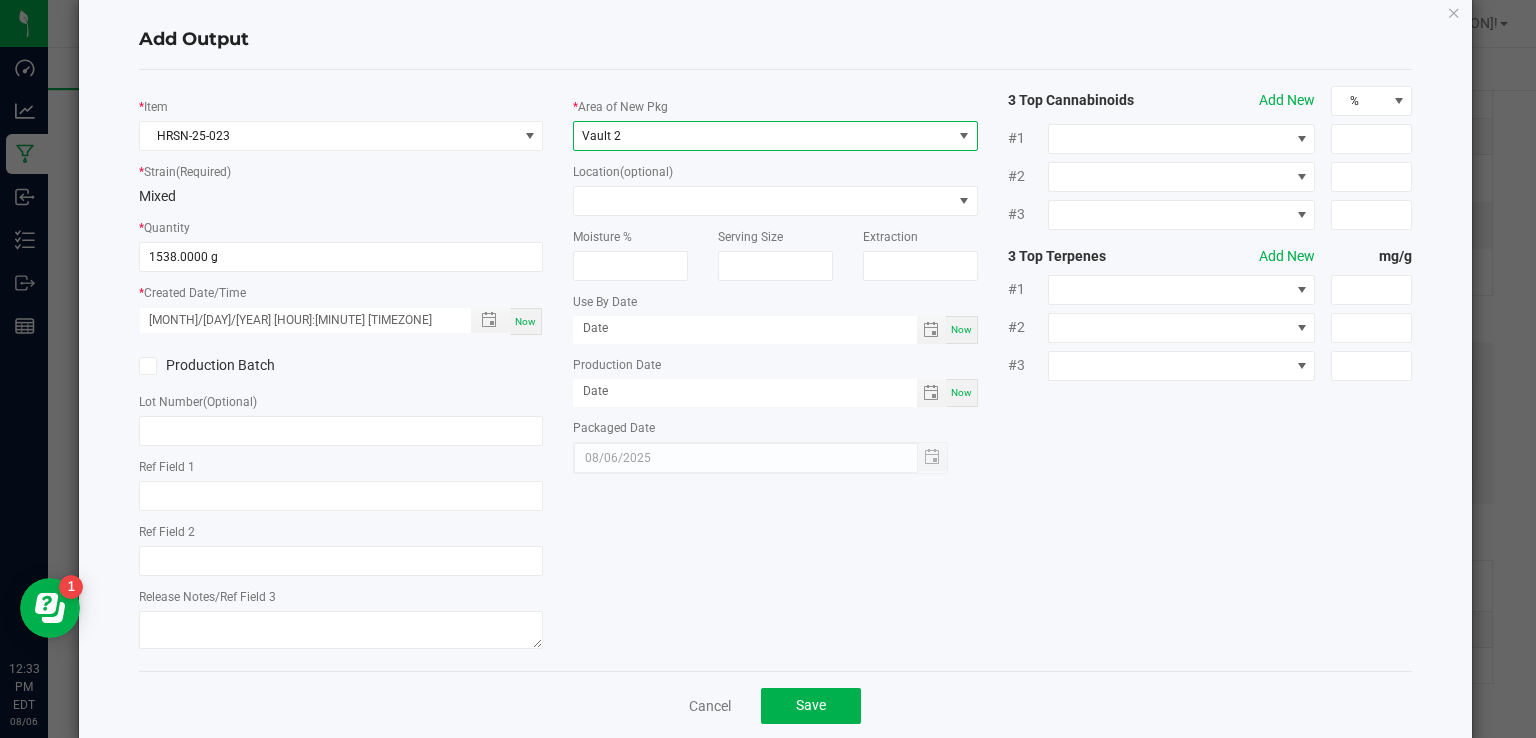 scroll, scrollTop: 70, scrollLeft: 0, axis: vertical 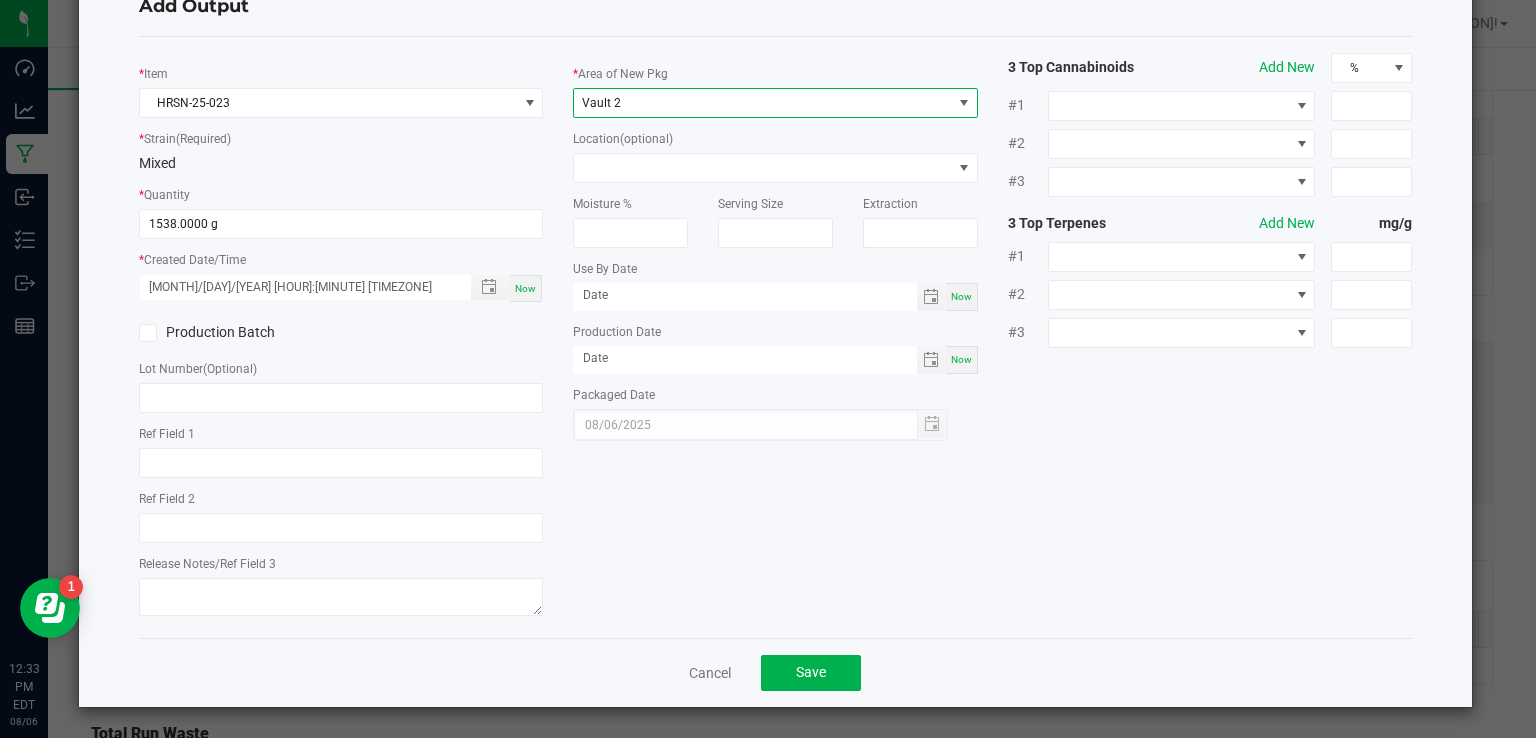 click on "Cancel   Save" 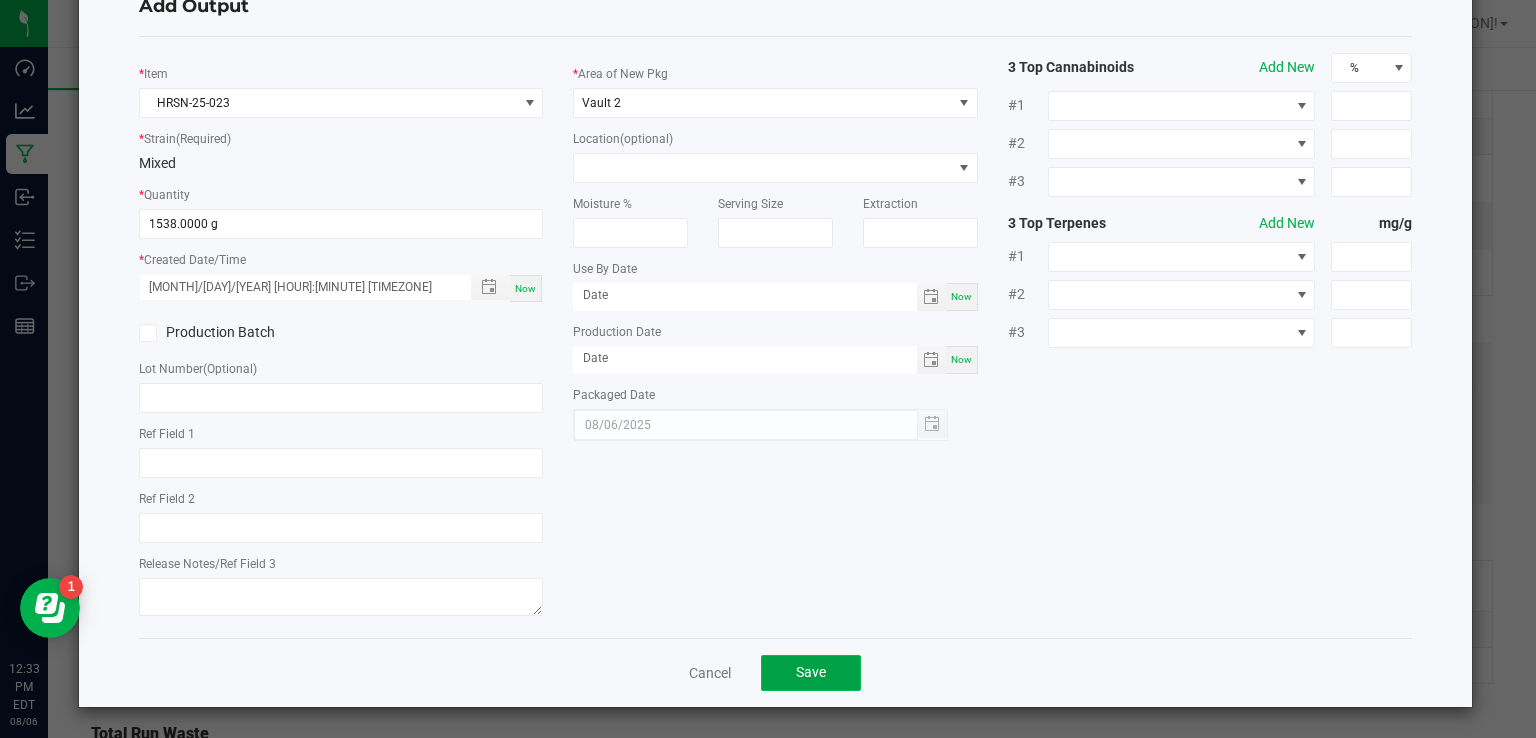 click on "Save" 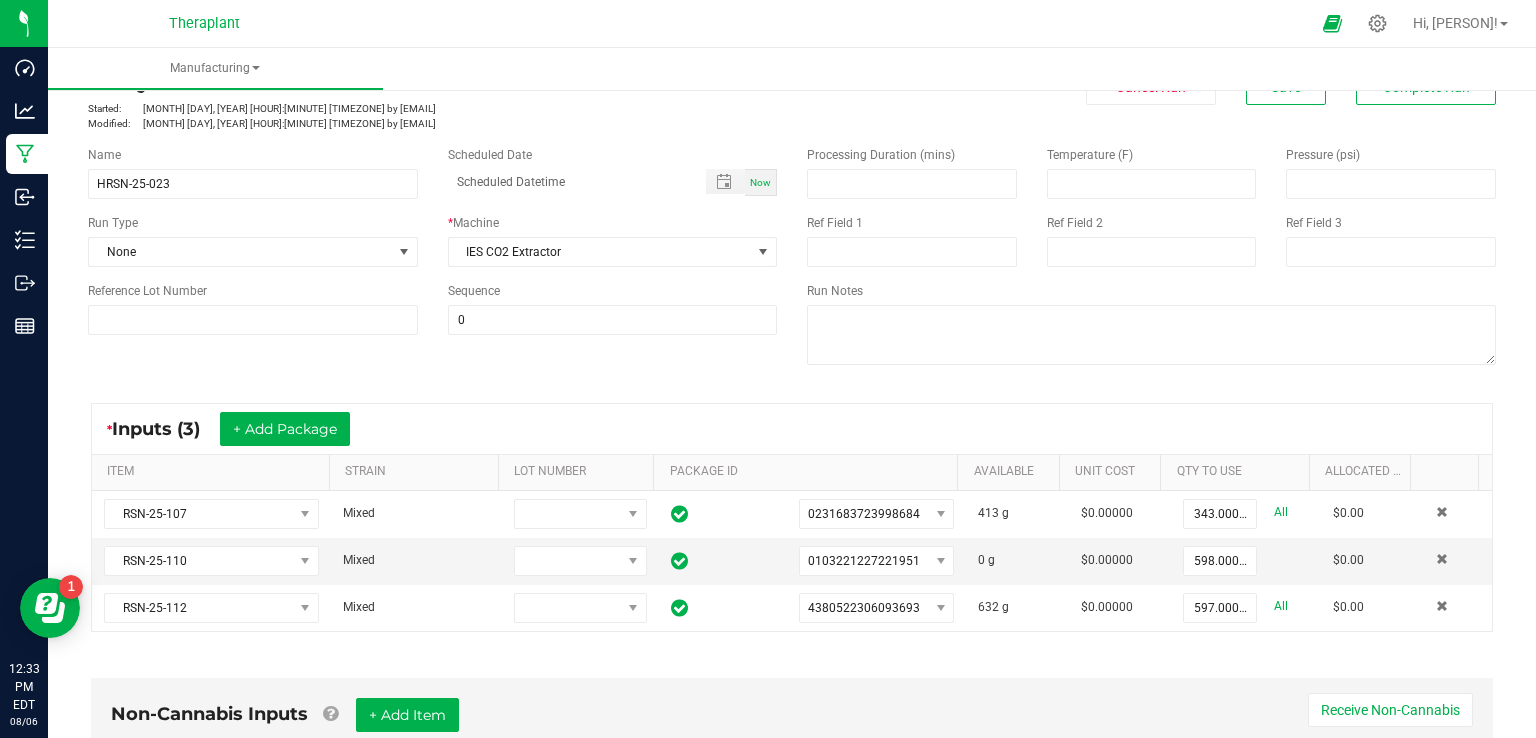 scroll, scrollTop: 0, scrollLeft: 0, axis: both 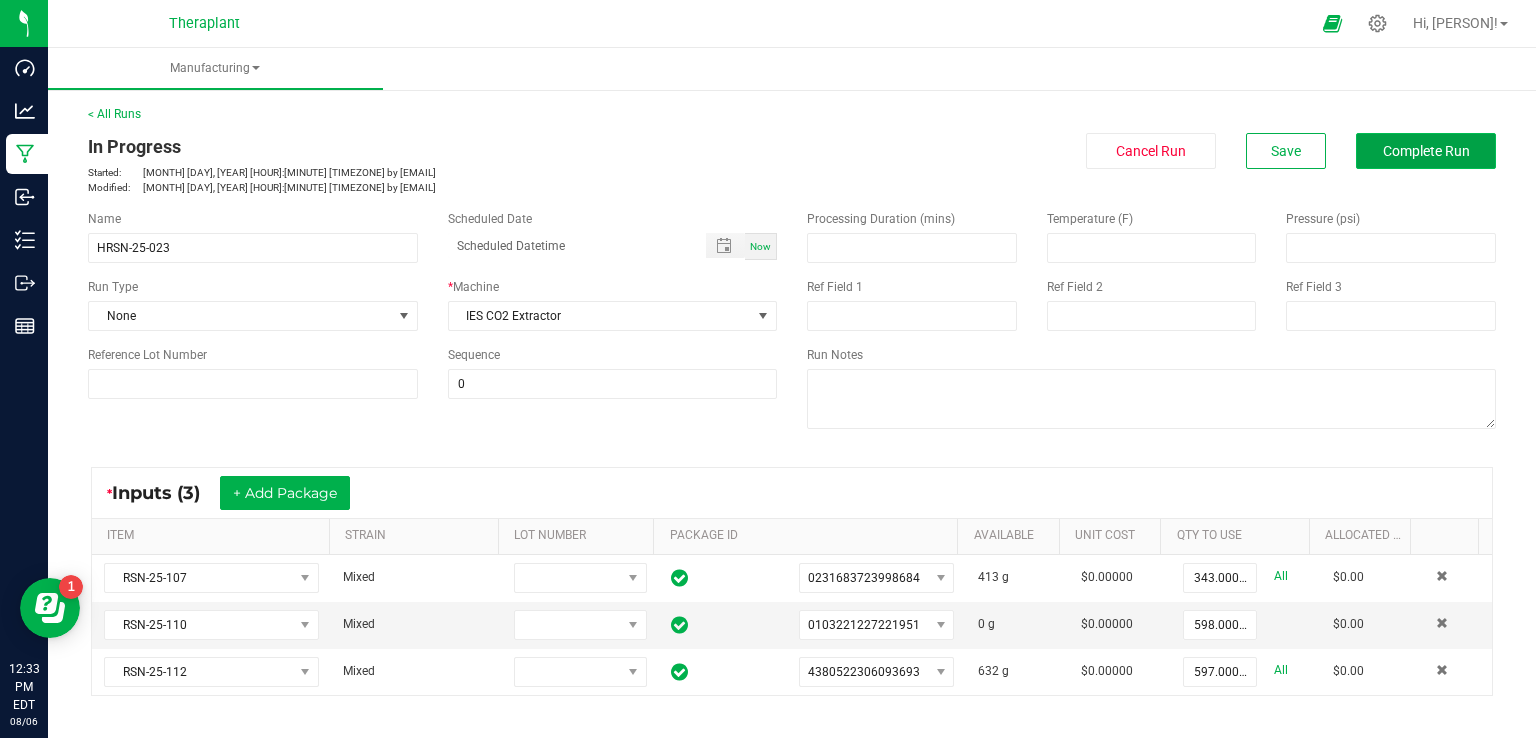 click on "Complete Run" at bounding box center [1426, 151] 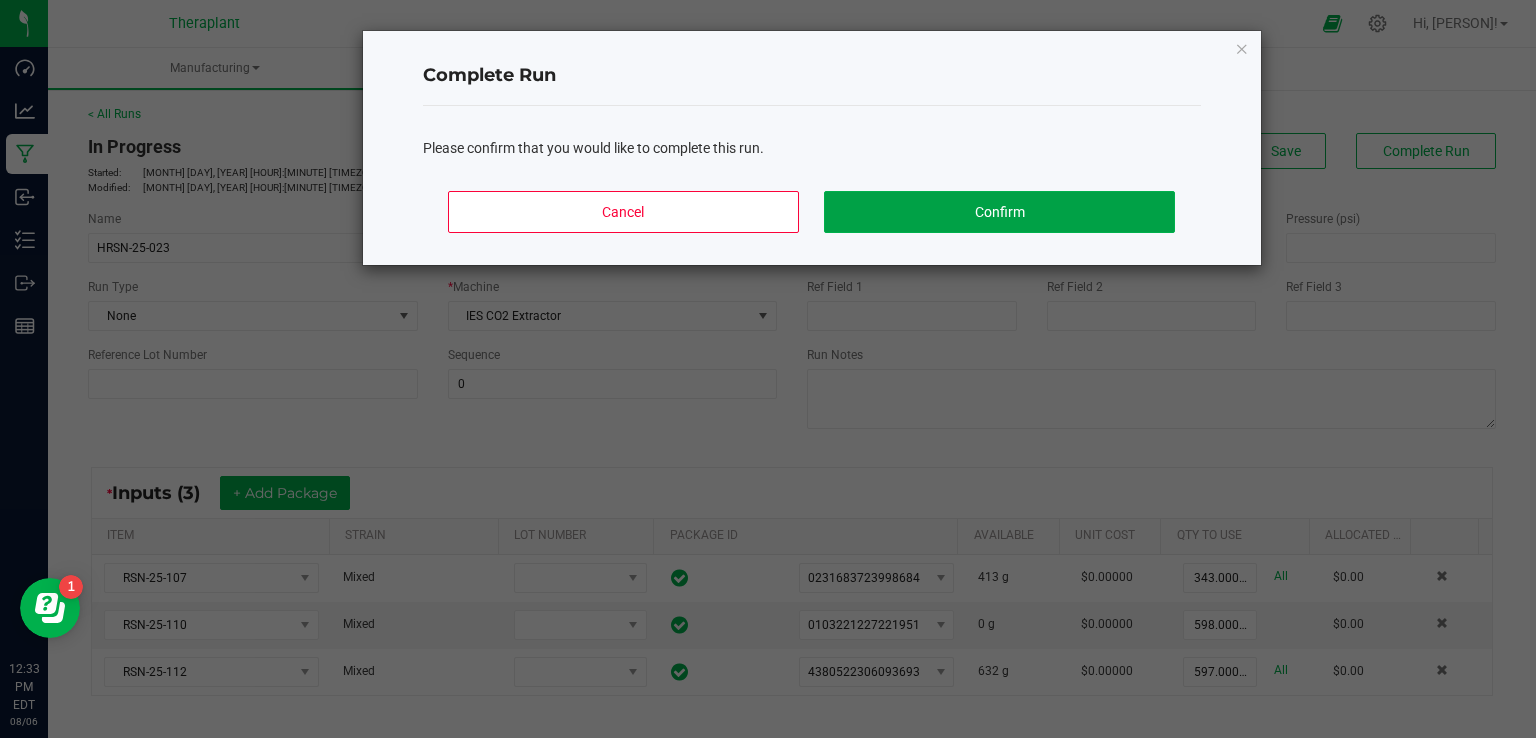 click on "Confirm" 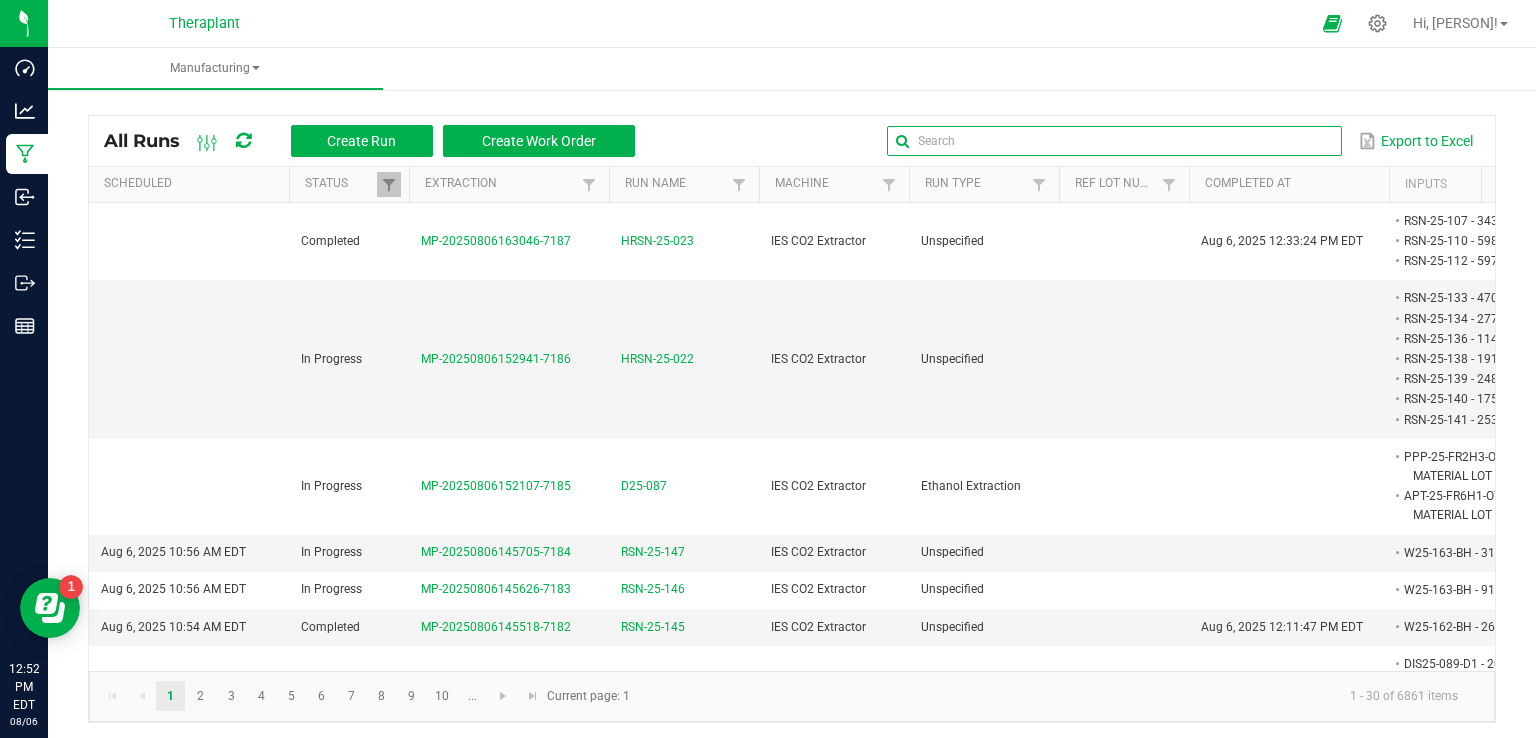 click at bounding box center (1114, 141) 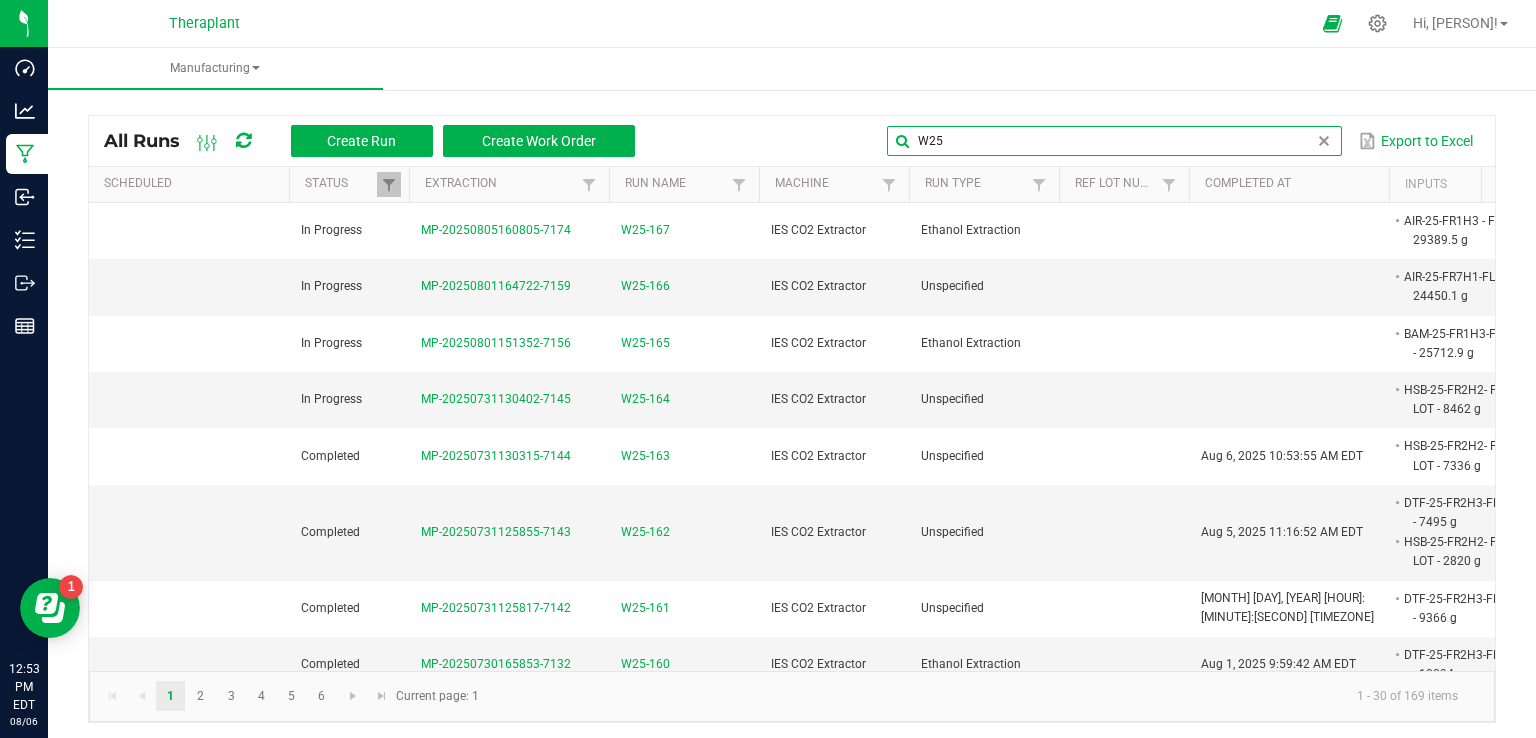 type on "W25" 